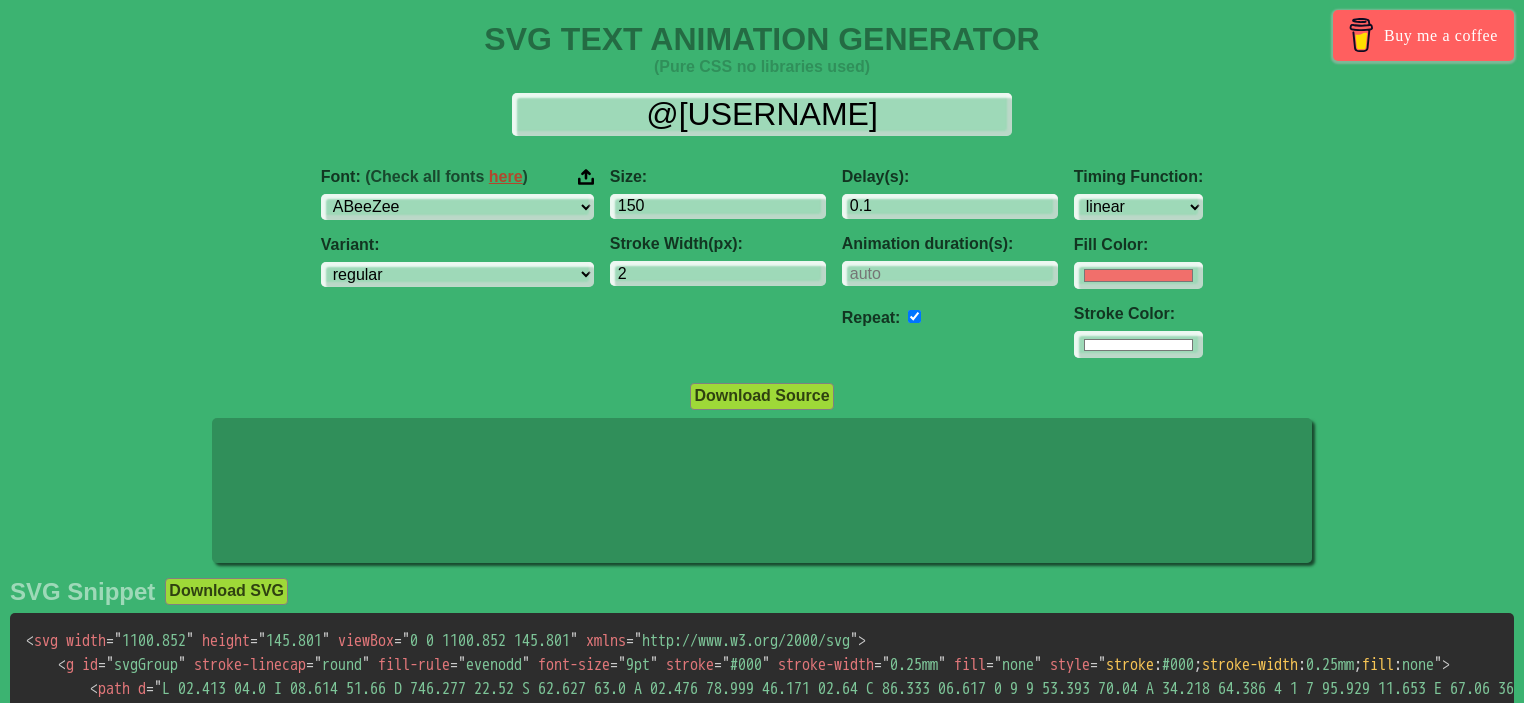 select on "linear" 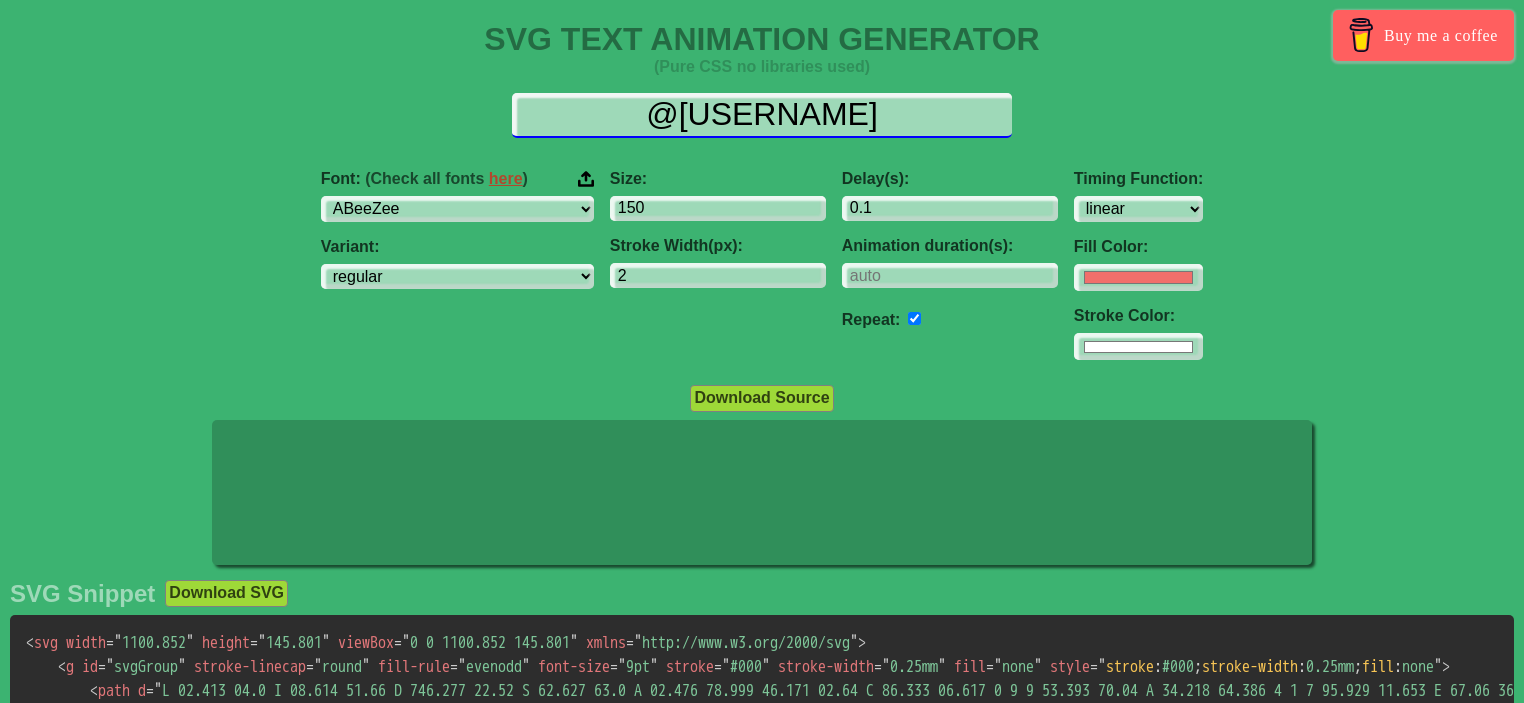 click on "@[USERNAME]" at bounding box center [762, 115] 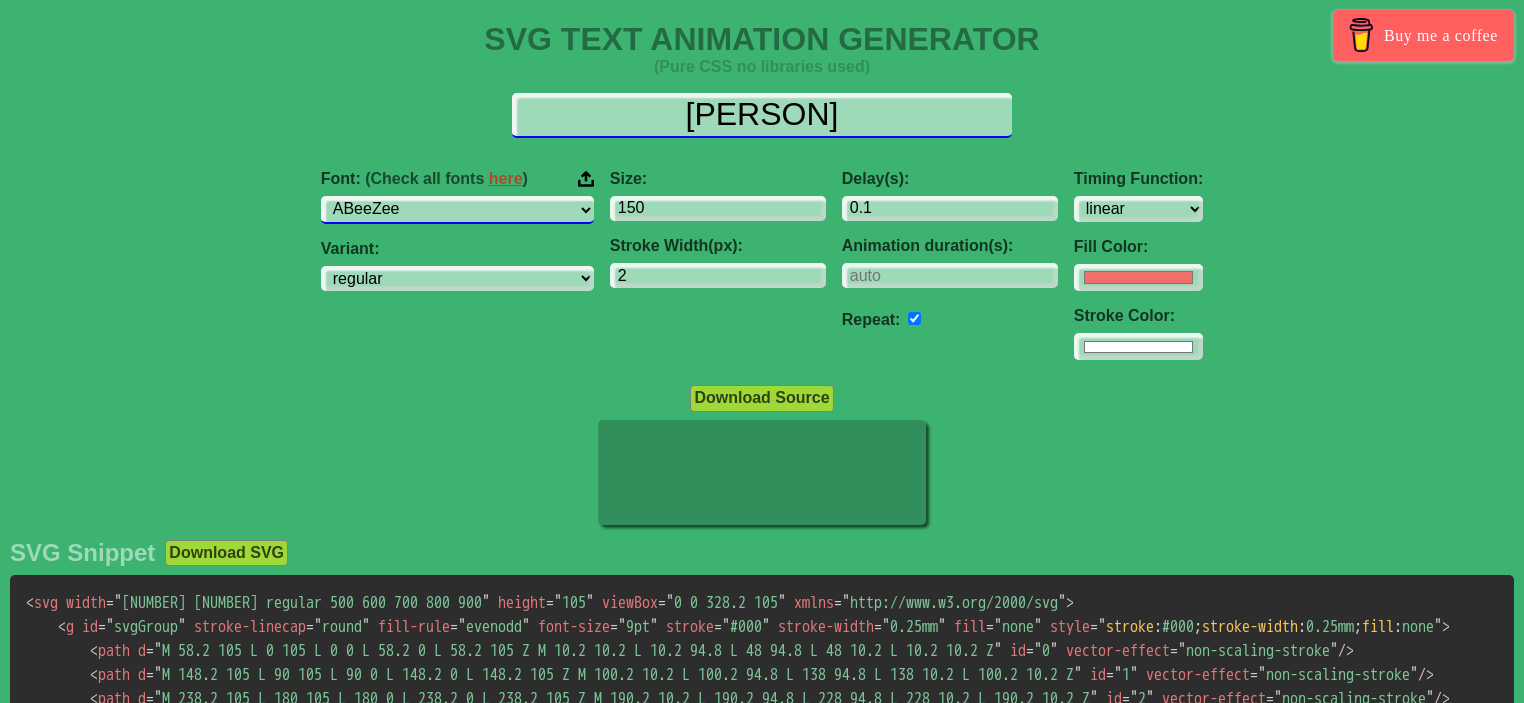 type on "[PERSON]" 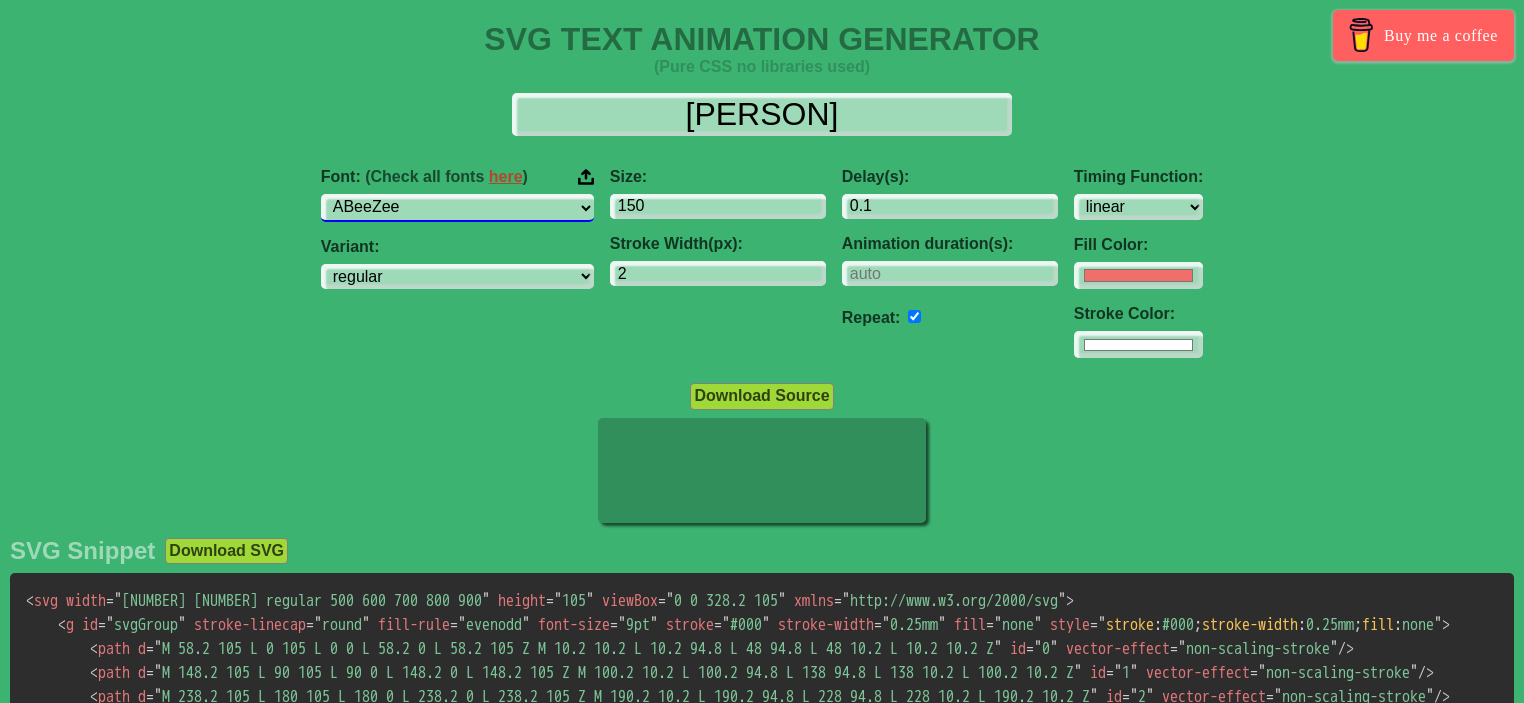 click on "ABeeZee ADLaM Display AR One Sans Abel Abhaya Libre Aboreto Abril Fatface Abyssinica SIL Aclonica Acme Actor Adamina Advent Pro Afacad Afacad Flux Agbalumo Agdasima Agu Display Aguafina Script Akatab Akaya Kanadaka Akaya Telivigala Akronim Akshar Aladin Alata Alatsi Albert Sans Aldrich Alef Alegreya Alegreya SC Alegreya Sans Alegreya Sans SC Aleo Alex Brush Alexandria Alfa Slab One Alice Alike Alike Angular Alkalami Alkatra Allan Allerta Allerta Stencil Allison Allura Almarai Almendra Almendra Display Almendra SC Alumni Sans Alumni Sans Collegiate One Alumni Sans Inline One Alumni Sans Pinstripe Alumni Sans SC Amarante Amaranth Amatic SC Amethysta Amiko Amiri Amiri Quran Amita Anaheim Ancizar Sans Ancizar Serif Andada Pro Andika Anek Bangla Anek Devanagari Anek Gujarati Anek Gurmukhi Anek Kannada Anek Latin Anek Malayalam Anek Odia Anek Tamil Anek Telugu Angkor Annapurna SIL Annie Use Your Telescope Anonymous Pro Anta Antic Antic Didone Antic Slab Anton Anton SC Antonio Anuphan Anybody Aoboshi One Arapey Arvo" at bounding box center (457, 207) 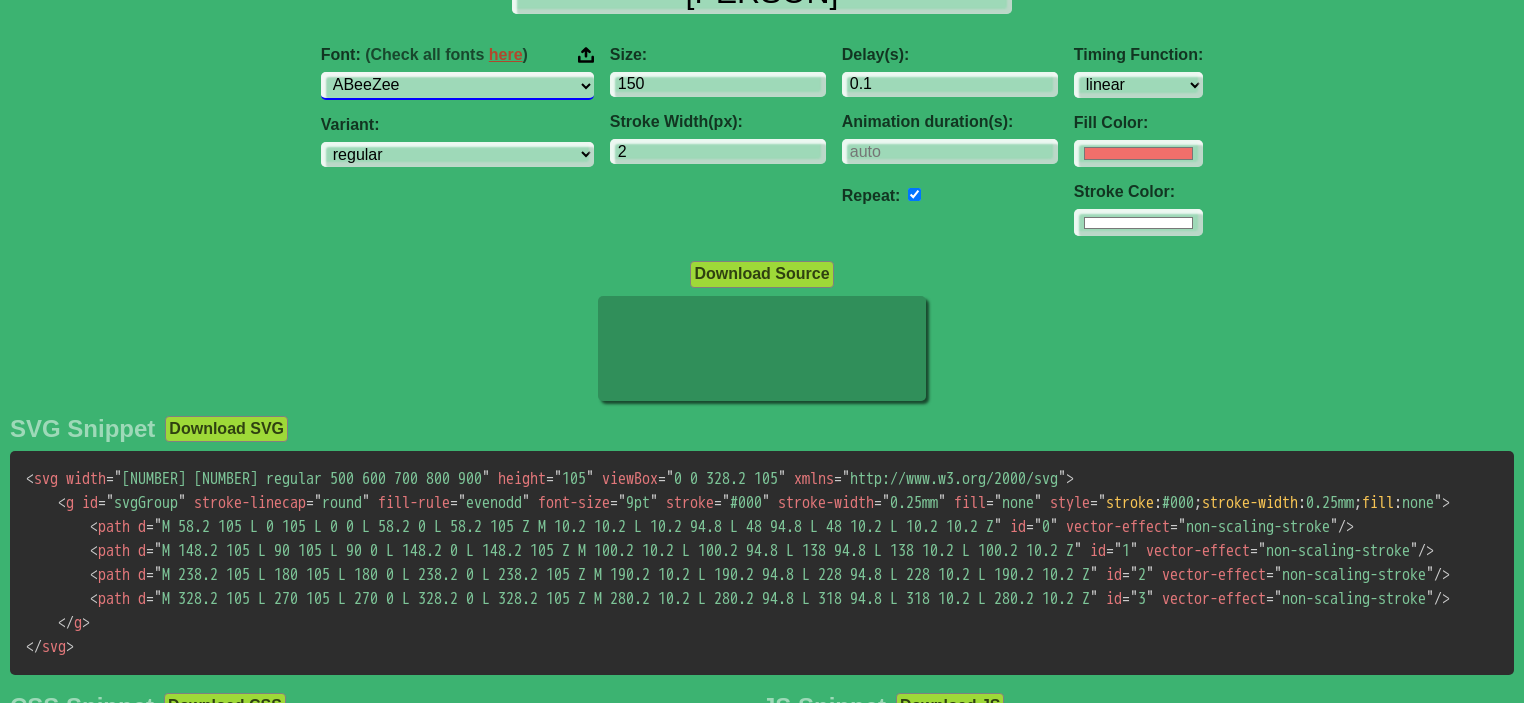 scroll, scrollTop: 100, scrollLeft: 0, axis: vertical 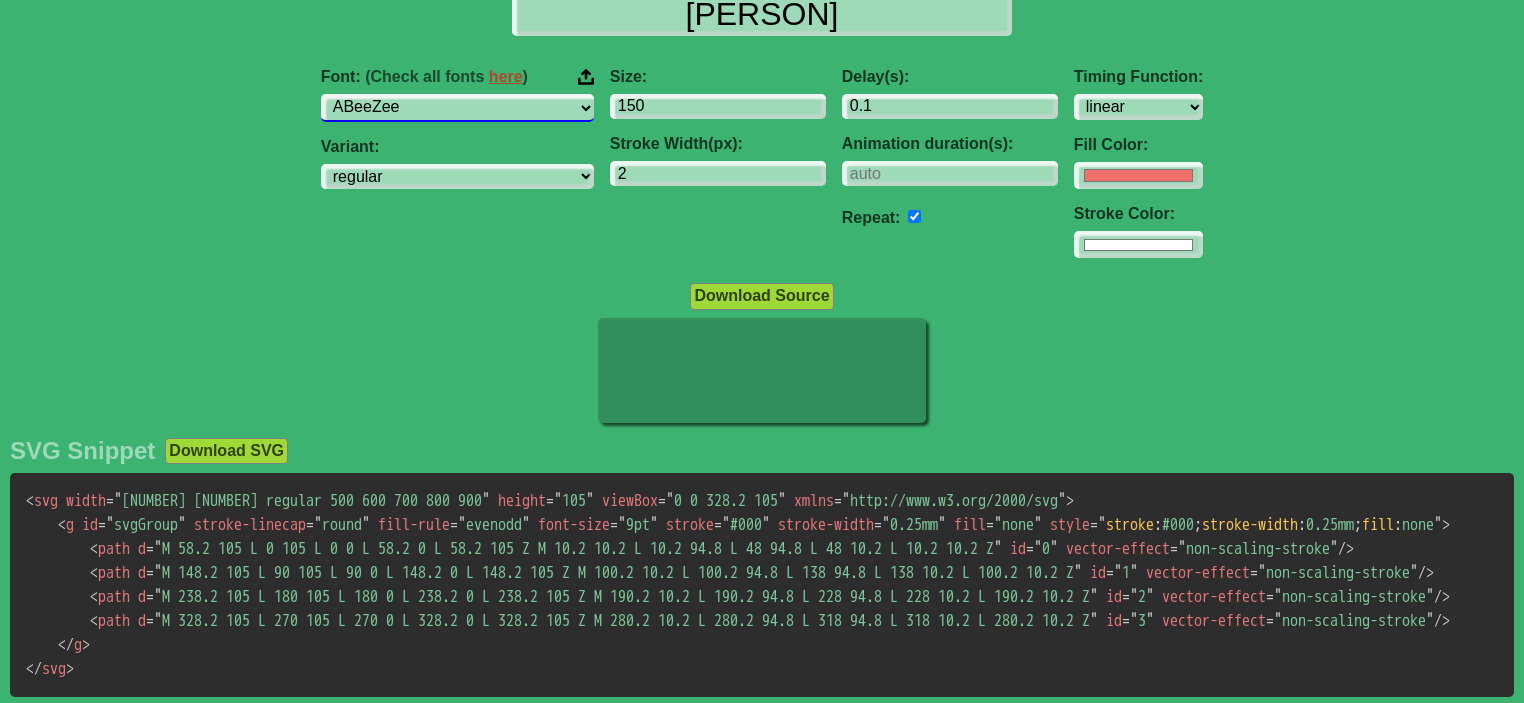 click on "ABeeZee ADLaM Display AR One Sans Abel Abhaya Libre Aboreto Abril Fatface Abyssinica SIL Aclonica Acme Actor Adamina Advent Pro Afacad Afacad Flux Agbalumo Agdasima Agu Display Aguafina Script Akatab Akaya Kanadaka Akaya Telivigala Akronim Akshar Aladin Alata Alatsi Albert Sans Aldrich Alef Alegreya Alegreya SC Alegreya Sans Alegreya Sans SC Aleo Alex Brush Alexandria Alfa Slab One Alice Alike Alike Angular Alkalami Alkatra Allan Allerta Allerta Stencil Allison Allura Almarai Almendra Almendra Display Almendra SC Alumni Sans Alumni Sans Collegiate One Alumni Sans Inline One Alumni Sans Pinstripe Alumni Sans SC Amarante Amaranth Amatic SC Amethysta Amiko Amiri Amiri Quran Amita Anaheim Ancizar Sans Ancizar Serif Andada Pro Andika Anek Bangla Anek Devanagari Anek Gujarati Anek Gurmukhi Anek Kannada Anek Latin Anek Malayalam Anek Odia Anek Tamil Anek Telugu Angkor Annapurna SIL Annie Use Your Telescope Anonymous Pro Anta Antic Antic Didone Antic Slab Anton Anton SC Antonio Anuphan Anybody Aoboshi One Arapey Arvo" at bounding box center (457, 107) 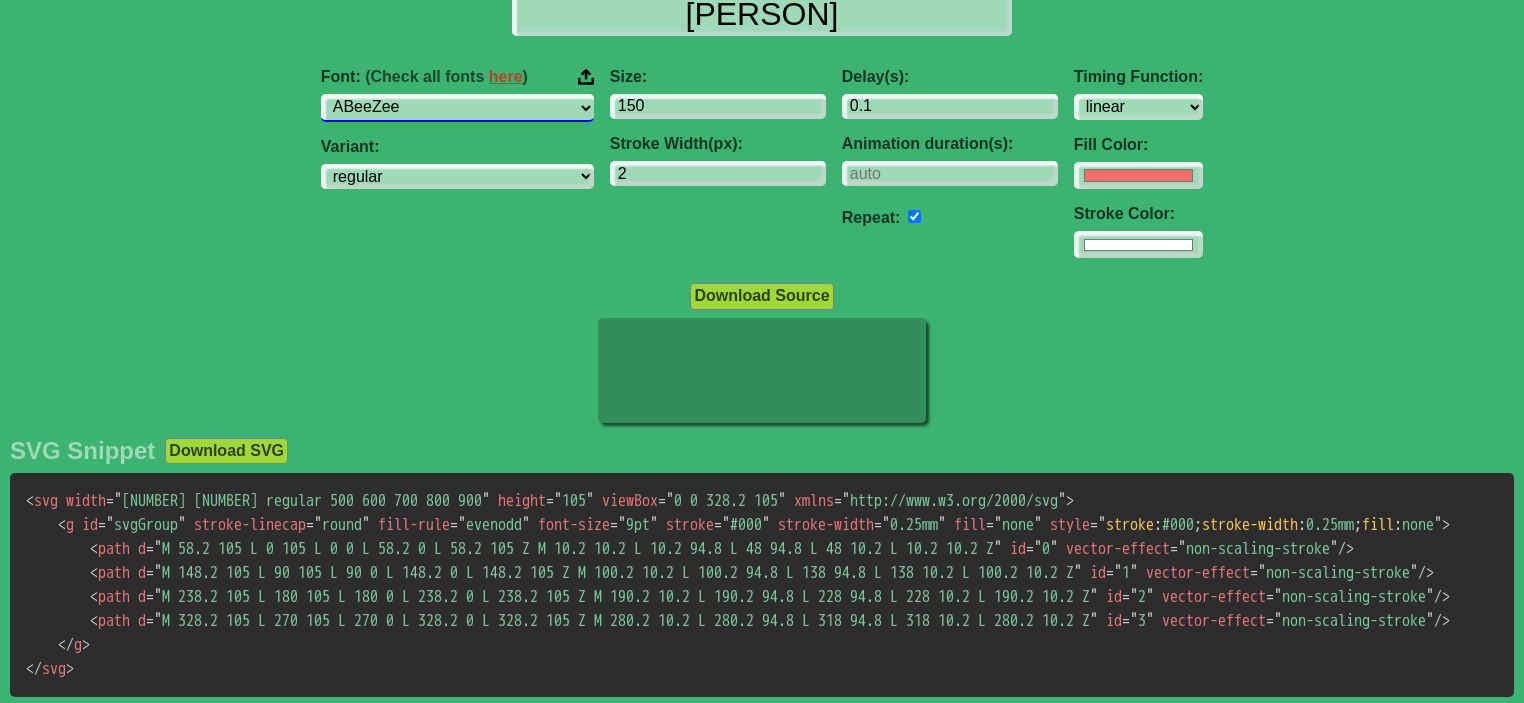 select on "Noto Naskh Arabic" 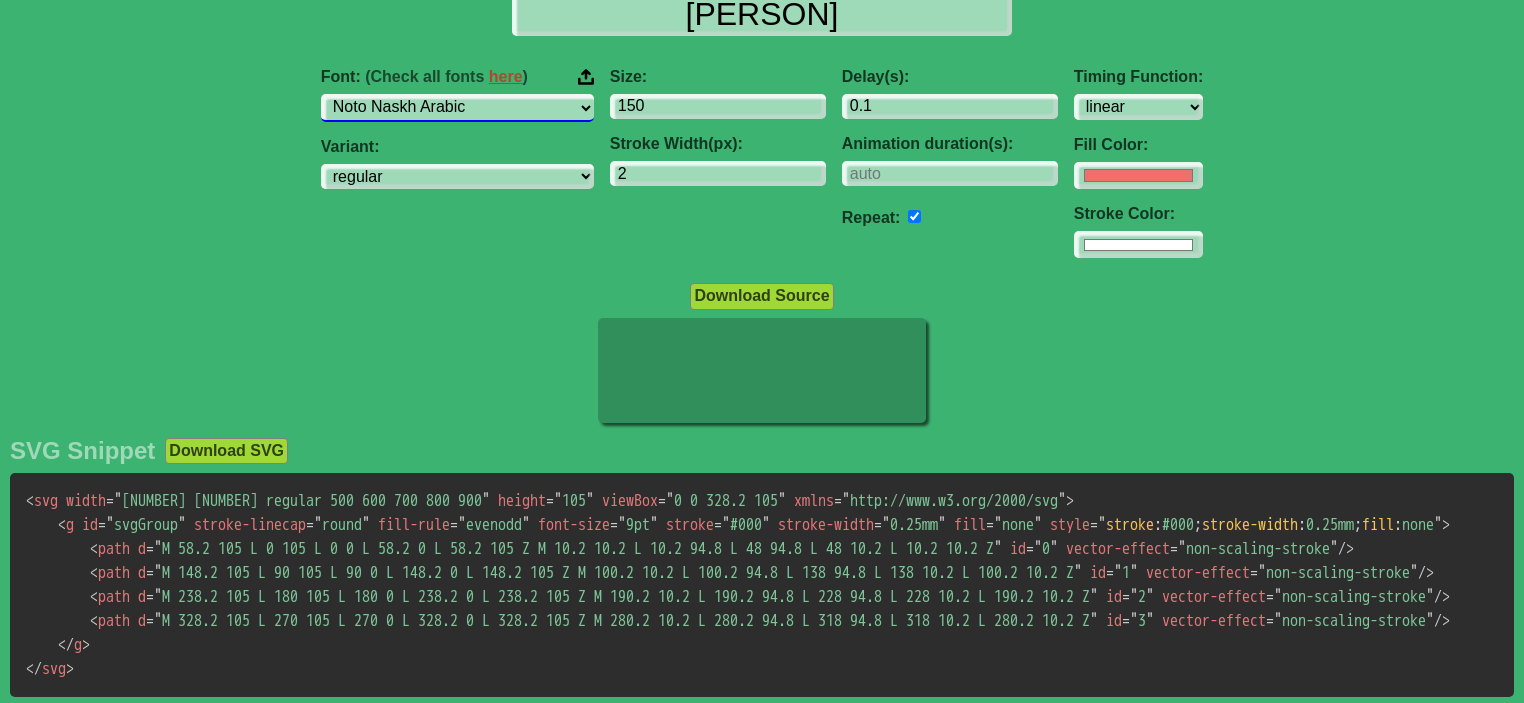 click on "ABeeZee ADLaM Display AR One Sans Abel Abhaya Libre Aboreto Abril Fatface Abyssinica SIL Aclonica Acme Actor Adamina Advent Pro Afacad Afacad Flux Agbalumo Agdasima Agu Display Aguafina Script Akatab Akaya Kanadaka Akaya Telivigala Akronim Akshar Aladin Alata Alatsi Albert Sans Aldrich Alef Alegreya Alegreya SC Alegreya Sans Alegreya Sans SC Aleo Alex Brush Alexandria Alfa Slab One Alice Alike Alike Angular Alkalami Alkatra Allan Allerta Allerta Stencil Allison Allura Almarai Almendra Almendra Display Almendra SC Alumni Sans Alumni Sans Collegiate One Alumni Sans Inline One Alumni Sans Pinstripe Alumni Sans SC Amarante Amaranth Amatic SC Amethysta Amiko Amiri Amiri Quran Amita Anaheim Ancizar Sans Ancizar Serif Andada Pro Andika Anek Bangla Anek Devanagari Anek Gujarati Anek Gurmukhi Anek Kannada Anek Latin Anek Malayalam Anek Odia Anek Tamil Anek Telugu Angkor Annapurna SIL Annie Use Your Telescope Anonymous Pro Anta Antic Antic Didone Antic Slab Anton Anton SC Antonio Anuphan Anybody Aoboshi One Arapey Arvo" at bounding box center [457, 107] 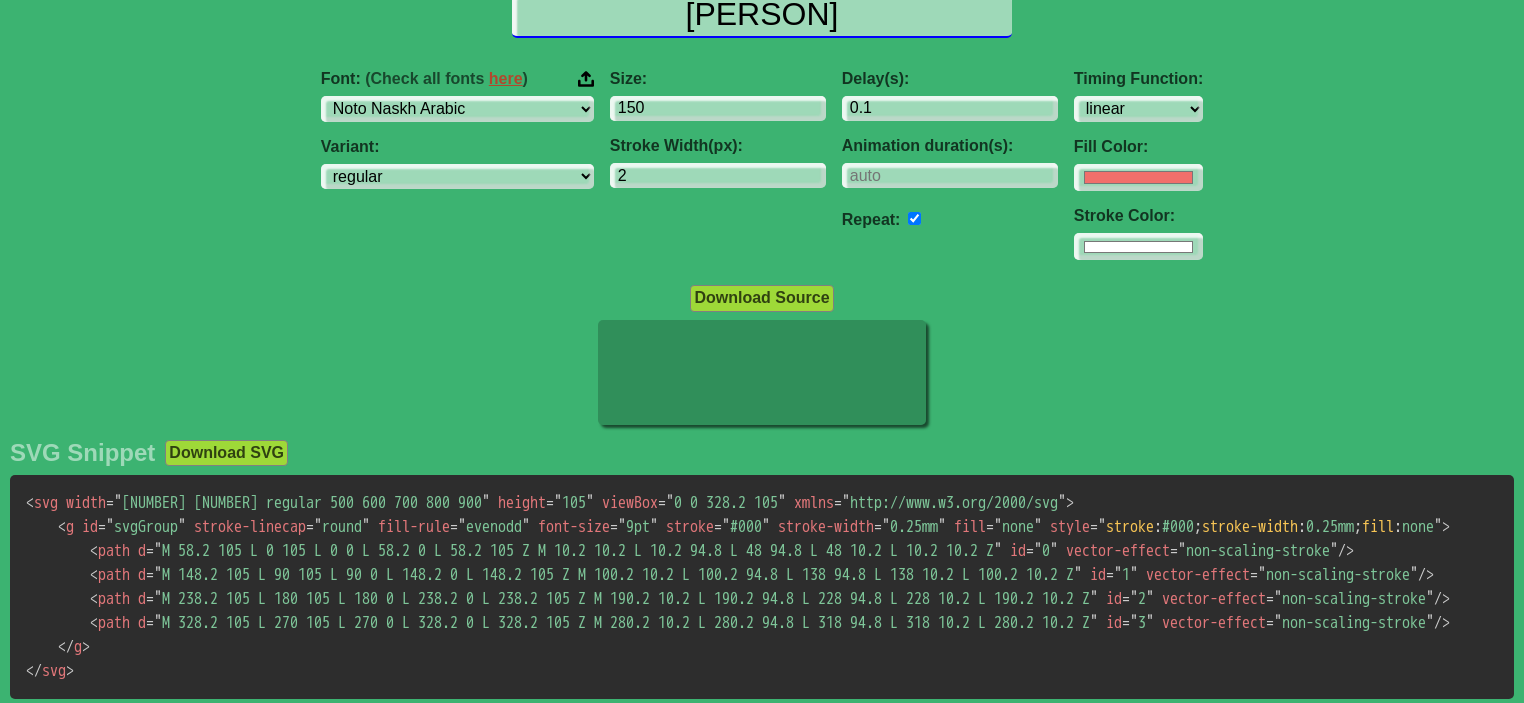 click on "[PERSON]" at bounding box center [762, 15] 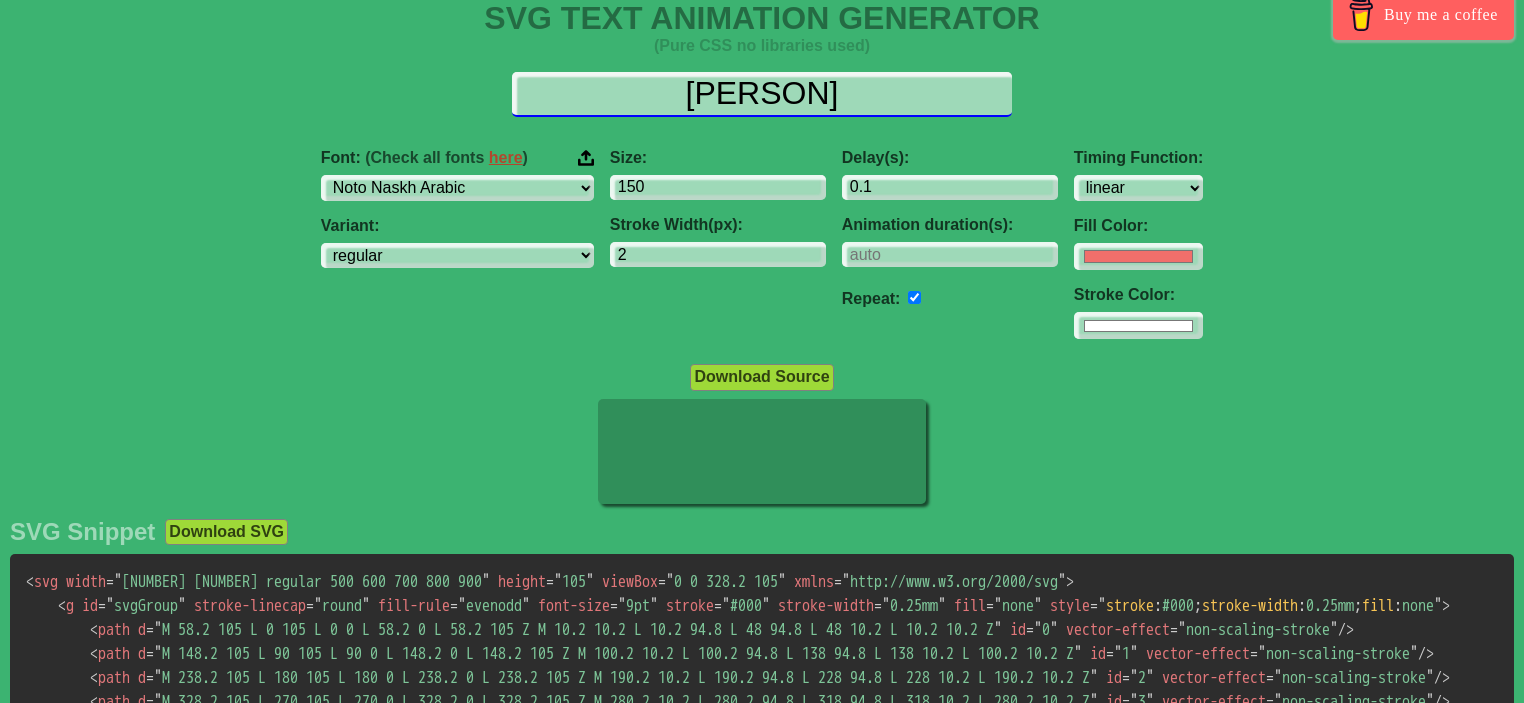 scroll, scrollTop: 0, scrollLeft: 0, axis: both 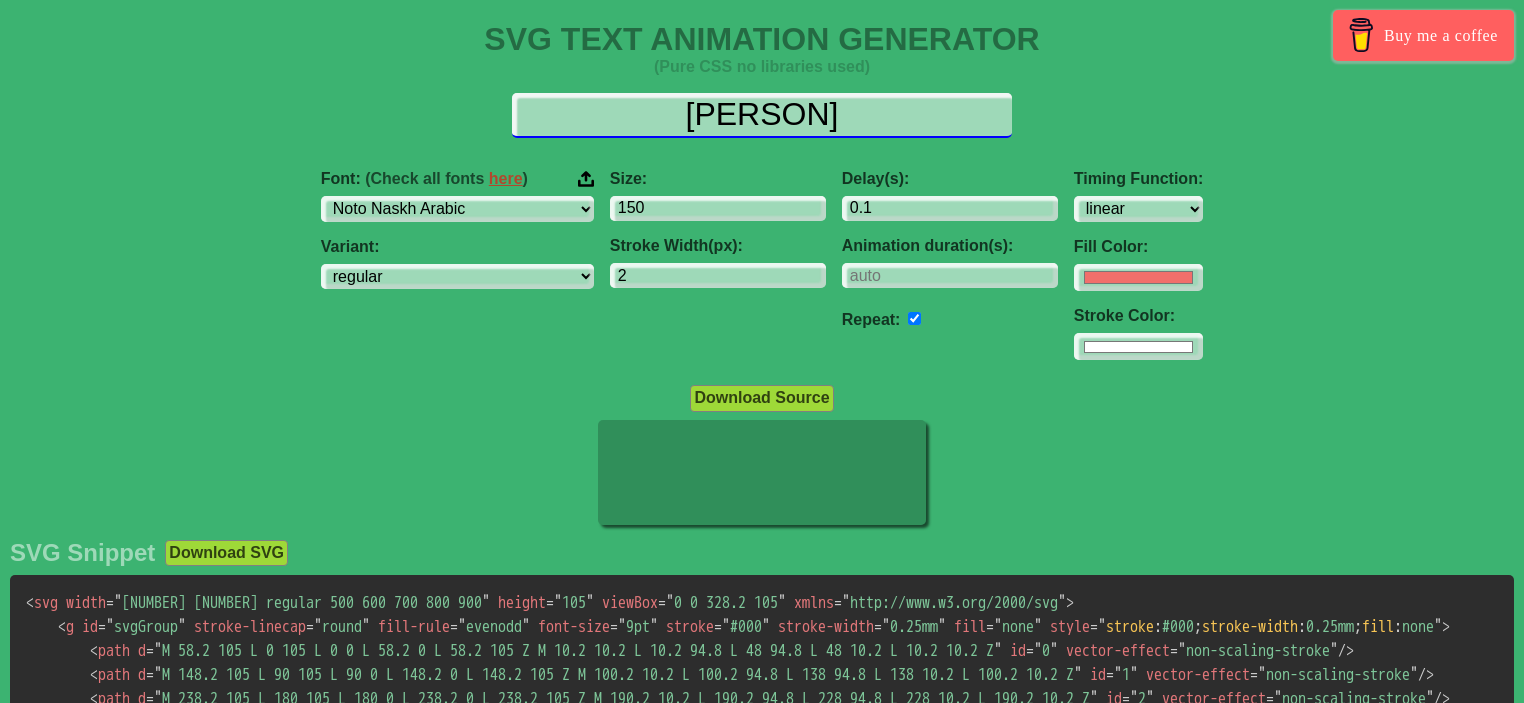 click on "[PERSON]" at bounding box center (762, 115) 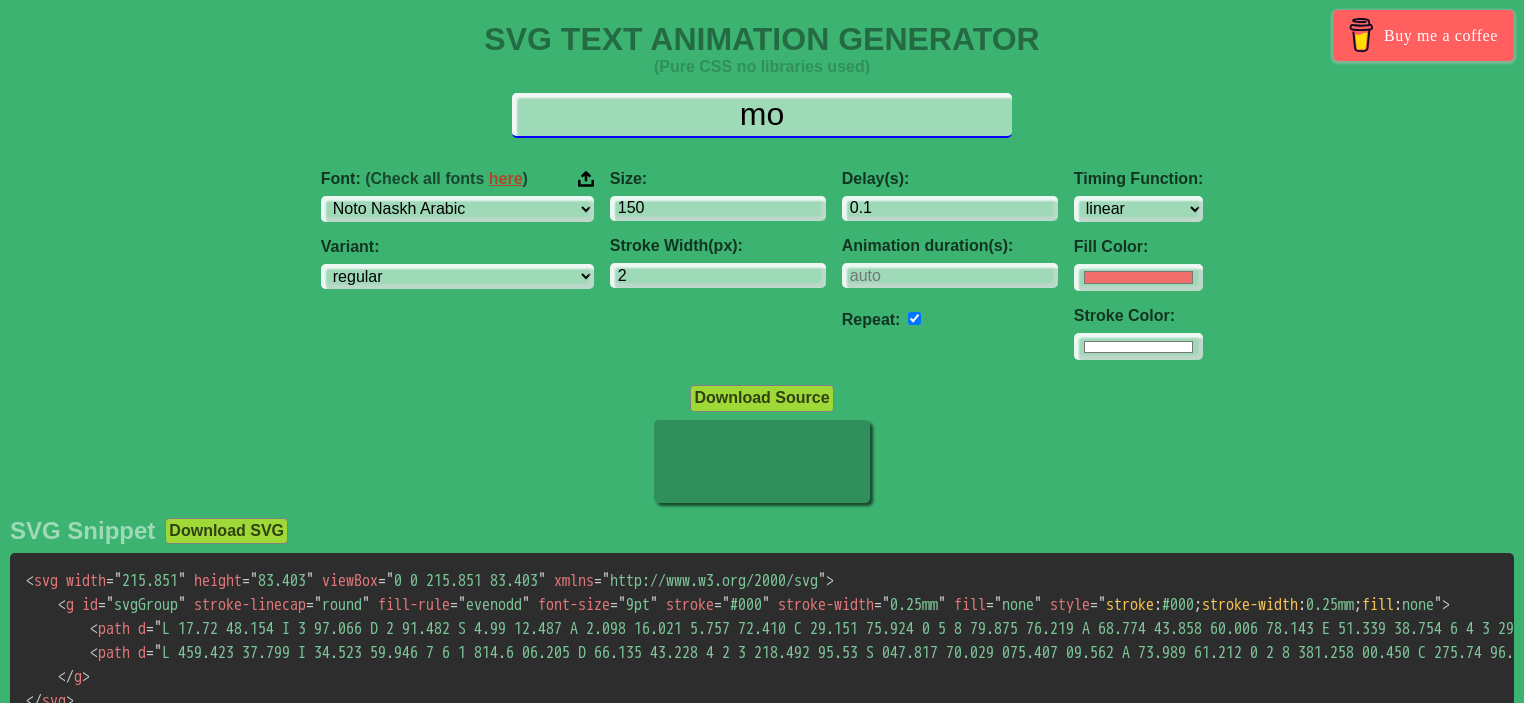 type on "m" 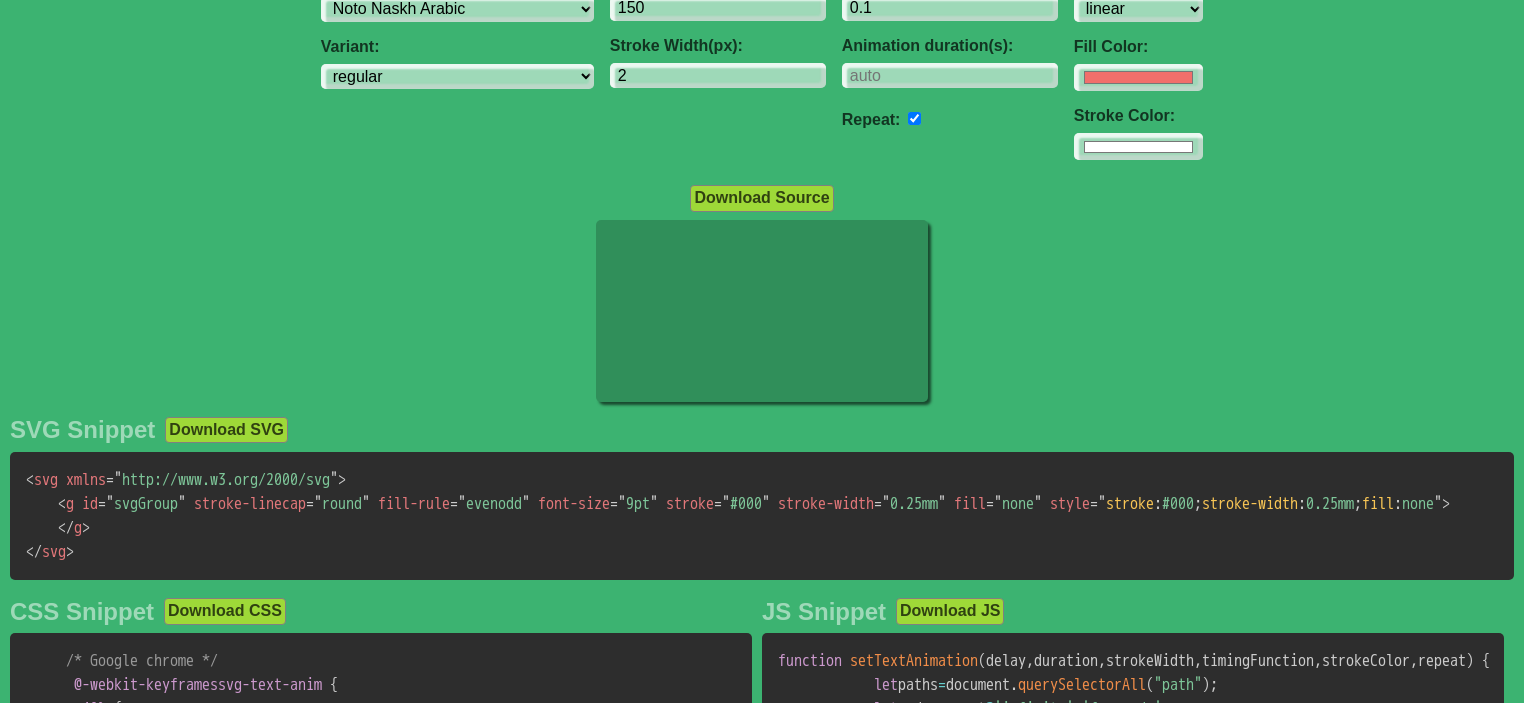 scroll, scrollTop: 96, scrollLeft: 0, axis: vertical 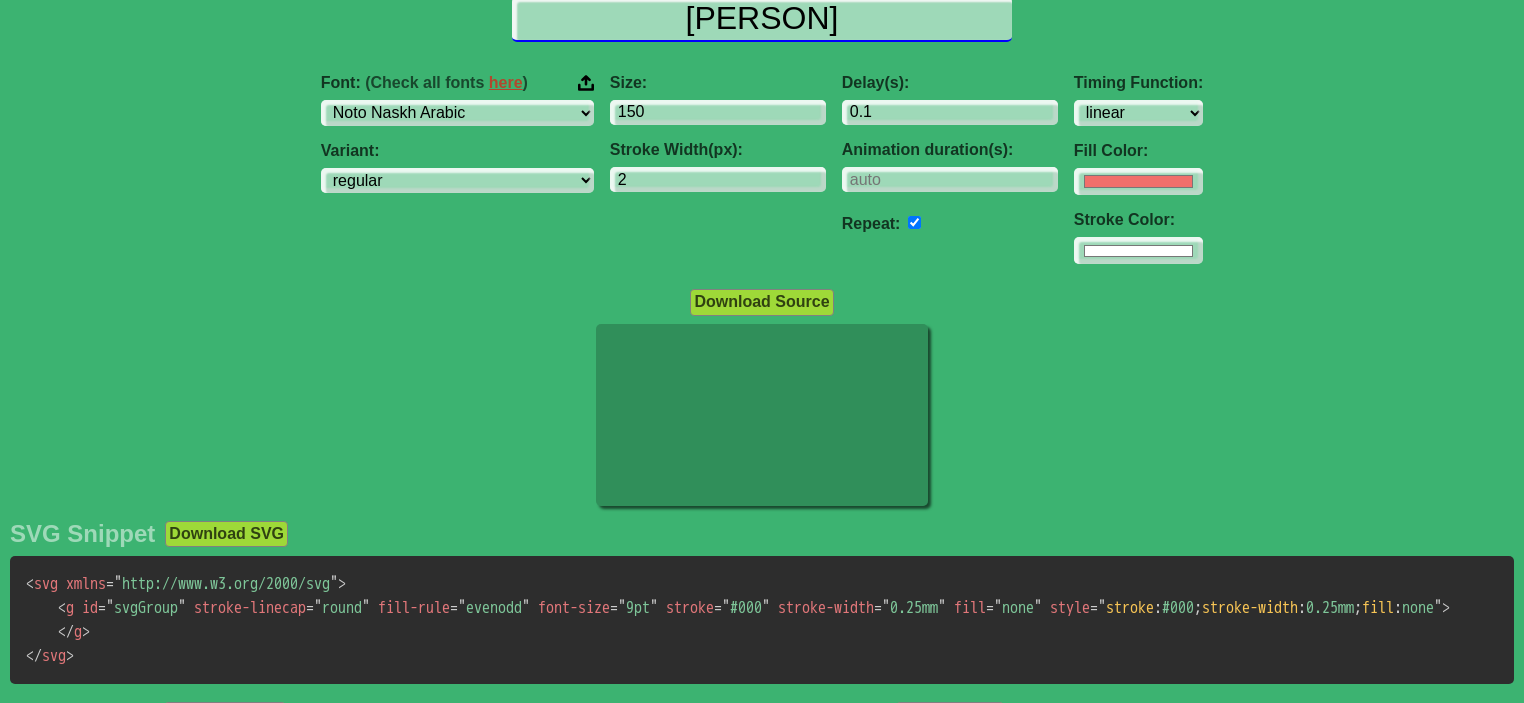 type on "[PERSON]" 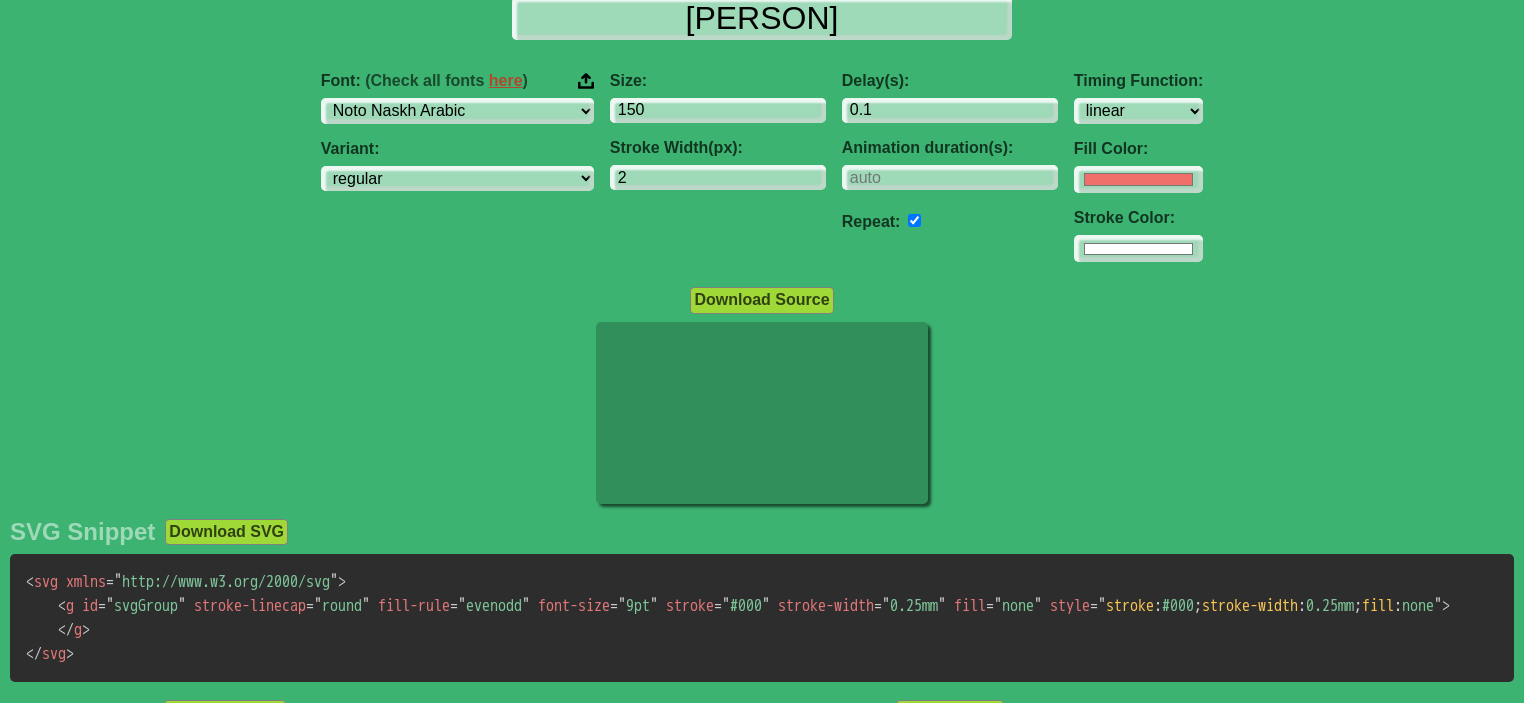 click on "SVG TEXT ANIMATION GENERATOR  (Pure CSS no libraries used) Buy me a coffee [PERSON] Font:   (Check all fonts   here ) ABeeZee ADLaM Display AR One Sans Abel Abhaya Libre Aboreto Abril Fatface Abyssinica SIL Aclonica Acme Actor Adamina Advent Pro Afacad Afacad Flux Agbalumo Agdasima Agu Display Aguafina Script Akatab Akaya Kanadaka Akaya Telivigala Akronim Akshar Aladin Alata Alatsi Albert Sans Aldrich Alef Alegreya Alegreya SC Alegreya Sans Alegreya Sans SC Aleo Alex Brush Alexandria Alfa Slab One Alice Alike Alike Angular Alkalami Alkatra Allan Allerta Allerta Stencil Allison Allura Almarai Amarante Amaranth Amatic SC Amethysta Amiko Amiri Amiri Quran Amita Anaheim Ancizar Sans Ancizar Serif Andada Pro Andika Anek Bangla Anek Devanagari Anek Gujarati Anek Gurmukhi Anek Kannada Anek Latin Anek Malayalam Anek Odia Anek Tamil Anek Telugu Angkor Annapurna SIL Anonymous Pro Anta" at bounding box center (762, 782) 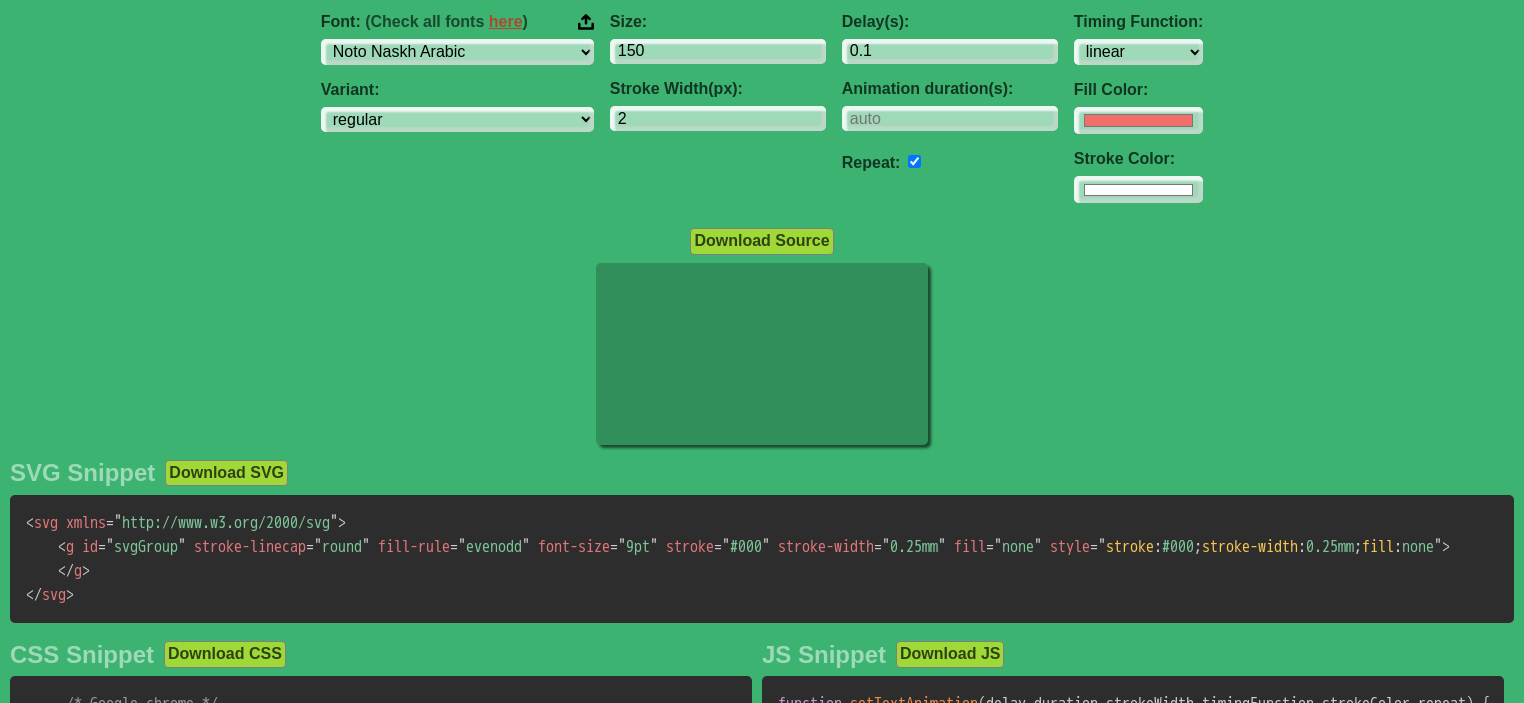 scroll, scrollTop: 361, scrollLeft: 0, axis: vertical 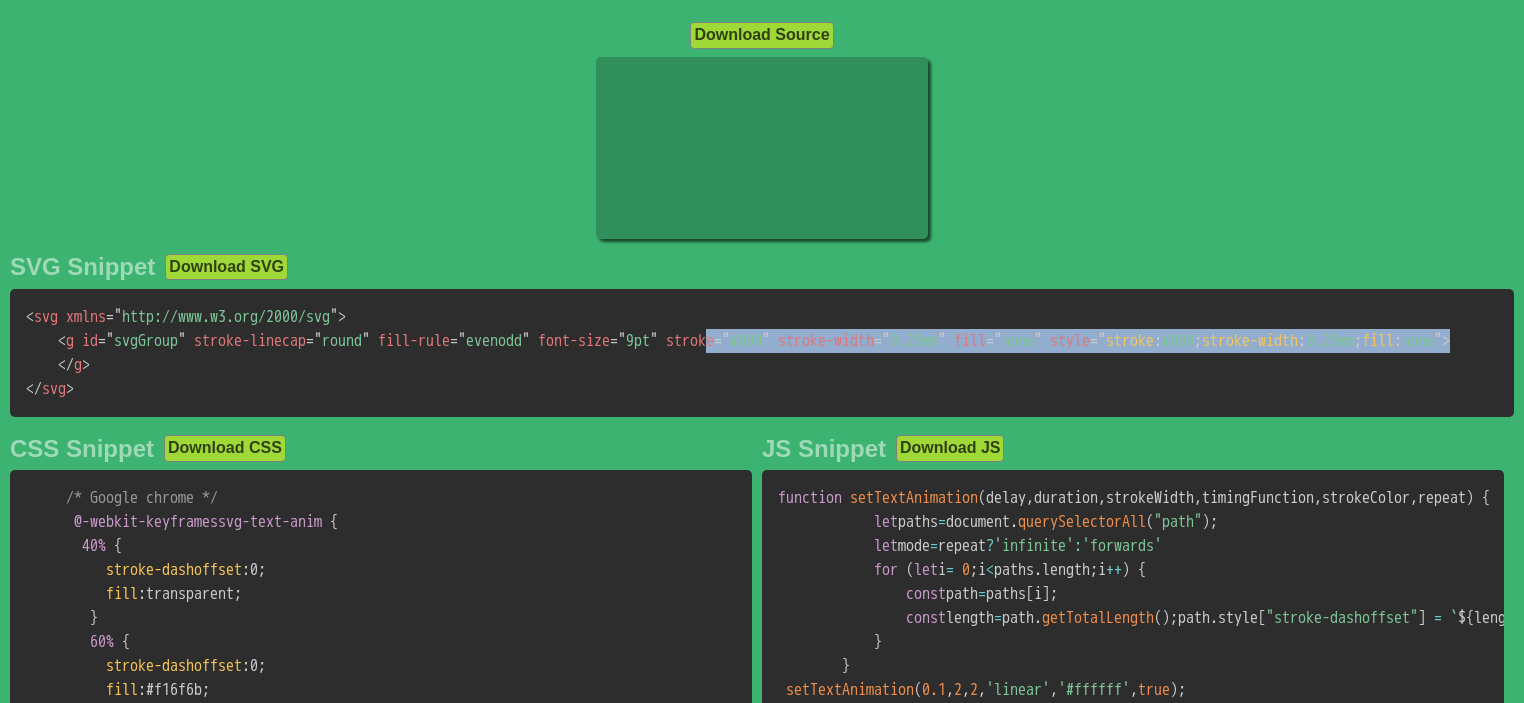 drag, startPoint x: 781, startPoint y: 339, endPoint x: 1500, endPoint y: 341, distance: 719.0028 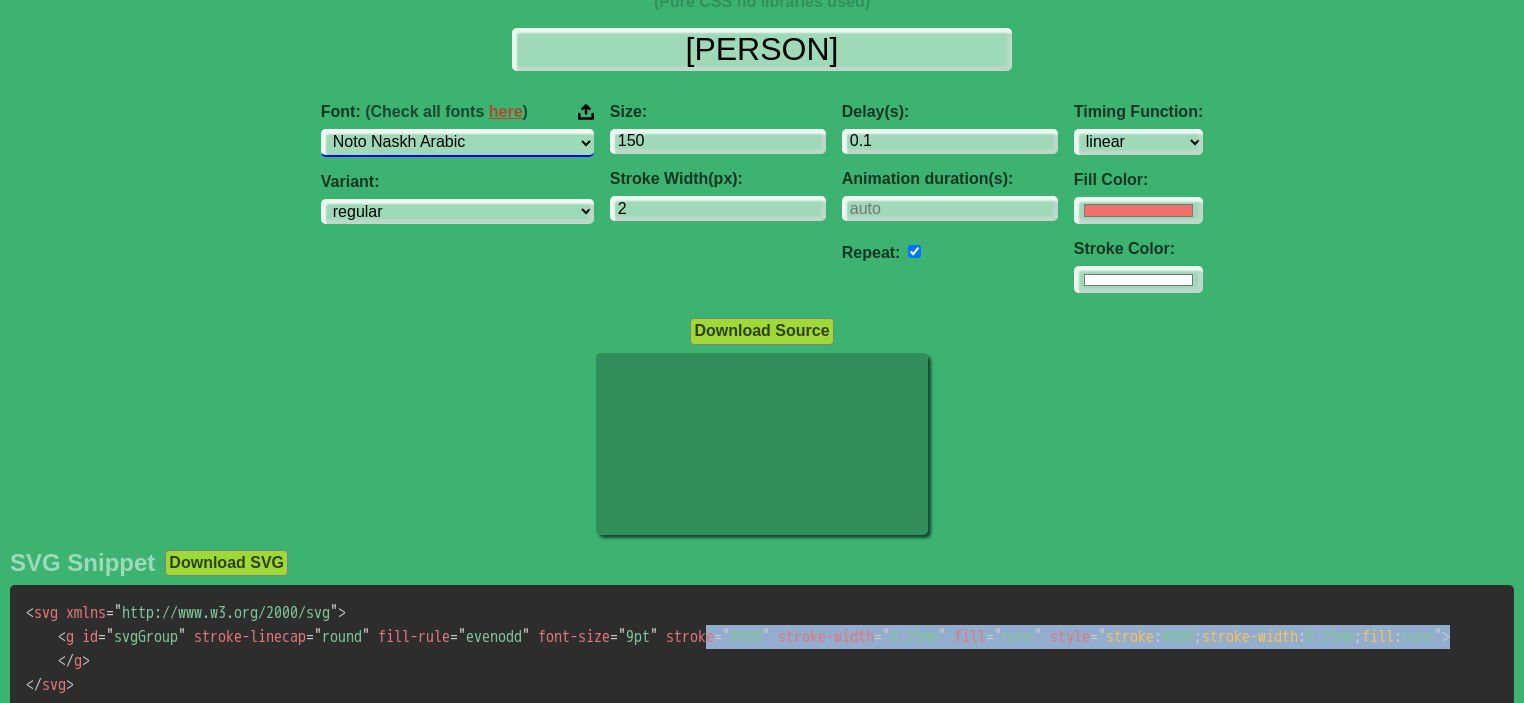 scroll, scrollTop: 100, scrollLeft: 0, axis: vertical 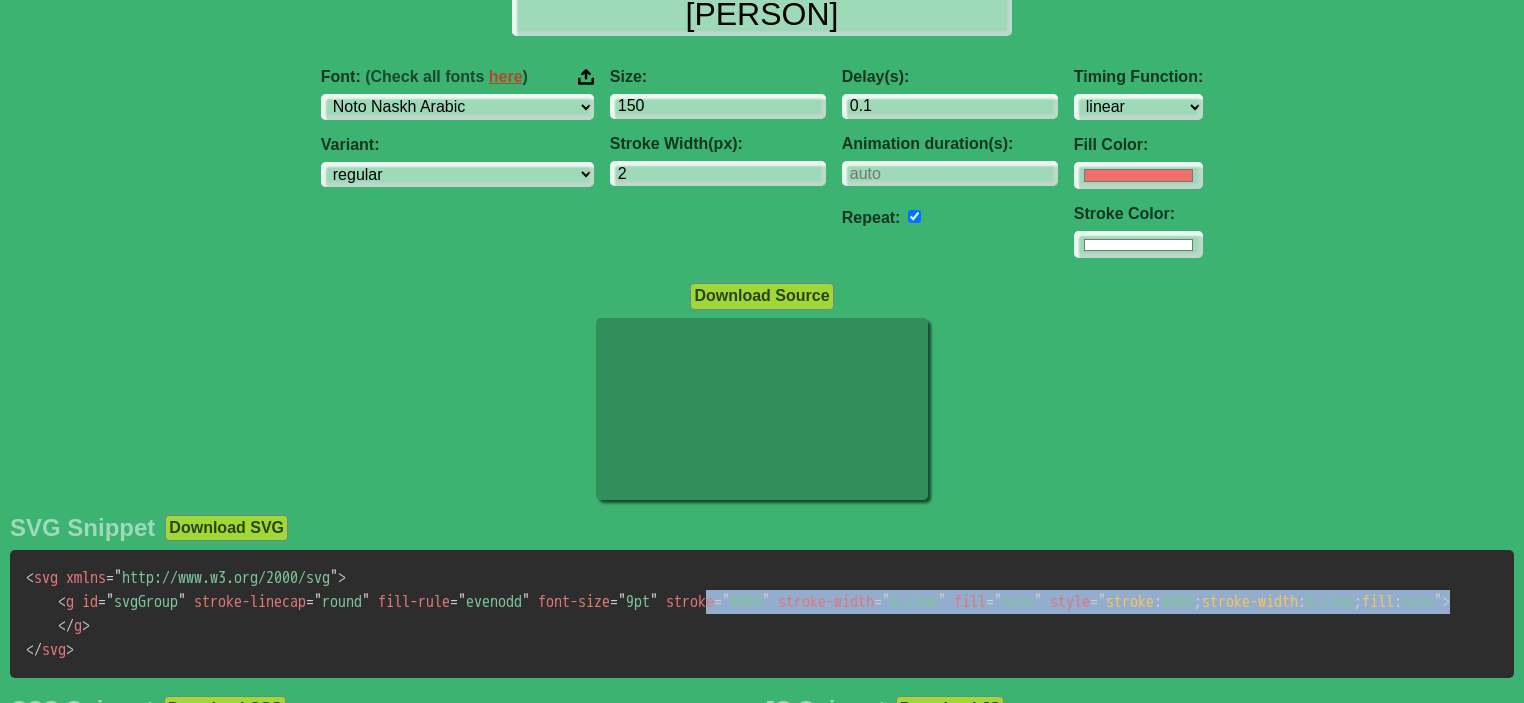 click on "here" at bounding box center [506, 76] 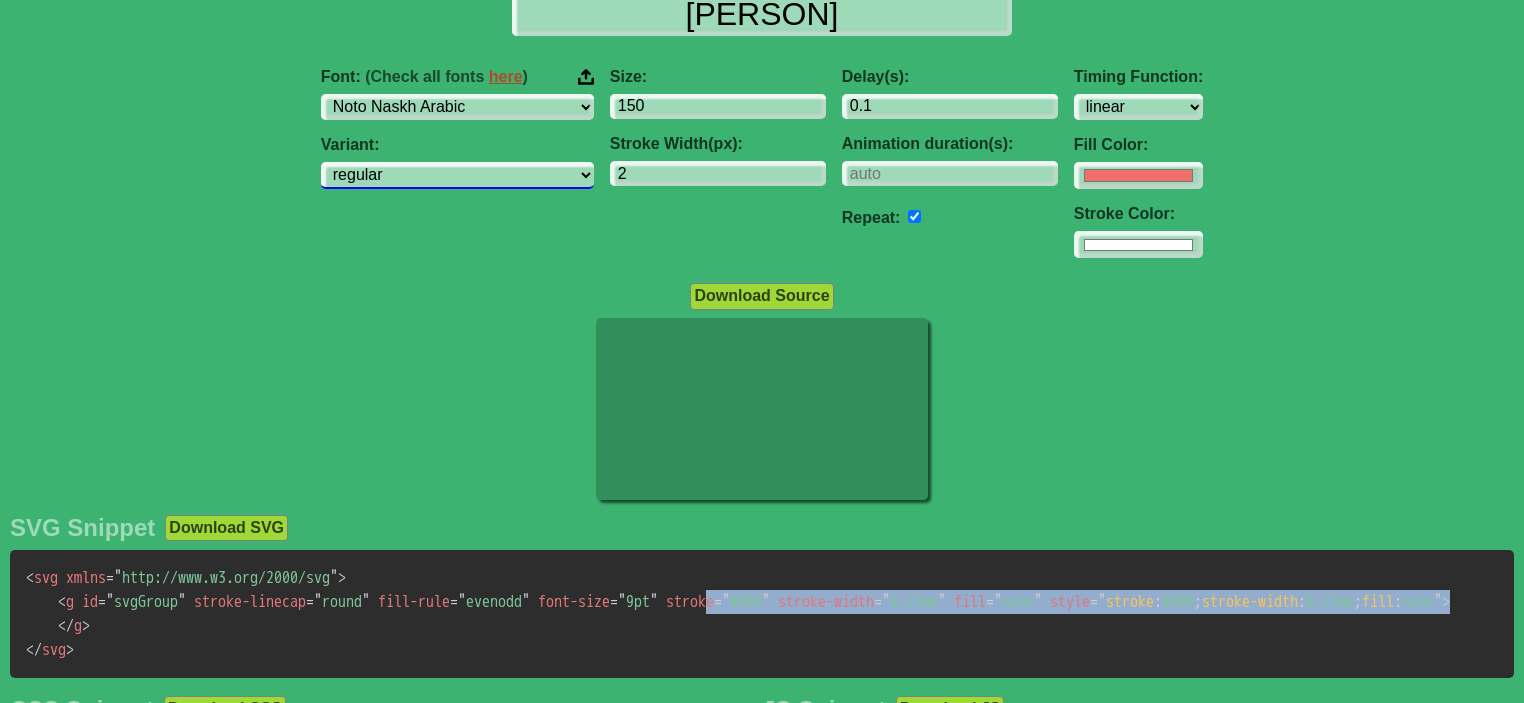 click on "regular 500 600 700" at bounding box center (457, 175) 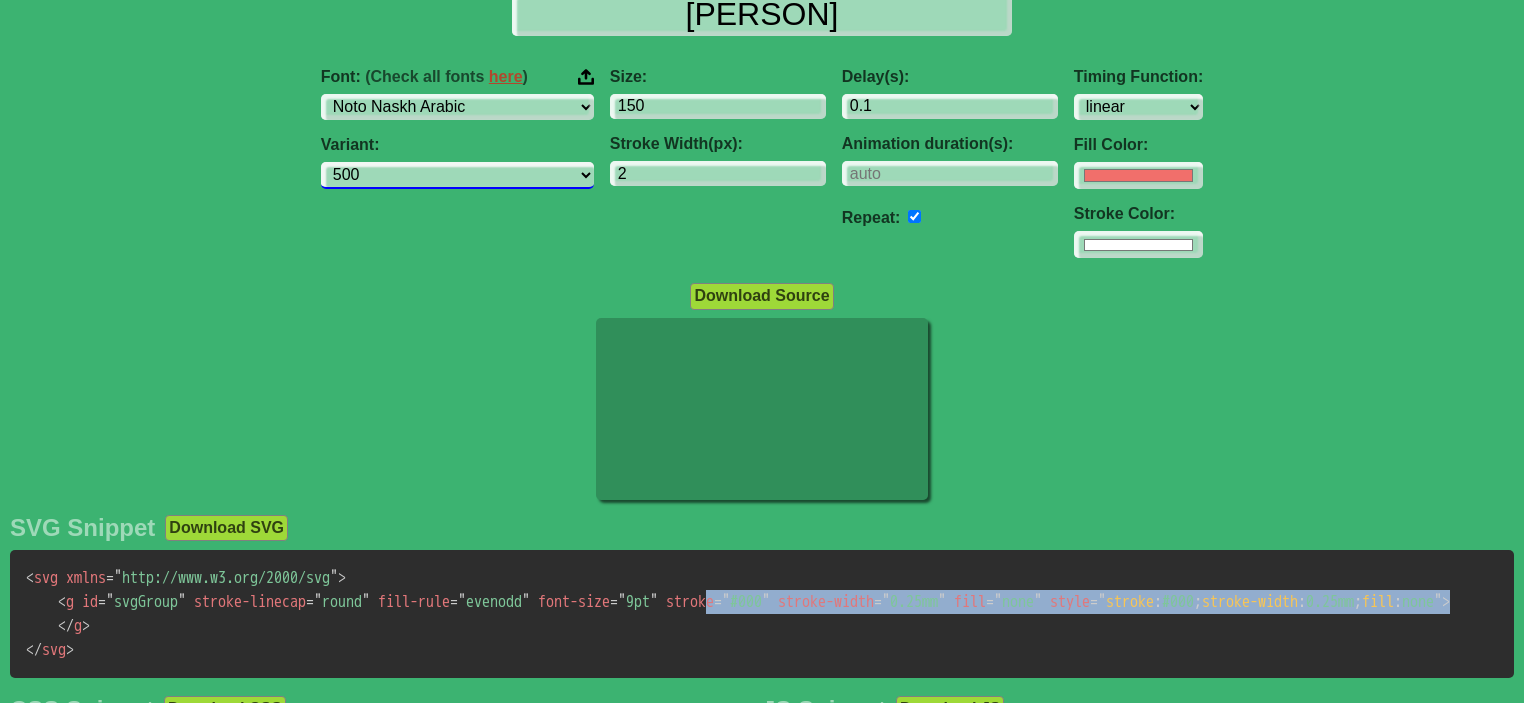 click on "regular 500 600 700" at bounding box center (457, 175) 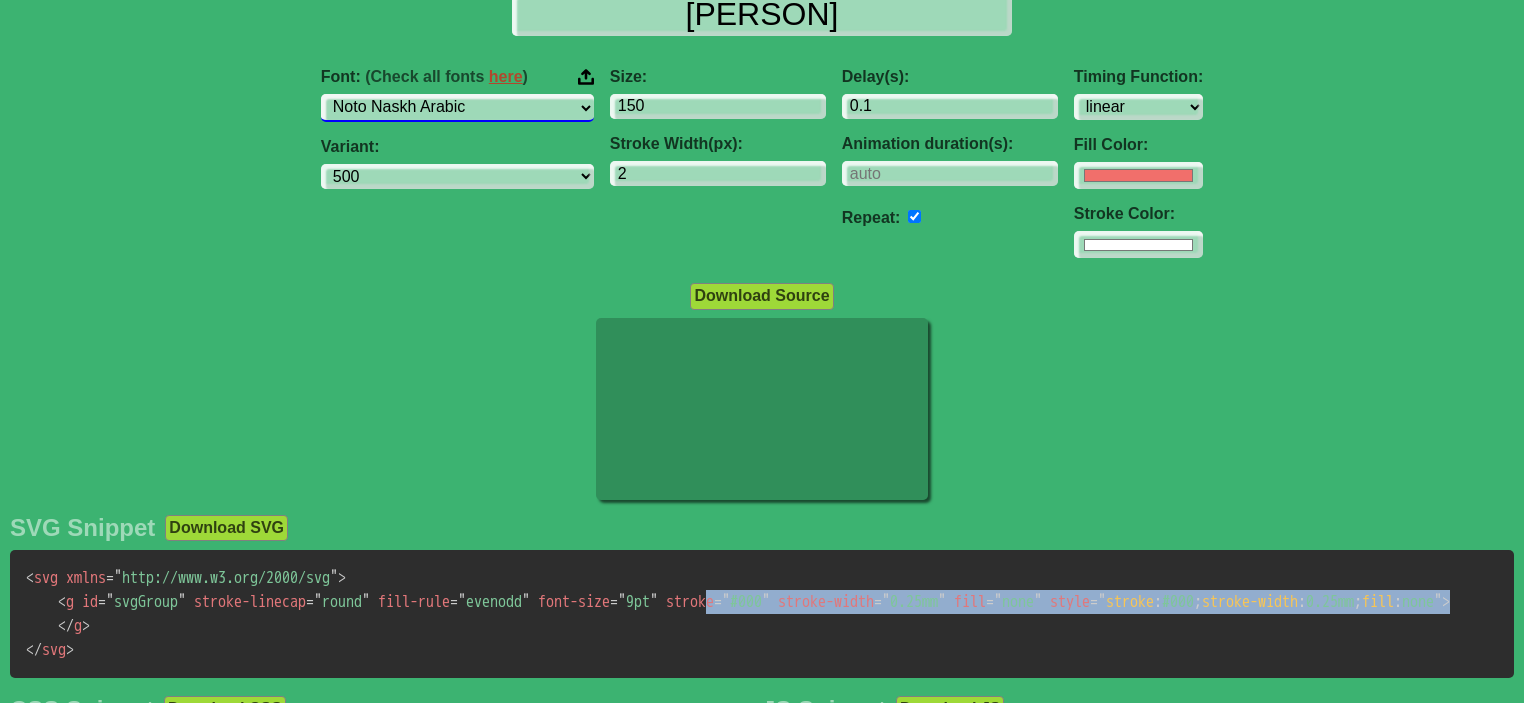 click on "ABeeZee ADLaM Display AR One Sans Abel Abhaya Libre Aboreto Abril Fatface Abyssinica SIL Aclonica Acme Actor Adamina Advent Pro Afacad Afacad Flux Agbalumo Agdasima Agu Display Aguafina Script Akatab Akaya Kanadaka Akaya Telivigala Akronim Akshar Aladin Alata Alatsi Albert Sans Aldrich Alef Alegreya Alegreya SC Alegreya Sans Alegreya Sans SC Aleo Alex Brush Alexandria Alfa Slab One Alice Alike Alike Angular Alkalami Alkatra Allan Allerta Allerta Stencil Allison Allura Almarai Almendra Almendra Display Almendra SC Alumni Sans Alumni Sans Collegiate One Alumni Sans Inline One Alumni Sans Pinstripe Alumni Sans SC Amarante Amaranth Amatic SC Amethysta Amiko Amiri Amiri Quran Amita Anaheim Ancizar Sans Ancizar Serif Andada Pro Andika Anek Bangla Anek Devanagari Anek Gujarati Anek Gurmukhi Anek Kannada Anek Latin Anek Malayalam Anek Odia Anek Tamil Anek Telugu Angkor Annapurna SIL Annie Use Your Telescope Anonymous Pro Anta Antic Antic Didone Antic Slab Anton Anton SC Antonio Anuphan Anybody Aoboshi One Arapey Arvo" at bounding box center [457, 107] 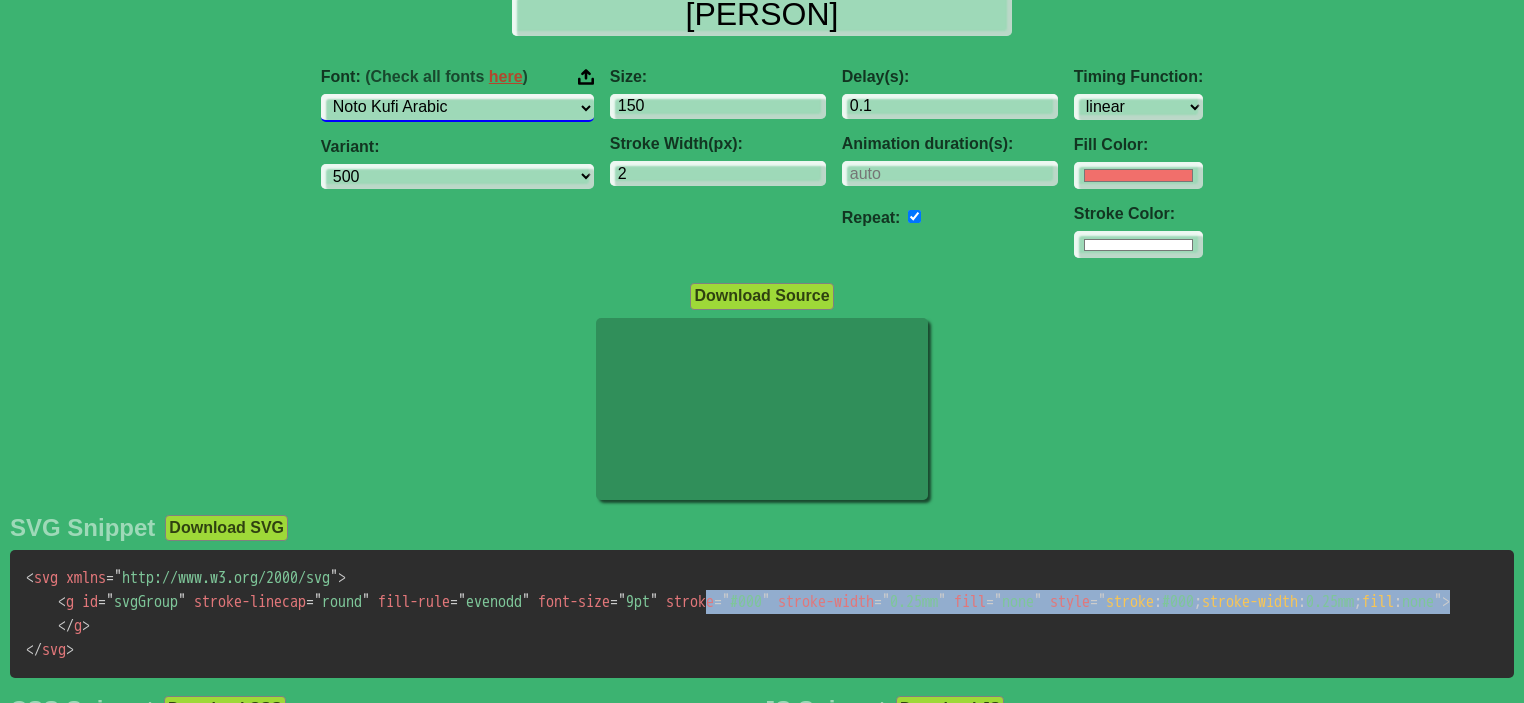 click on "ABeeZee ADLaM Display AR One Sans Abel Abhaya Libre Aboreto Abril Fatface Abyssinica SIL Aclonica Acme Actor Adamina Advent Pro Afacad Afacad Flux Agbalumo Agdasima Agu Display Aguafina Script Akatab Akaya Kanadaka Akaya Telivigala Akronim Akshar Aladin Alata Alatsi Albert Sans Aldrich Alef Alegreya Alegreya SC Alegreya Sans Alegreya Sans SC Aleo Alex Brush Alexandria Alfa Slab One Alice Alike Alike Angular Alkalami Alkatra Allan Allerta Allerta Stencil Allison Allura Almarai Almendra Almendra Display Almendra SC Alumni Sans Alumni Sans Collegiate One Alumni Sans Inline One Alumni Sans Pinstripe Alumni Sans SC Amarante Amaranth Amatic SC Amethysta Amiko Amiri Amiri Quran Amita Anaheim Ancizar Sans Ancizar Serif Andada Pro Andika Anek Bangla Anek Devanagari Anek Gujarati Anek Gurmukhi Anek Kannada Anek Latin Anek Malayalam Anek Odia Anek Tamil Anek Telugu Angkor Annapurna SIL Annie Use Your Telescope Anonymous Pro Anta Antic Antic Didone Antic Slab Anton Anton SC Antonio Anuphan Anybody Aoboshi One Arapey Arvo" at bounding box center [457, 107] 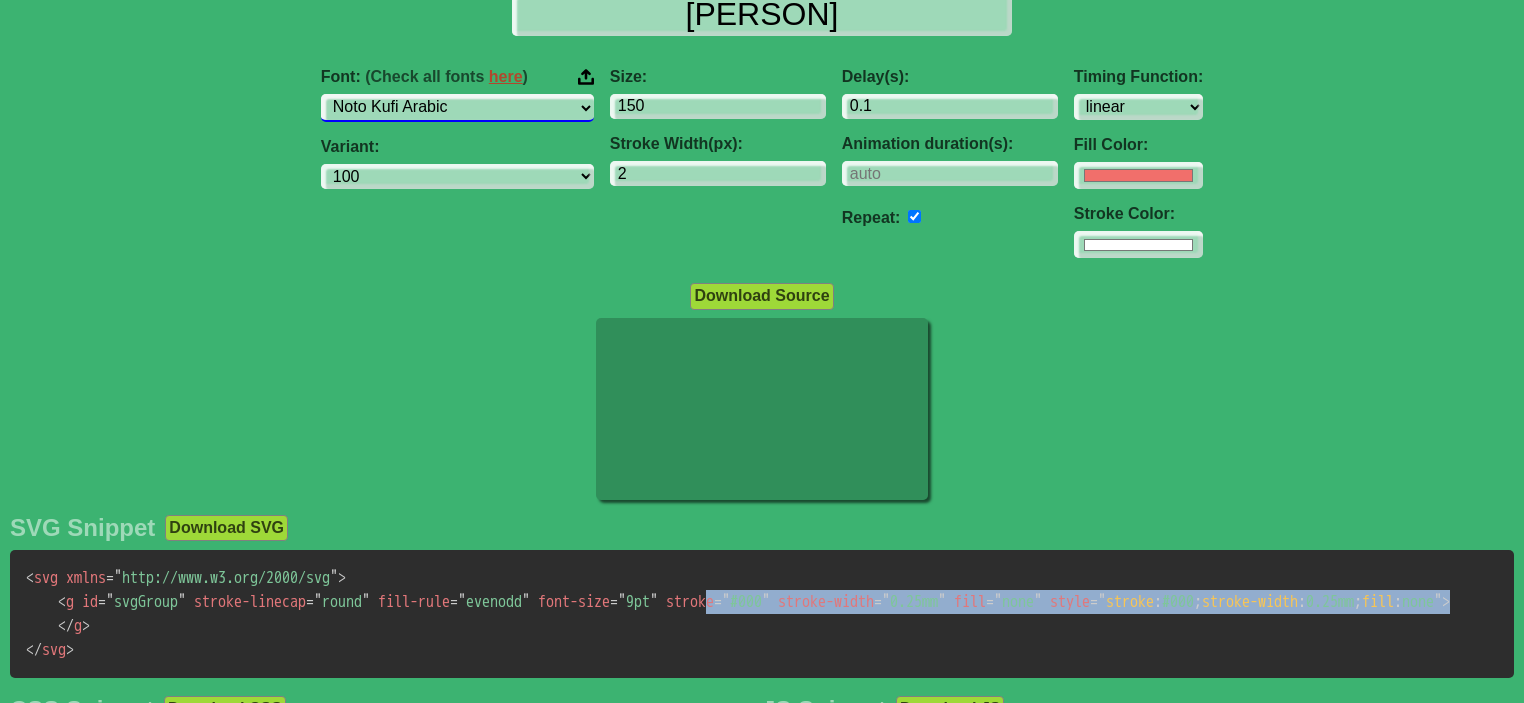 click on "ABeeZee ADLaM Display AR One Sans Abel Abhaya Libre Aboreto Abril Fatface Abyssinica SIL Aclonica Acme Actor Adamina Advent Pro Afacad Afacad Flux Agbalumo Agdasima Agu Display Aguafina Script Akatab Akaya Kanadaka Akaya Telivigala Akronim Akshar Aladin Alata Alatsi Albert Sans Aldrich Alef Alegreya Alegreya SC Alegreya Sans Alegreya Sans SC Aleo Alex Brush Alexandria Alfa Slab One Alice Alike Alike Angular Alkalami Alkatra Allan Allerta Allerta Stencil Allison Allura Almarai Almendra Almendra Display Almendra SC Alumni Sans Alumni Sans Collegiate One Alumni Sans Inline One Alumni Sans Pinstripe Alumni Sans SC Amarante Amaranth Amatic SC Amethysta Amiko Amiri Amiri Quran Amita Anaheim Ancizar Sans Ancizar Serif Andada Pro Andika Anek Bangla Anek Devanagari Anek Gujarati Anek Gurmukhi Anek Kannada Anek Latin Anek Malayalam Anek Odia Anek Tamil Anek Telugu Angkor Annapurna SIL Annie Use Your Telescope Anonymous Pro Anta Antic Antic Didone Antic Slab Anton Anton SC Antonio Anuphan Anybody Aoboshi One Arapey Arvo" at bounding box center [457, 107] 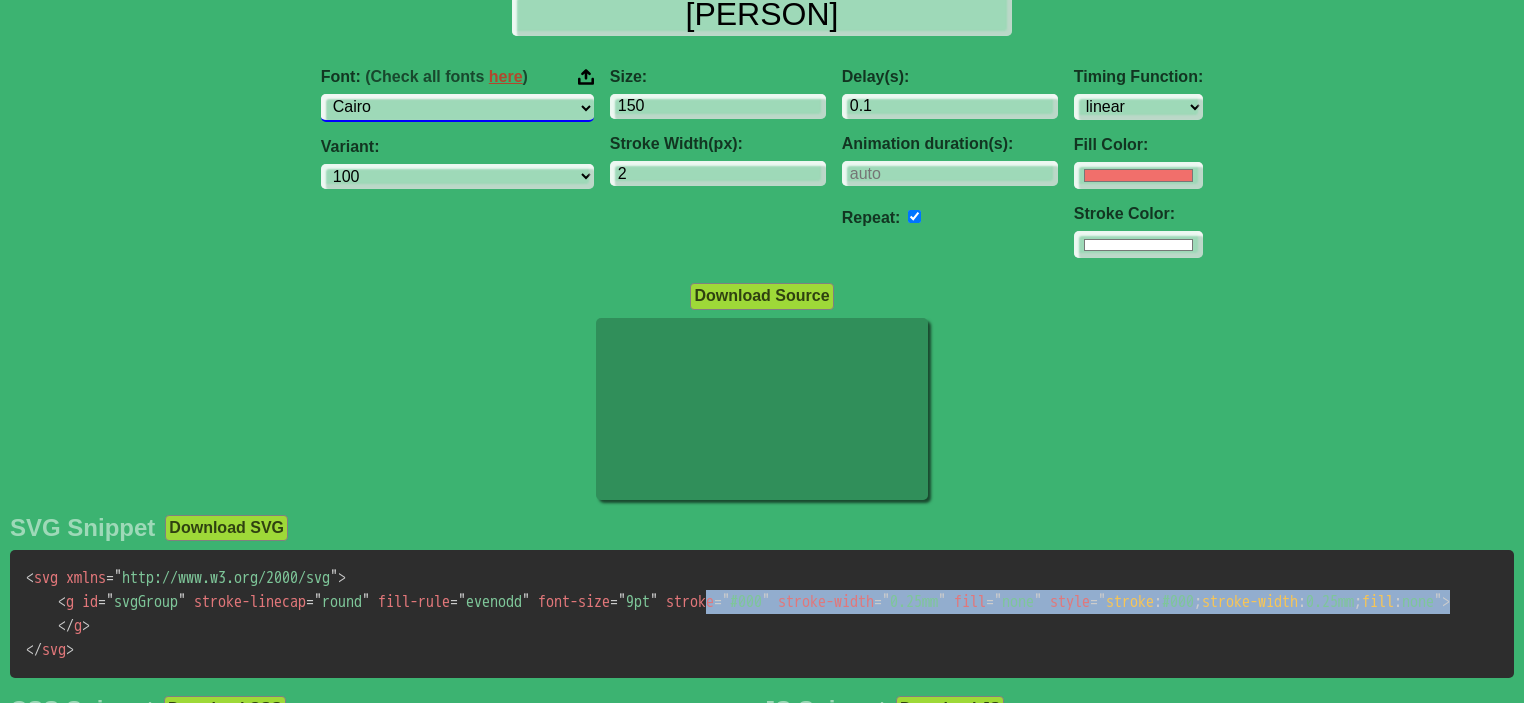 click on "ABeeZee ADLaM Display AR One Sans Abel Abhaya Libre Aboreto Abril Fatface Abyssinica SIL Aclonica Acme Actor Adamina Advent Pro Afacad Afacad Flux Agbalumo Agdasima Agu Display Aguafina Script Akatab Akaya Kanadaka Akaya Telivigala Akronim Akshar Aladin Alata Alatsi Albert Sans Aldrich Alef Alegreya Alegreya SC Alegreya Sans Alegreya Sans SC Aleo Alex Brush Alexandria Alfa Slab One Alice Alike Alike Angular Alkalami Alkatra Allan Allerta Allerta Stencil Allison Allura Almarai Almendra Almendra Display Almendra SC Alumni Sans Alumni Sans Collegiate One Alumni Sans Inline One Alumni Sans Pinstripe Alumni Sans SC Amarante Amaranth Amatic SC Amethysta Amiko Amiri Amiri Quran Amita Anaheim Ancizar Sans Ancizar Serif Andada Pro Andika Anek Bangla Anek Devanagari Anek Gujarati Anek Gurmukhi Anek Kannada Anek Latin Anek Malayalam Anek Odia Anek Tamil Anek Telugu Angkor Annapurna SIL Annie Use Your Telescope Anonymous Pro Anta Antic Antic Didone Antic Slab Anton Anton SC Antonio Anuphan Anybody Aoboshi One Arapey Arvo" at bounding box center [457, 107] 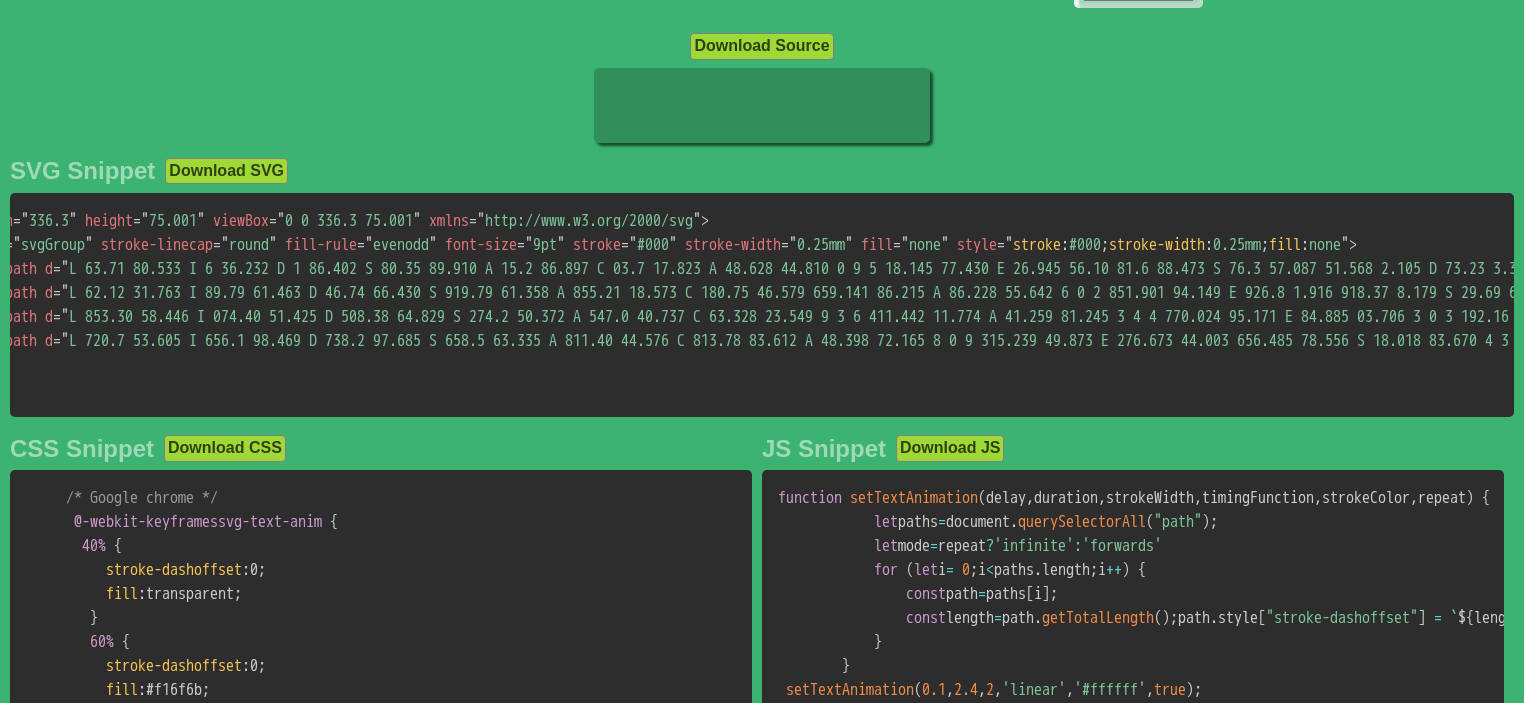 scroll, scrollTop: 0, scrollLeft: 0, axis: both 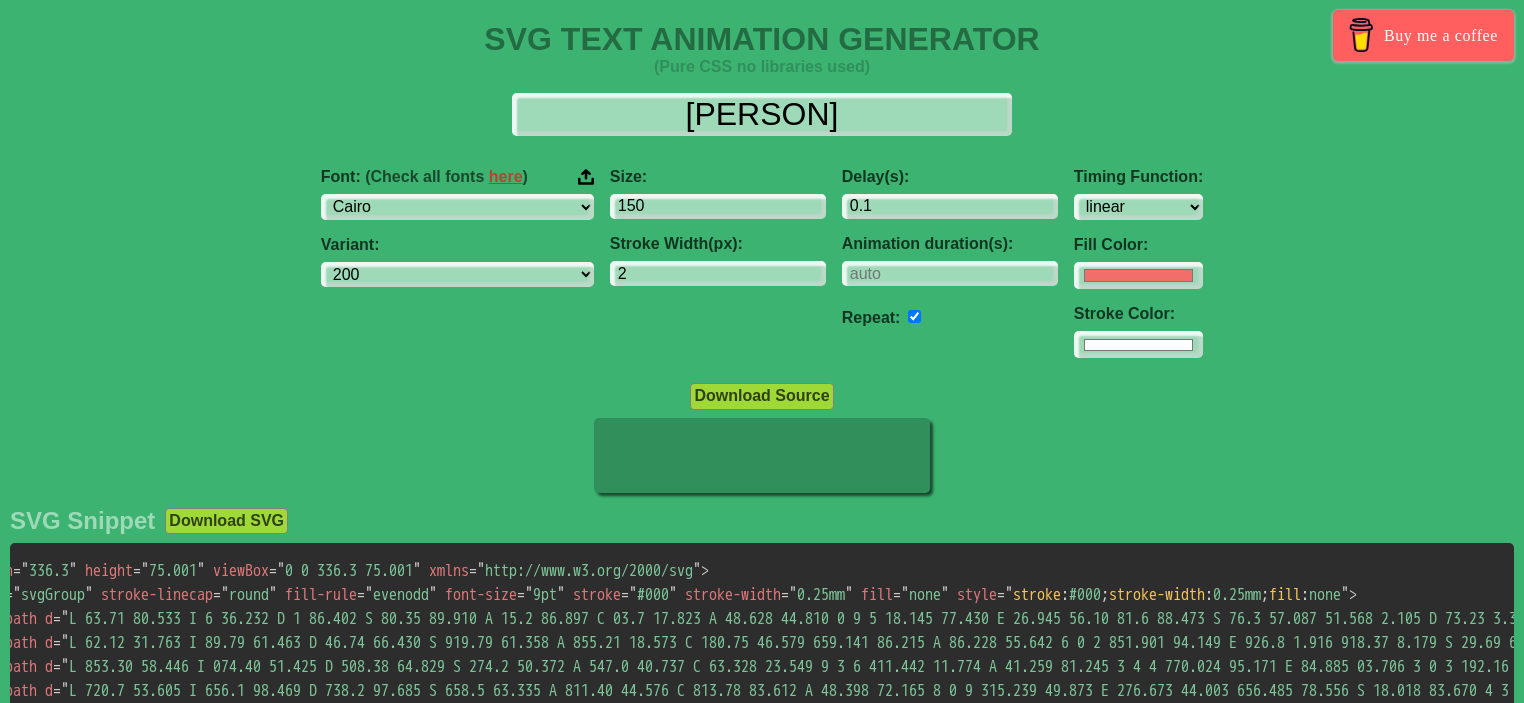 click 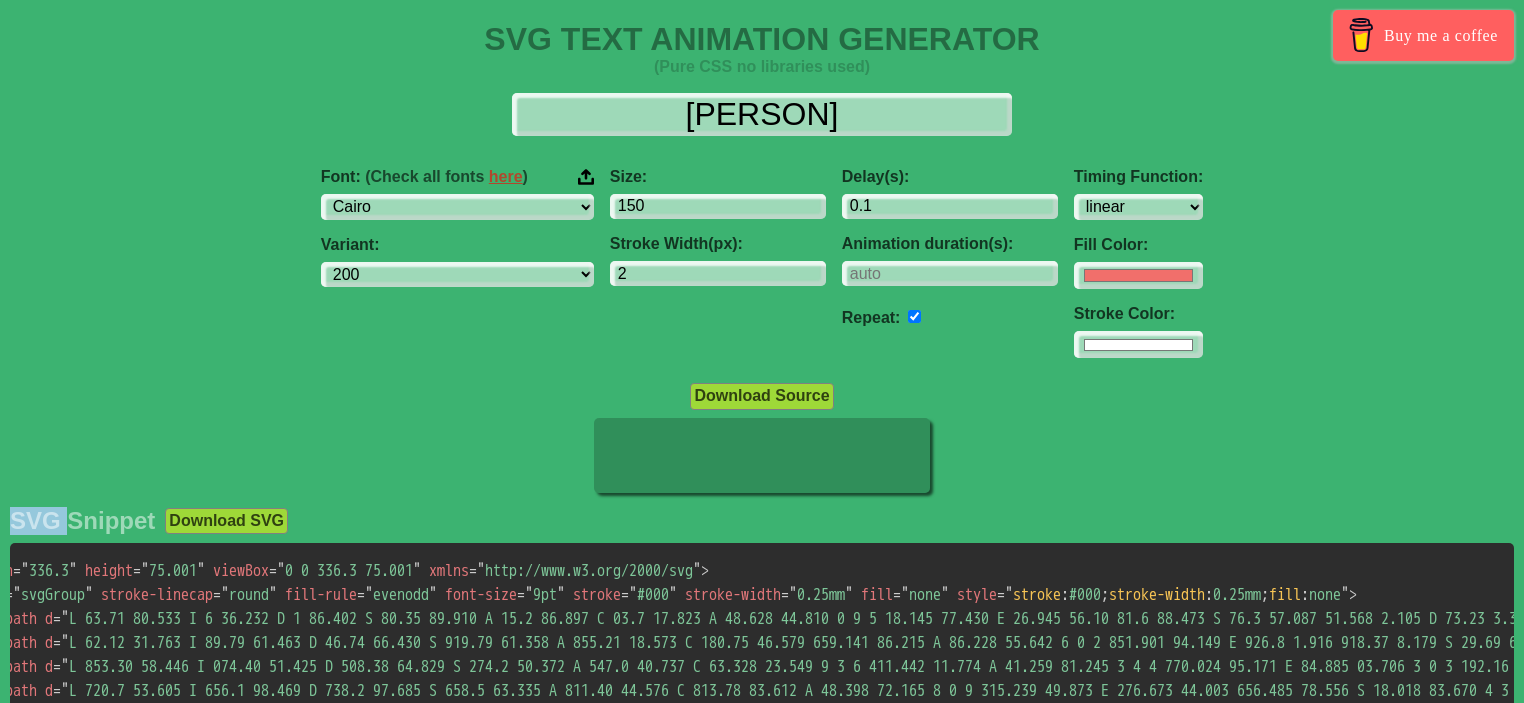 click 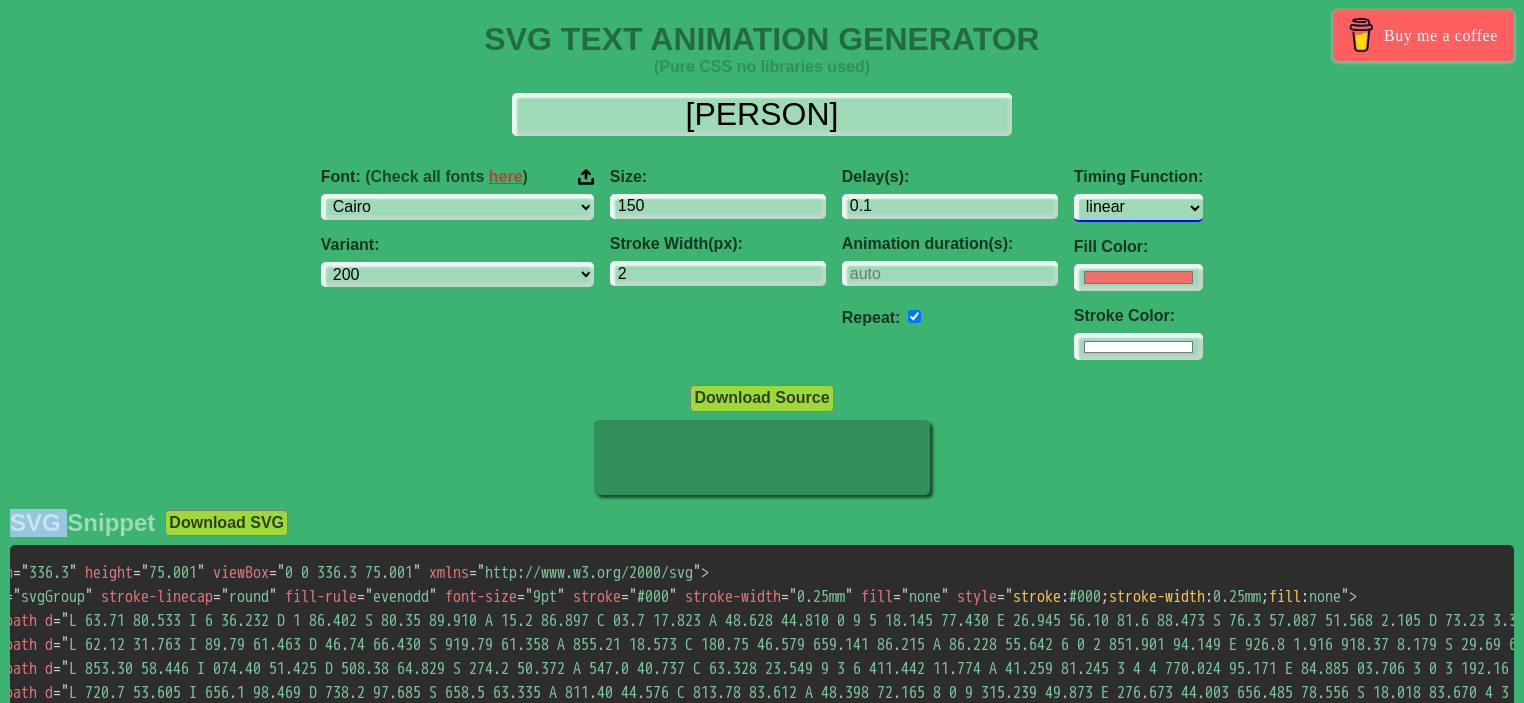 click on "ease ease-in ease-out ease-in-out linear step-start step-end" at bounding box center [1138, 207] 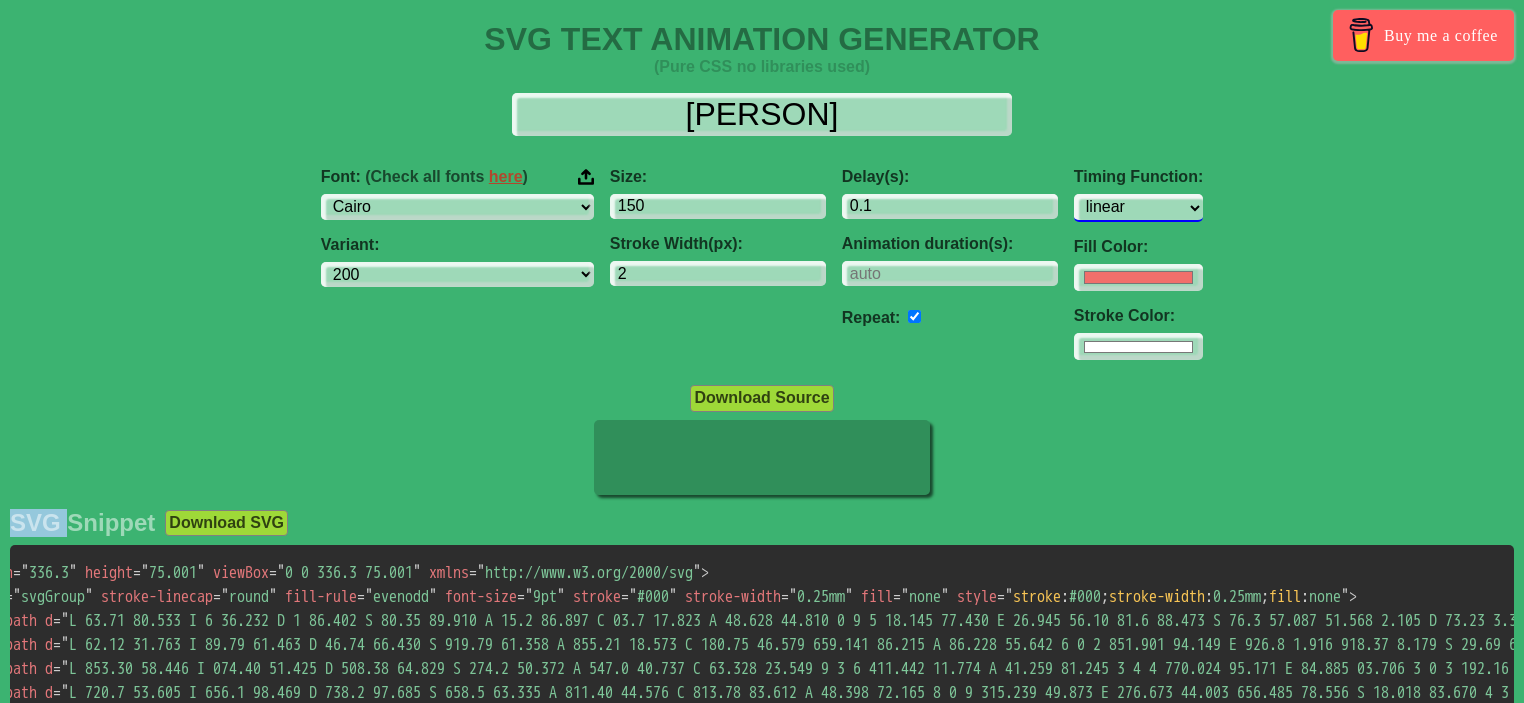 click on "ease ease-in ease-out ease-in-out linear step-start step-end" at bounding box center [1138, 207] 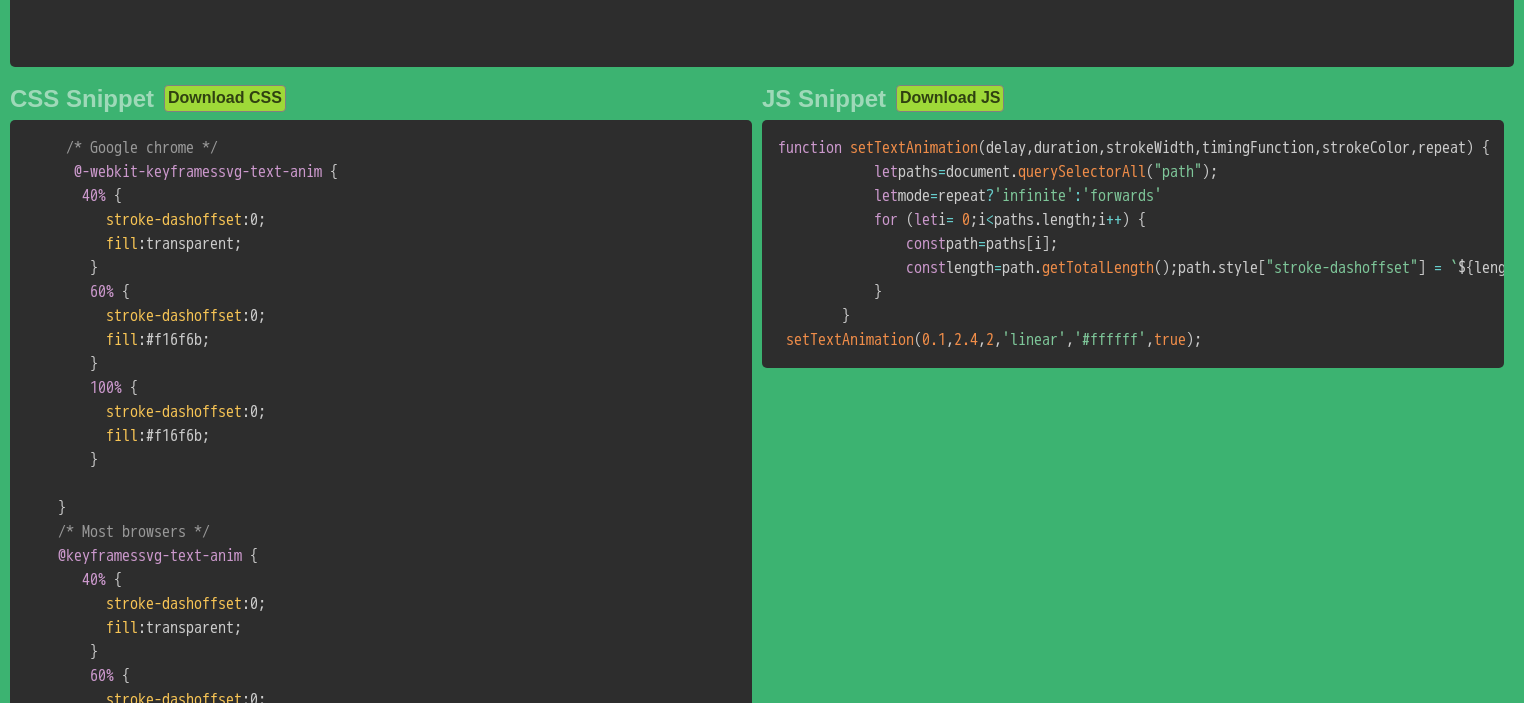 scroll, scrollTop: 698, scrollLeft: 0, axis: vertical 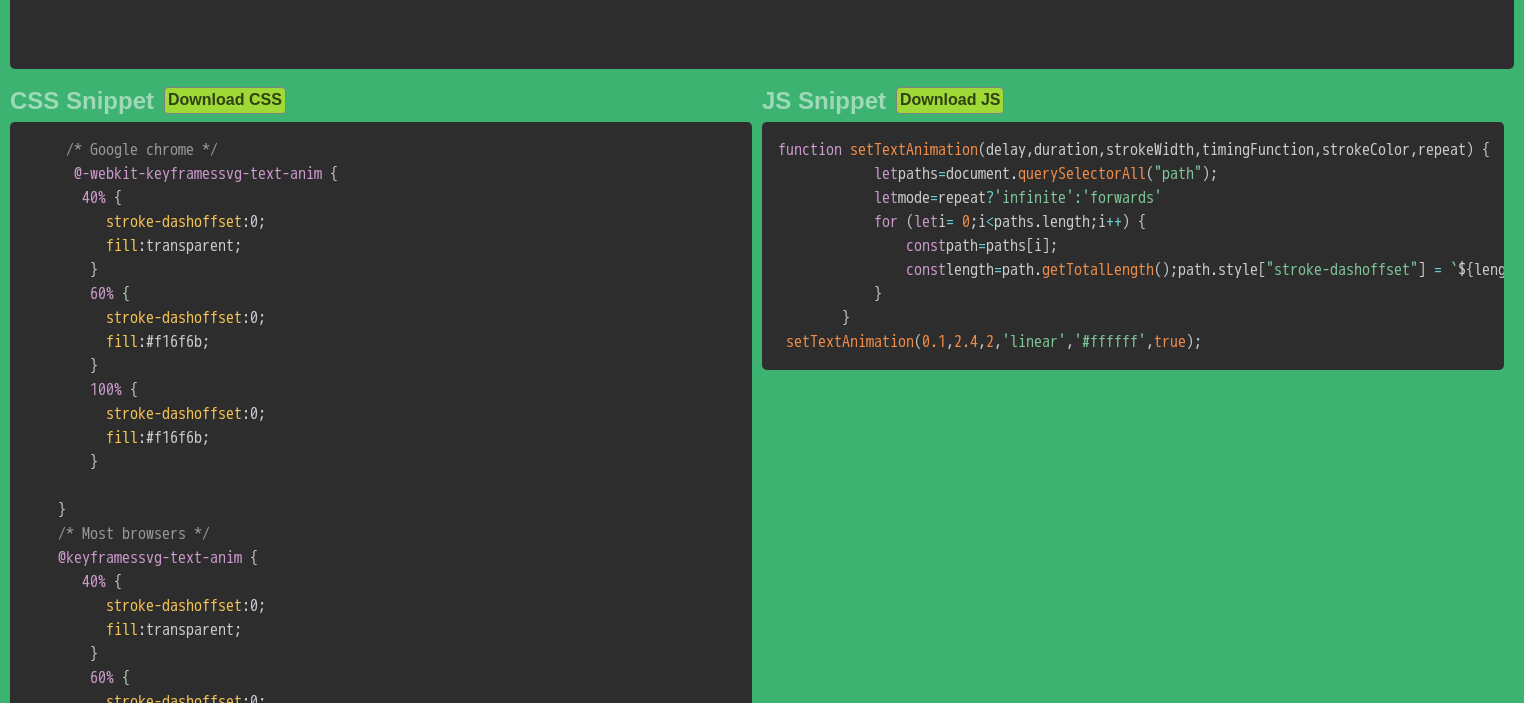 click on "function   setTextAnimation ( delay ,  duration ,  strokeWidth ,  timingFunction ,  strokeColor , repeat )   {
let  paths  =  document . querySelectorAll ( "path" ) ;
let  mode = repeat ? 'infinite' : 'forwards'
for   ( let  i  =   0 ;  i  <  paths . length ;  i ++ )   {
const  path  =  paths [ i ] ;
const  length  =  path . getTotalLength ( ) ;
path . style [ "stroke-dashoffset" ]   =   ` ${ length } px ` ;
path . style [ "stroke-dasharray" ]   =   ` ${ length } px ` ;
path . style [ "stroke-width" ]   =   ` ${ strokeWidth } px ` ;
path . style [ "stroke" ]   =   ` ${ strokeColor } ` ;
path . style [ "animation" ]   =   ` ${ duration } s svg-text-anim  ${ mode }   ${ timingFunction } ` ;
path . style [ "animation-delay" ]   =   ` ${ i  *  delay } s ` ;
}
}
setTextAnimation ( 0.1 , 2.4 , 2 , 'linear' , , )" at bounding box center [1133, 246] 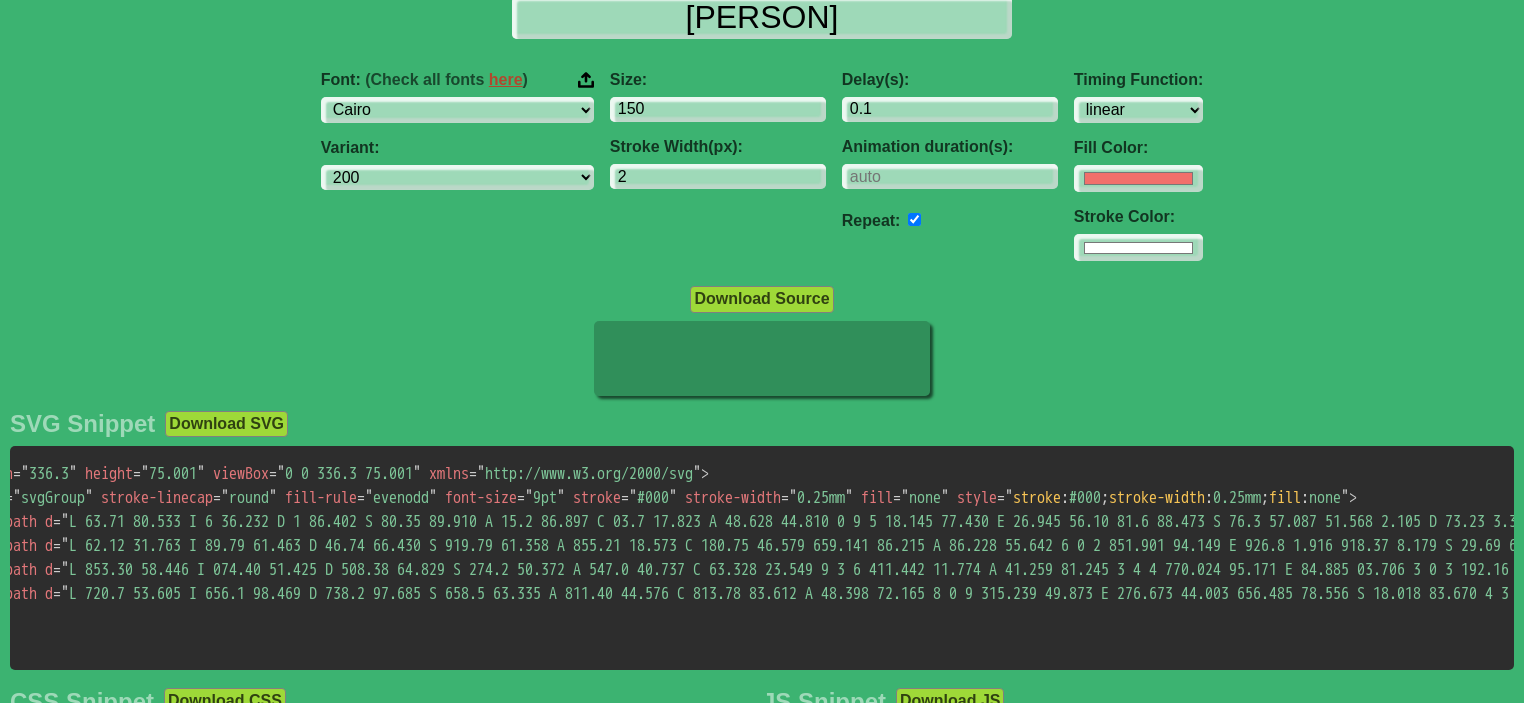 scroll, scrollTop: 0, scrollLeft: 0, axis: both 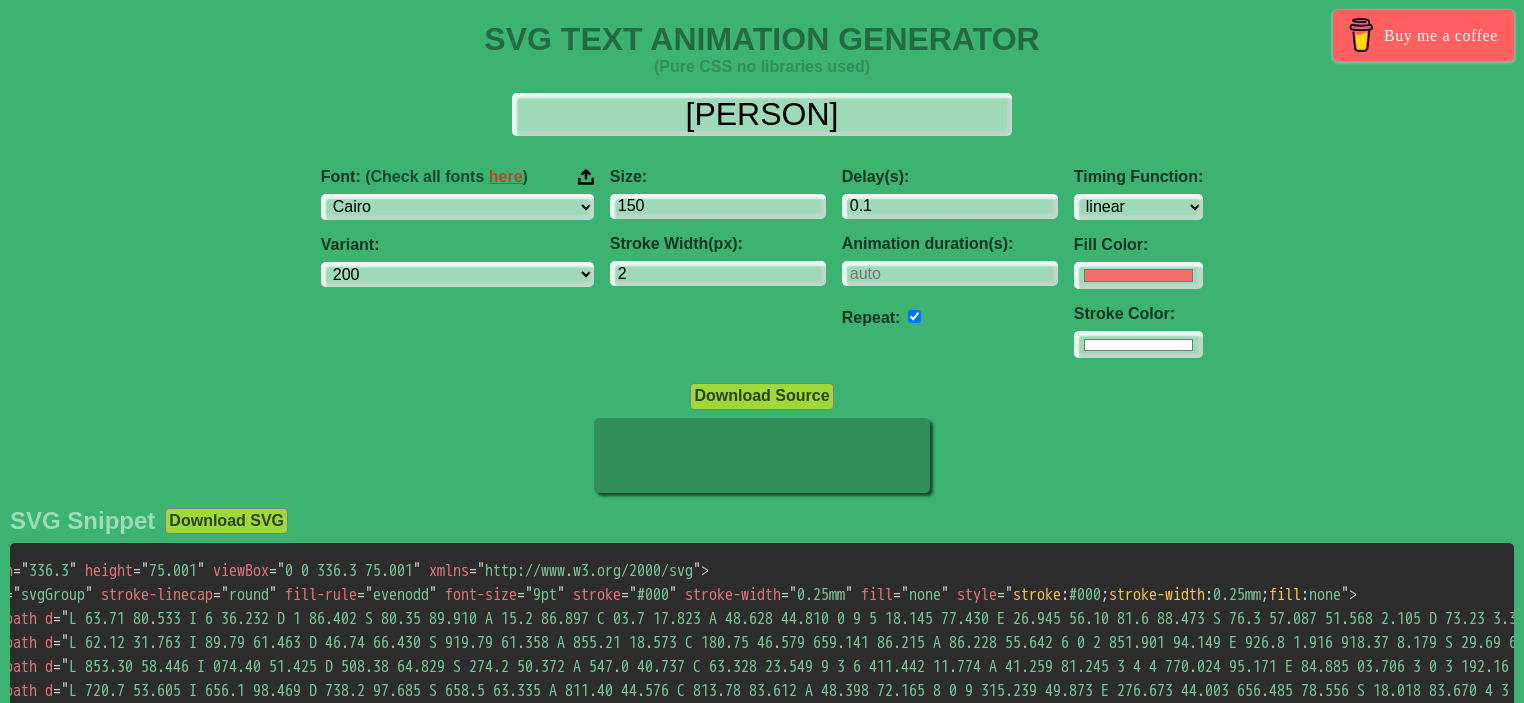 click on "Download Source" at bounding box center [761, 396] 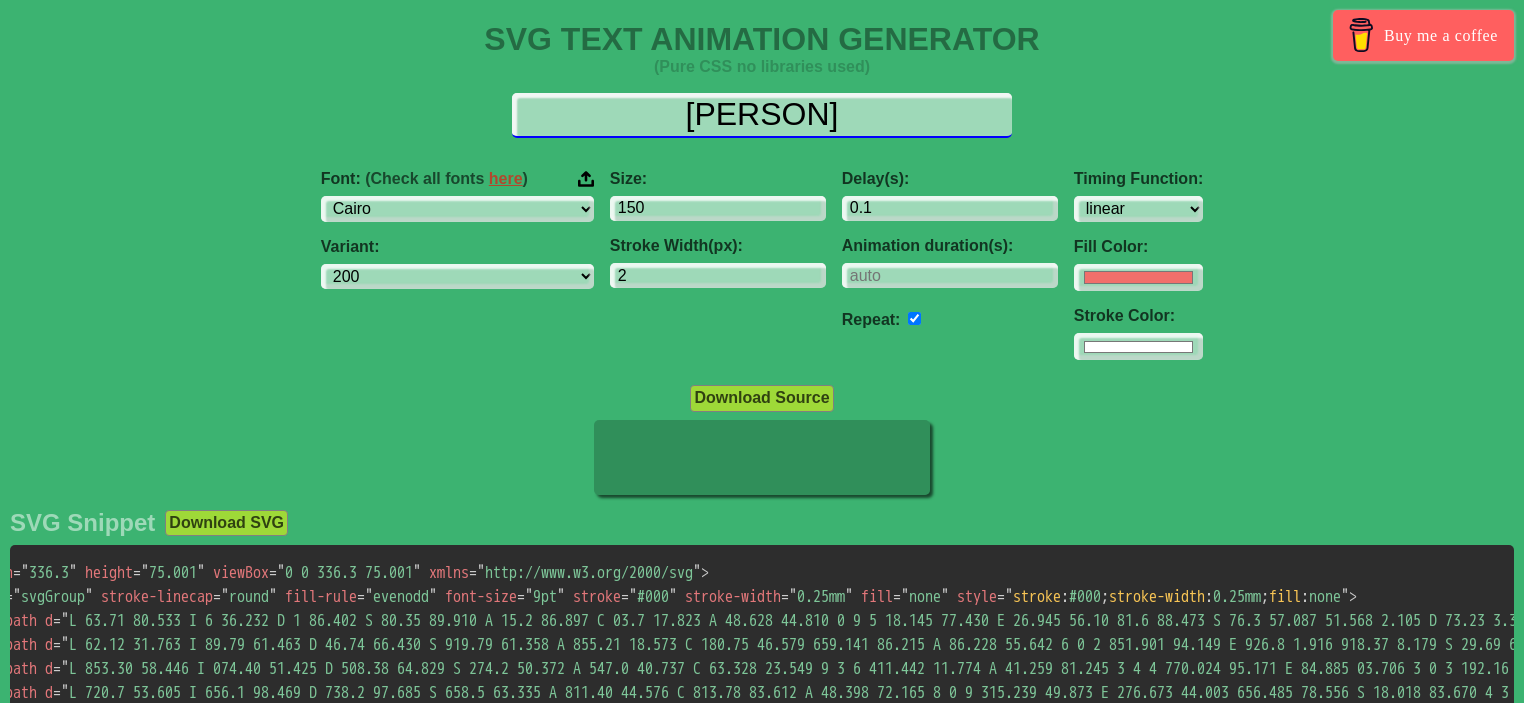 click on "[PERSON]" at bounding box center [762, 115] 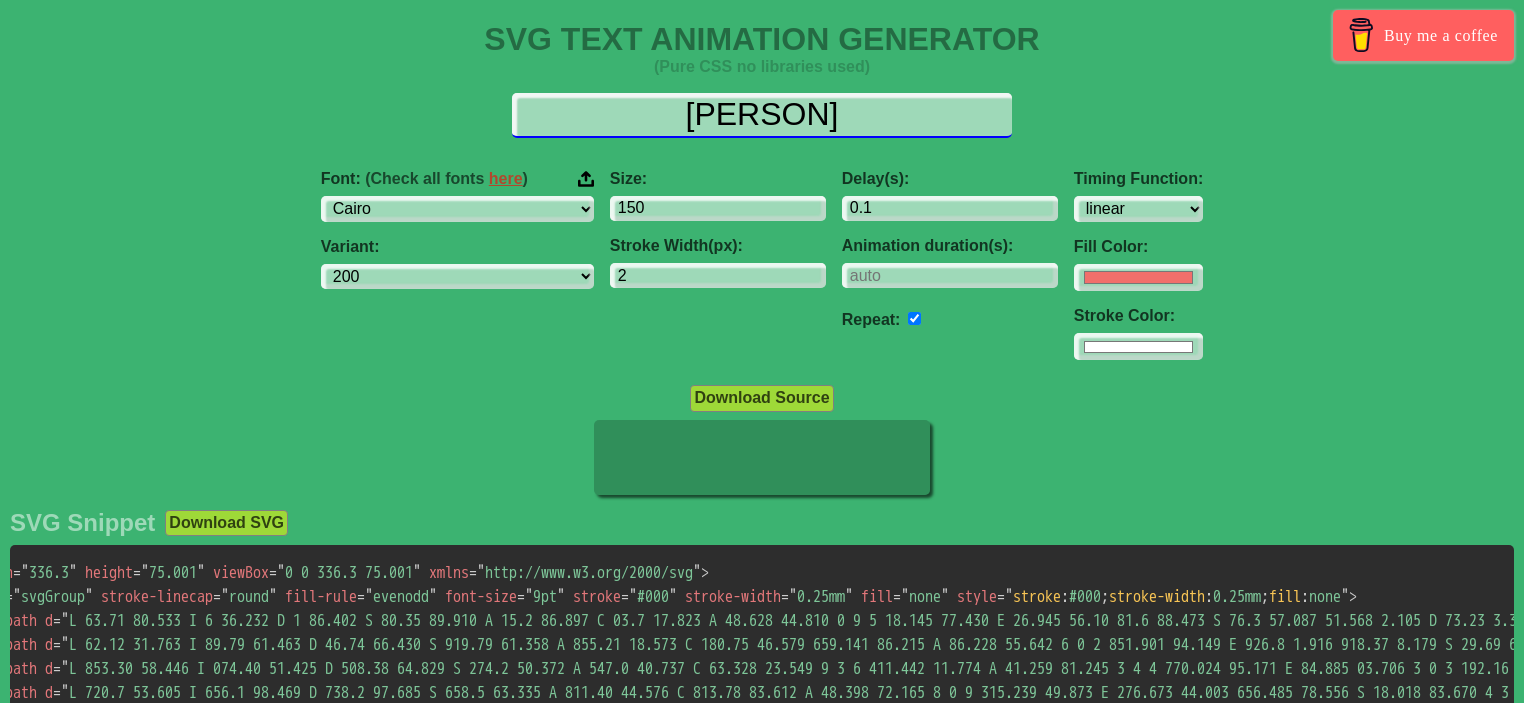 type on "l" 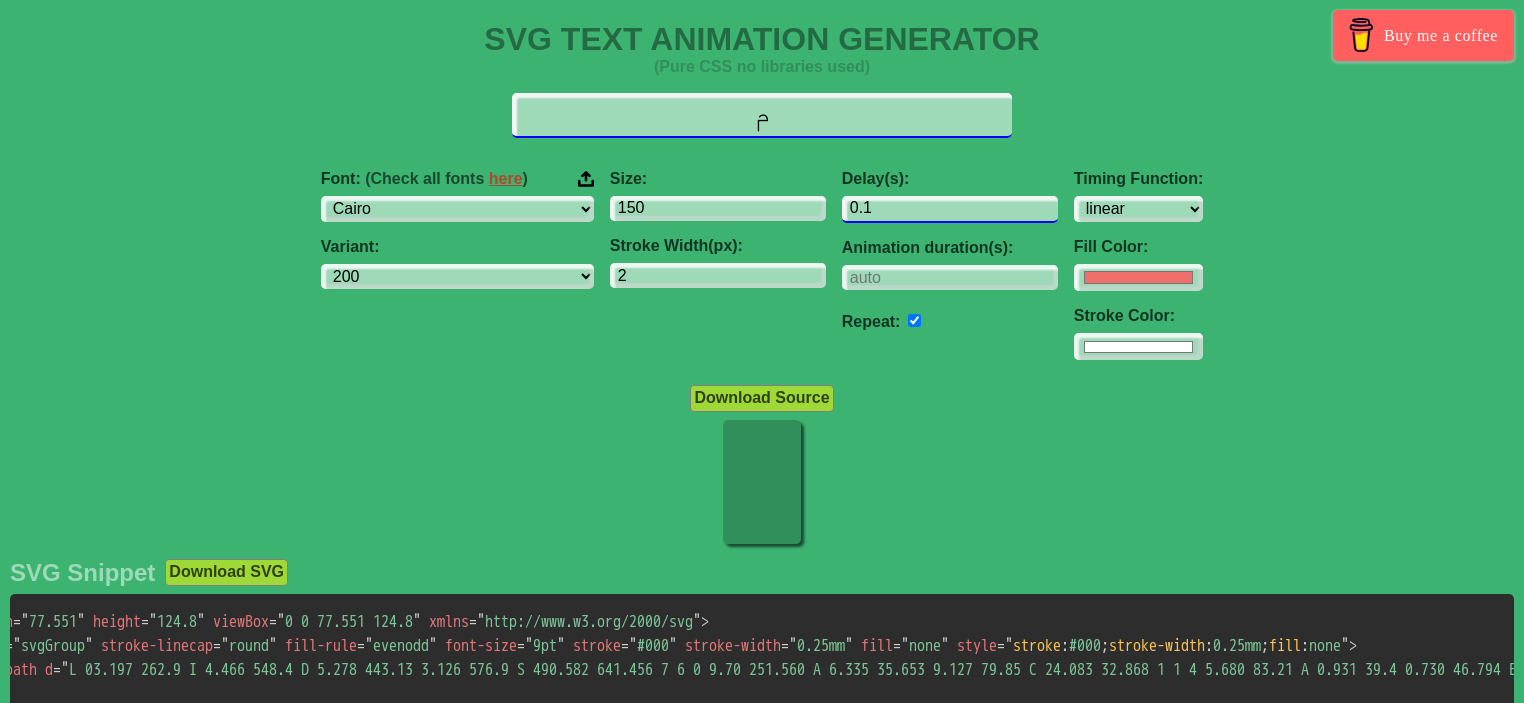 type on "م" 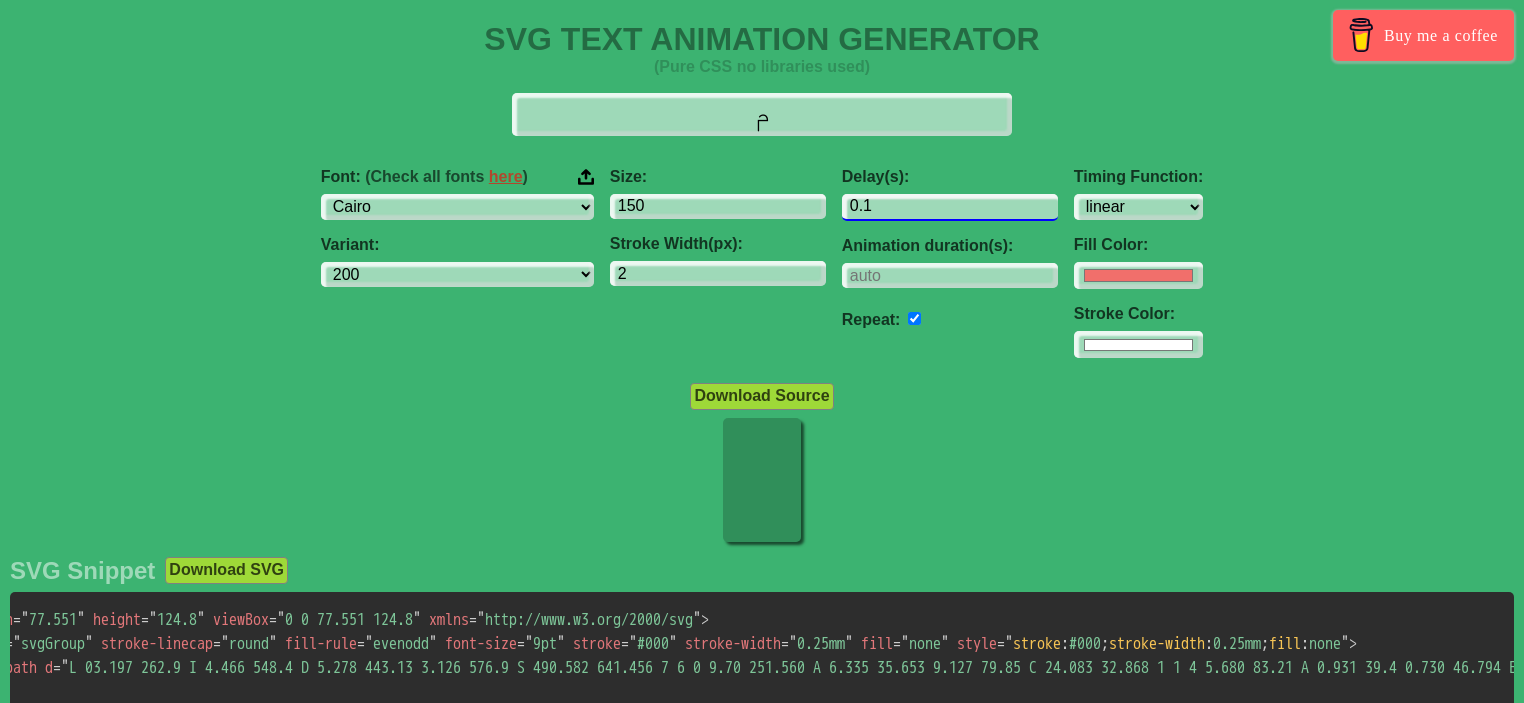 click on "0.1" at bounding box center [950, 207] 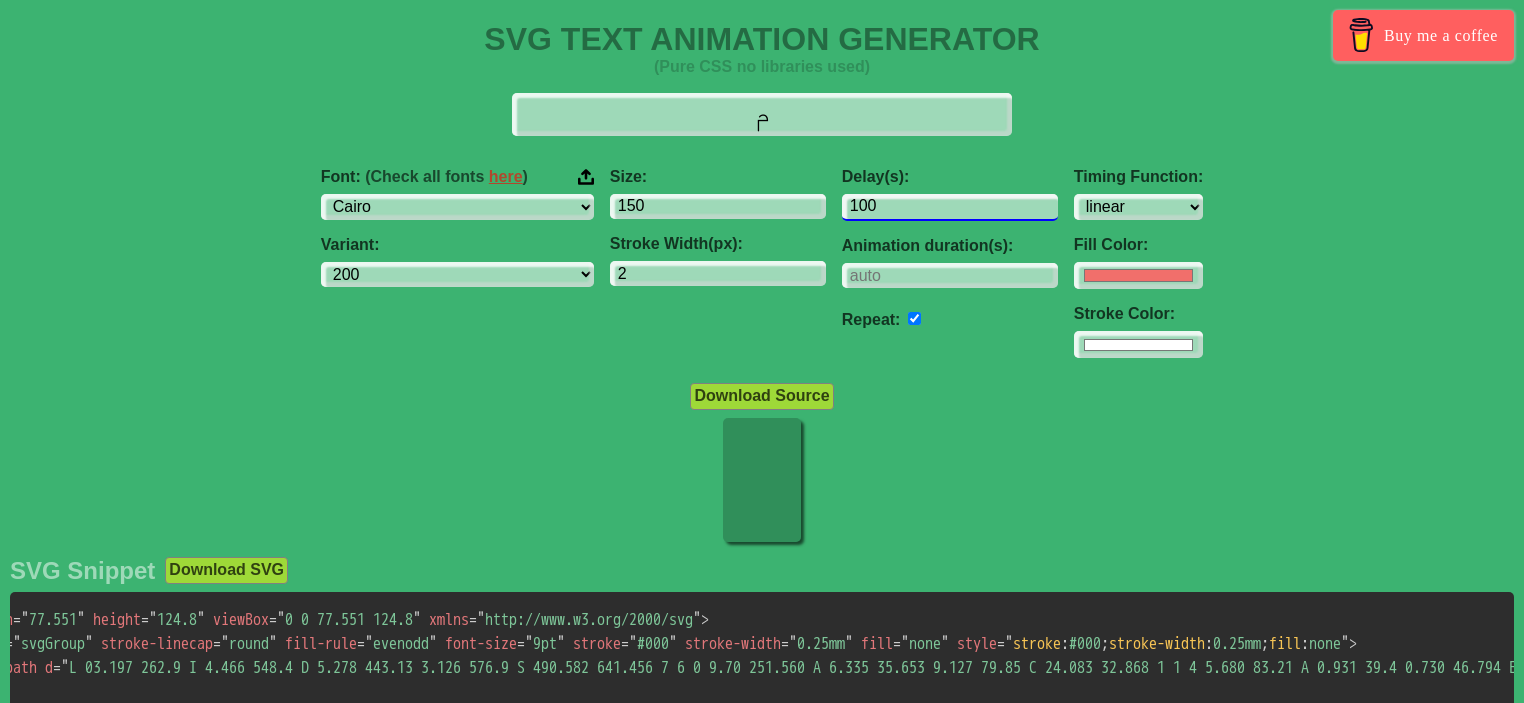 click on "100" at bounding box center [950, 207] 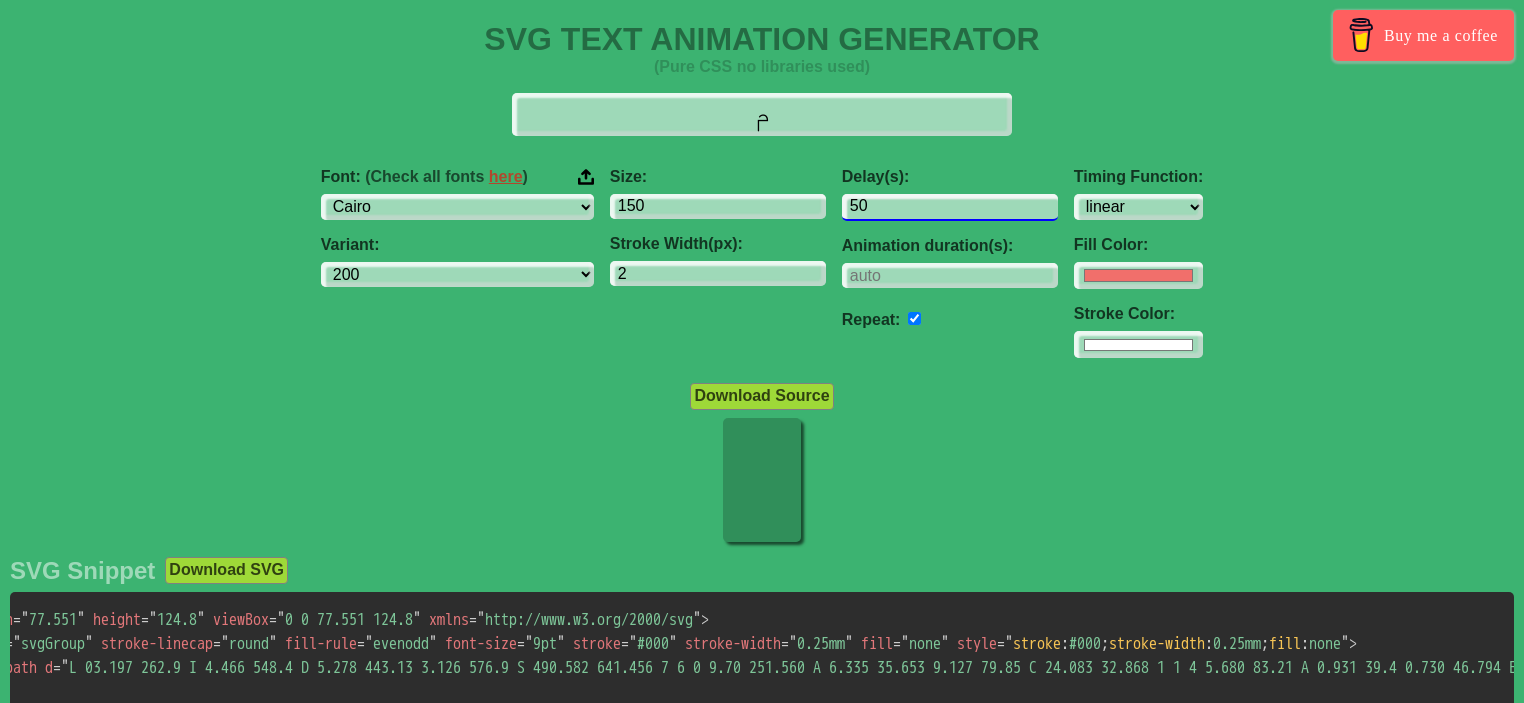 click on "50" at bounding box center (950, 207) 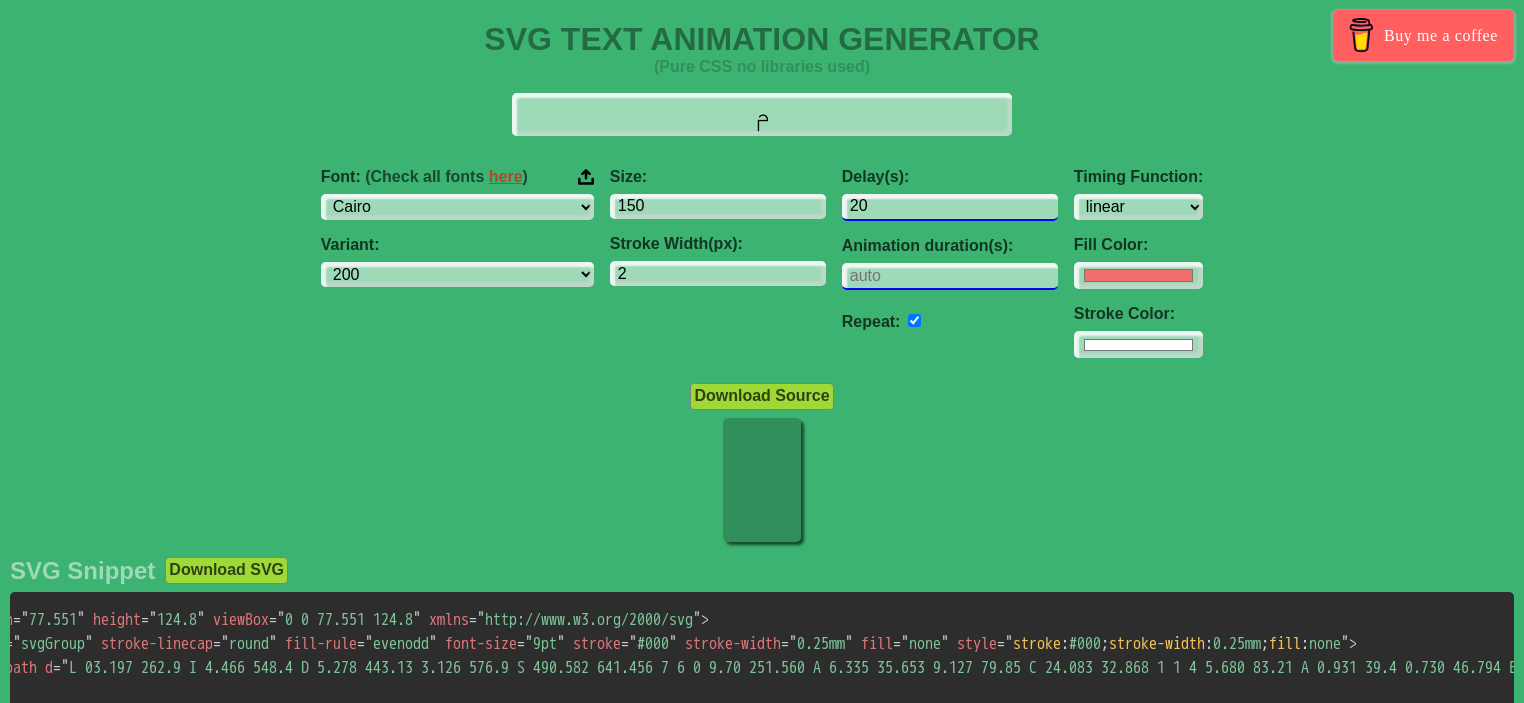 type on "20" 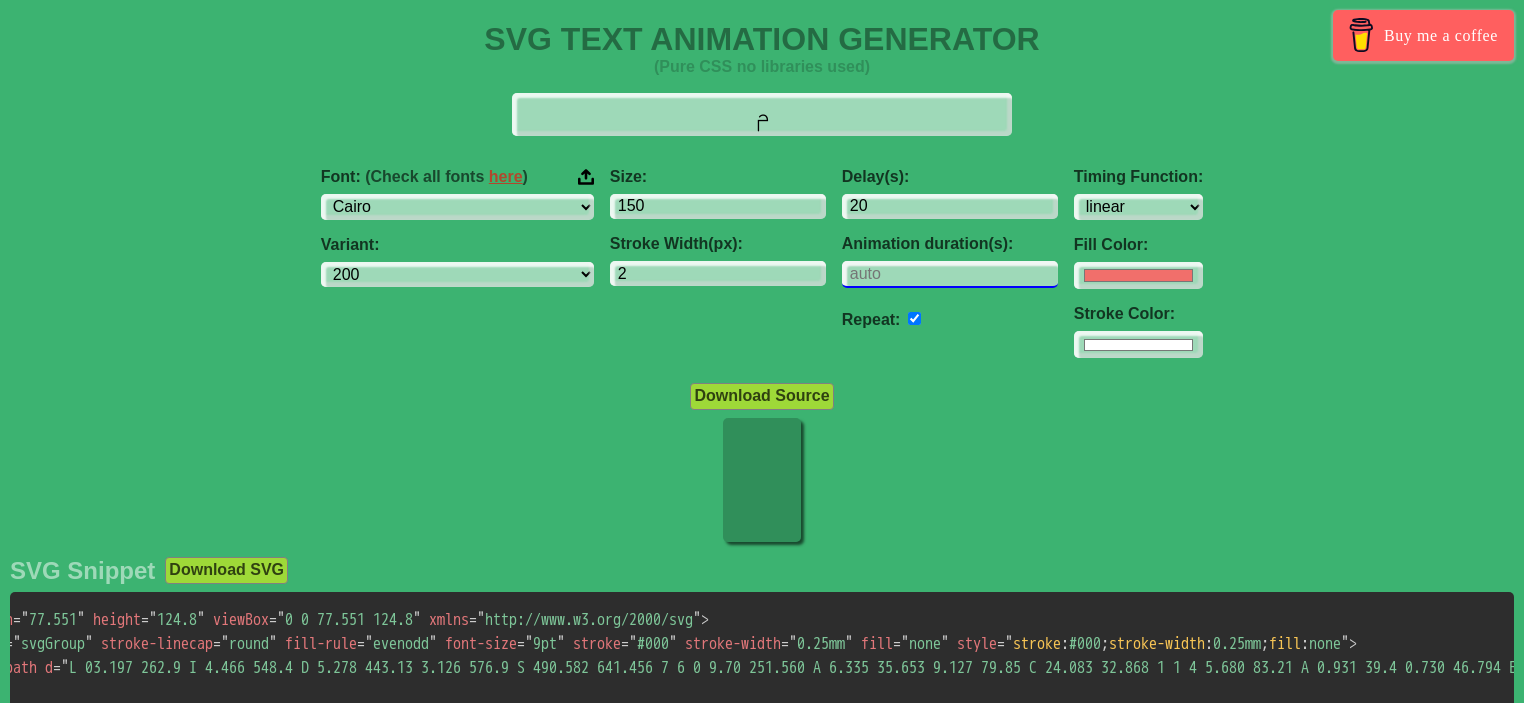 click at bounding box center (950, 274) 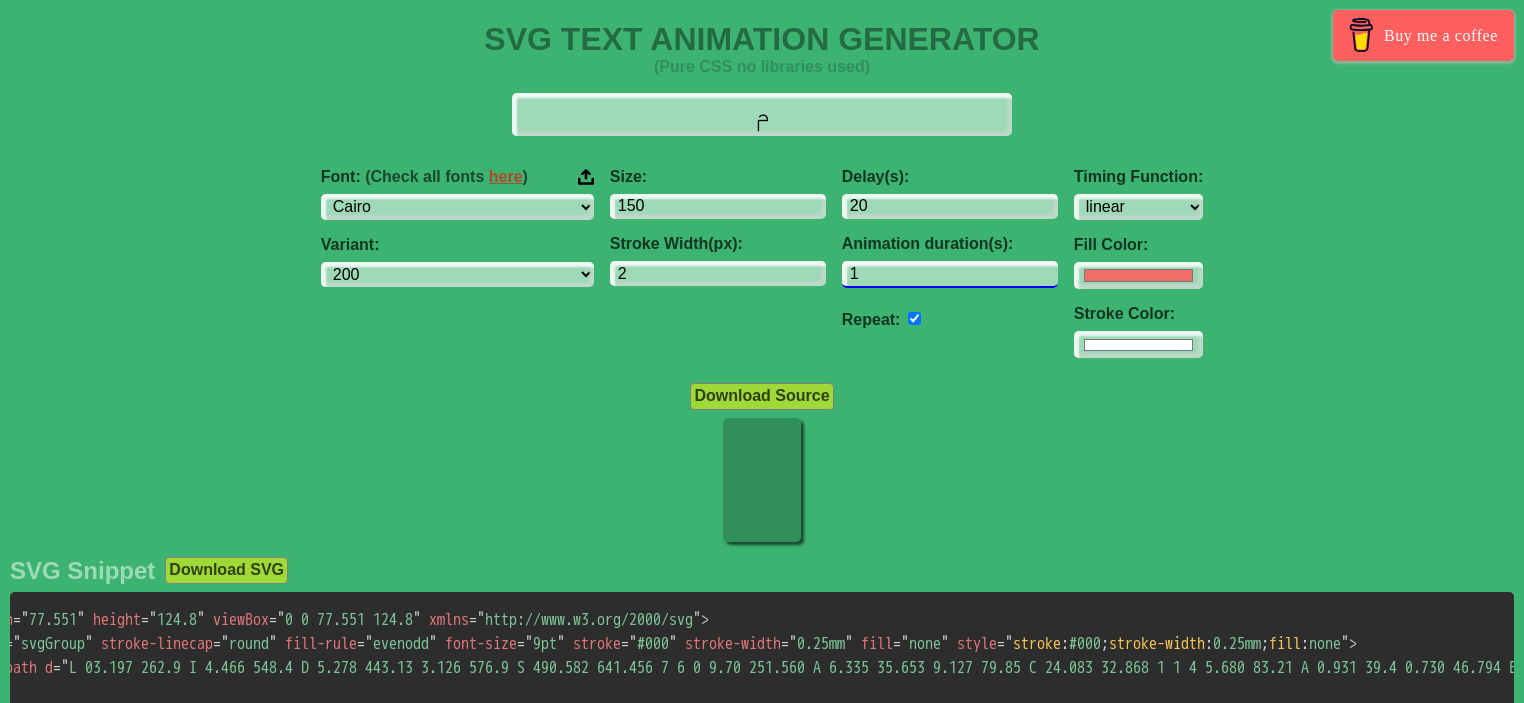 click on "1" at bounding box center [950, 274] 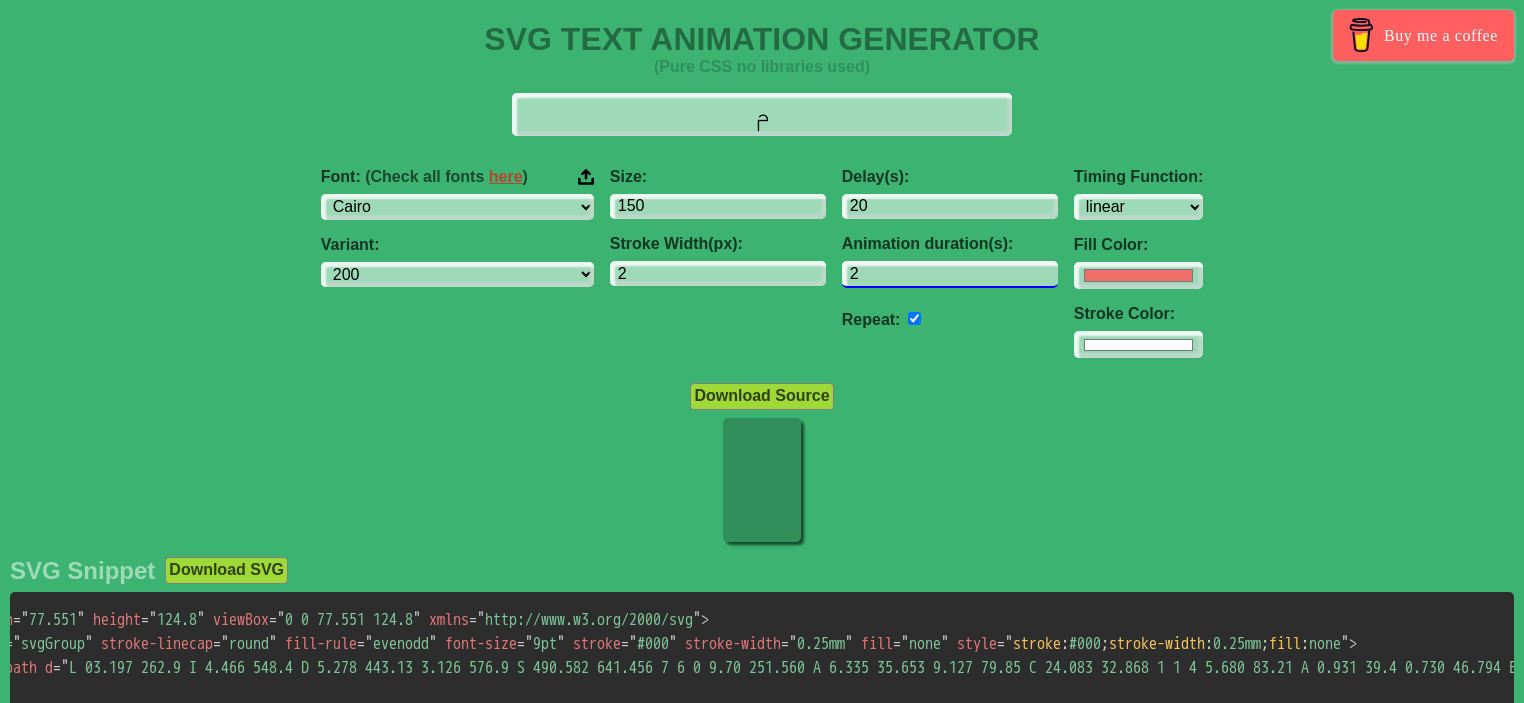 click on "2" at bounding box center [950, 274] 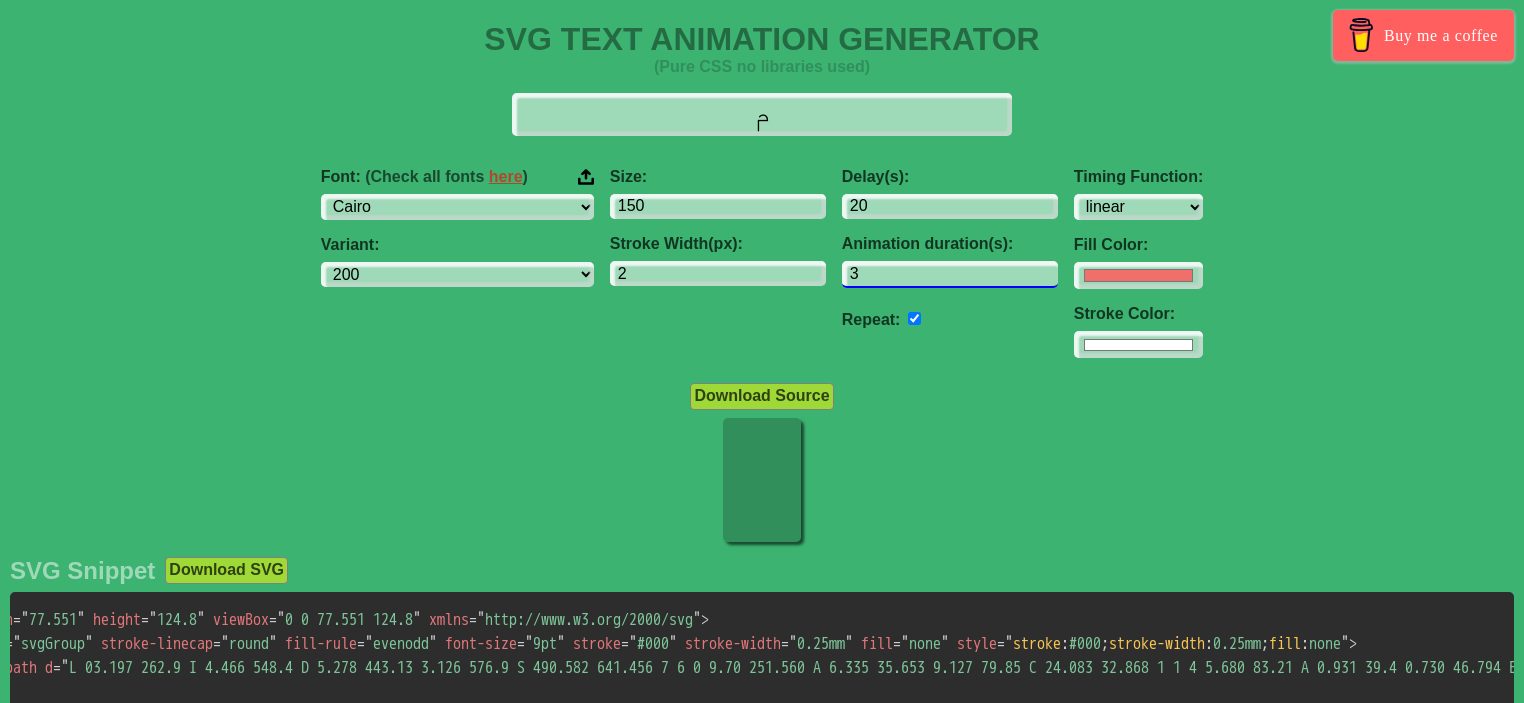 click on "3" at bounding box center (950, 274) 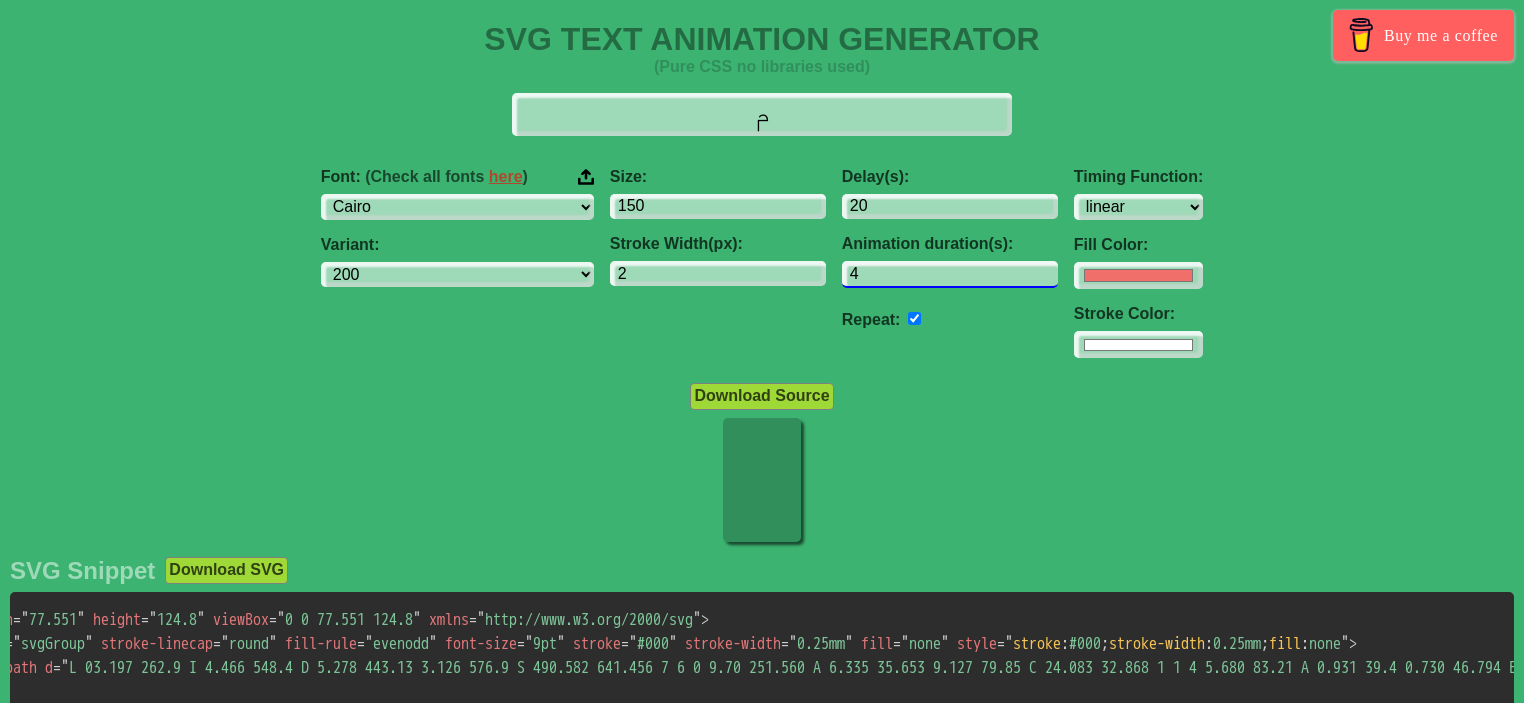 click on "4" at bounding box center (950, 274) 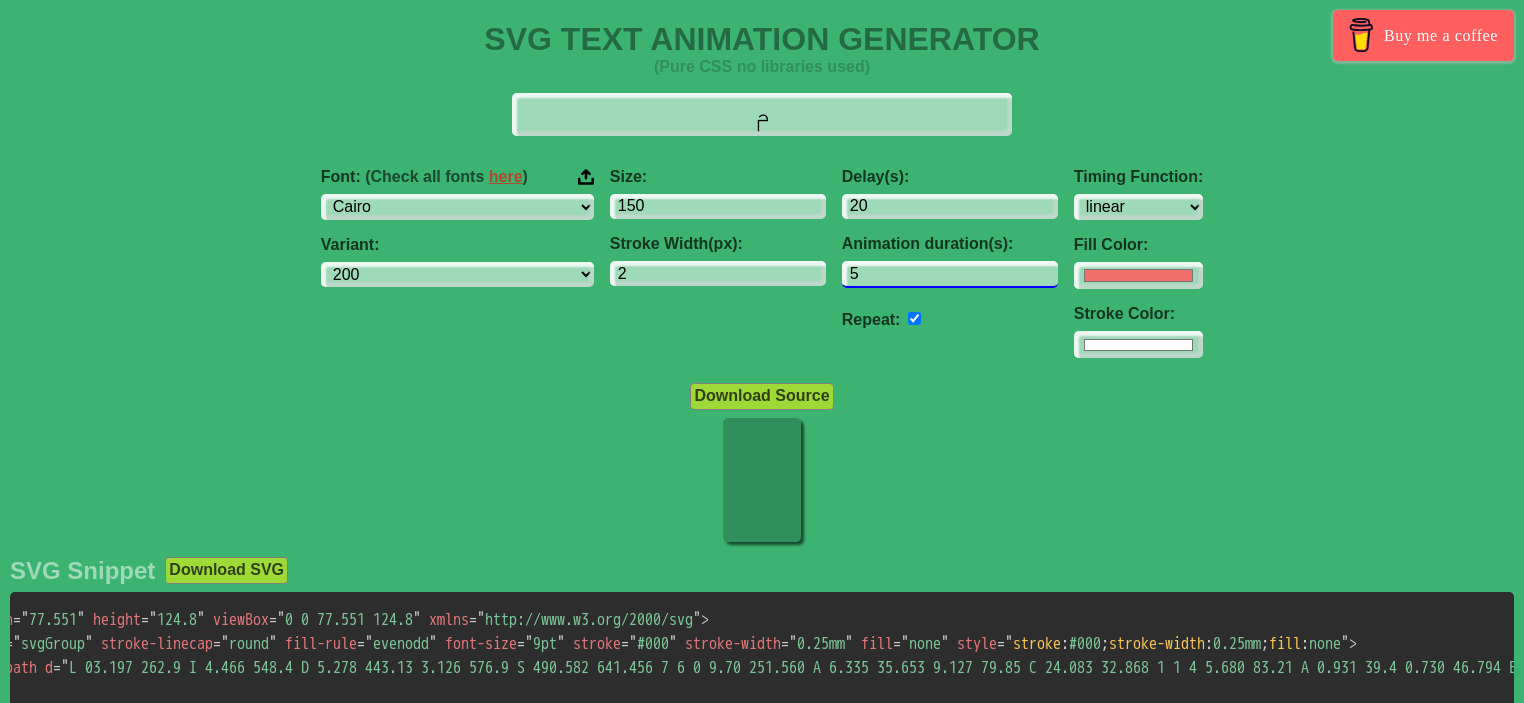 type on "5" 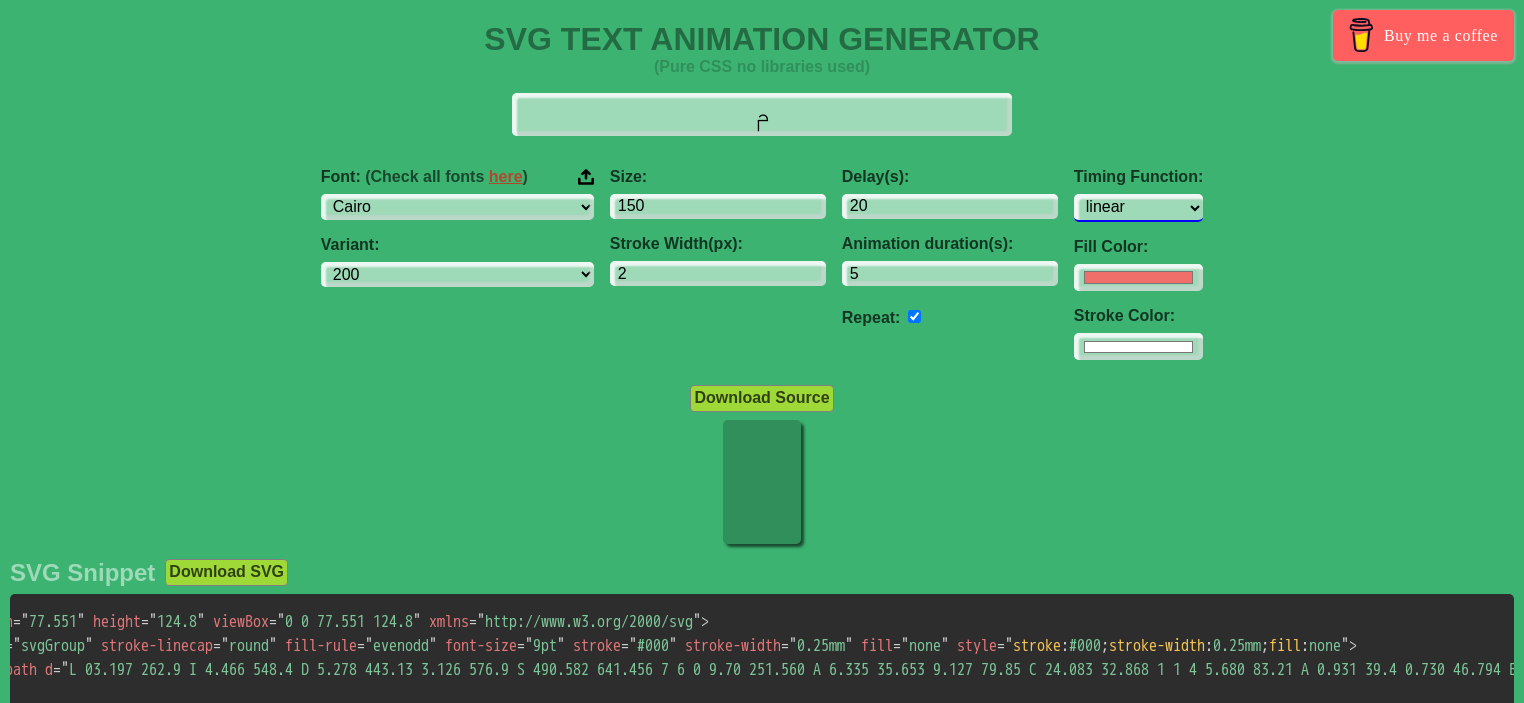 click on "ease ease-in ease-out ease-in-out linear step-start step-end" at bounding box center [1138, 207] 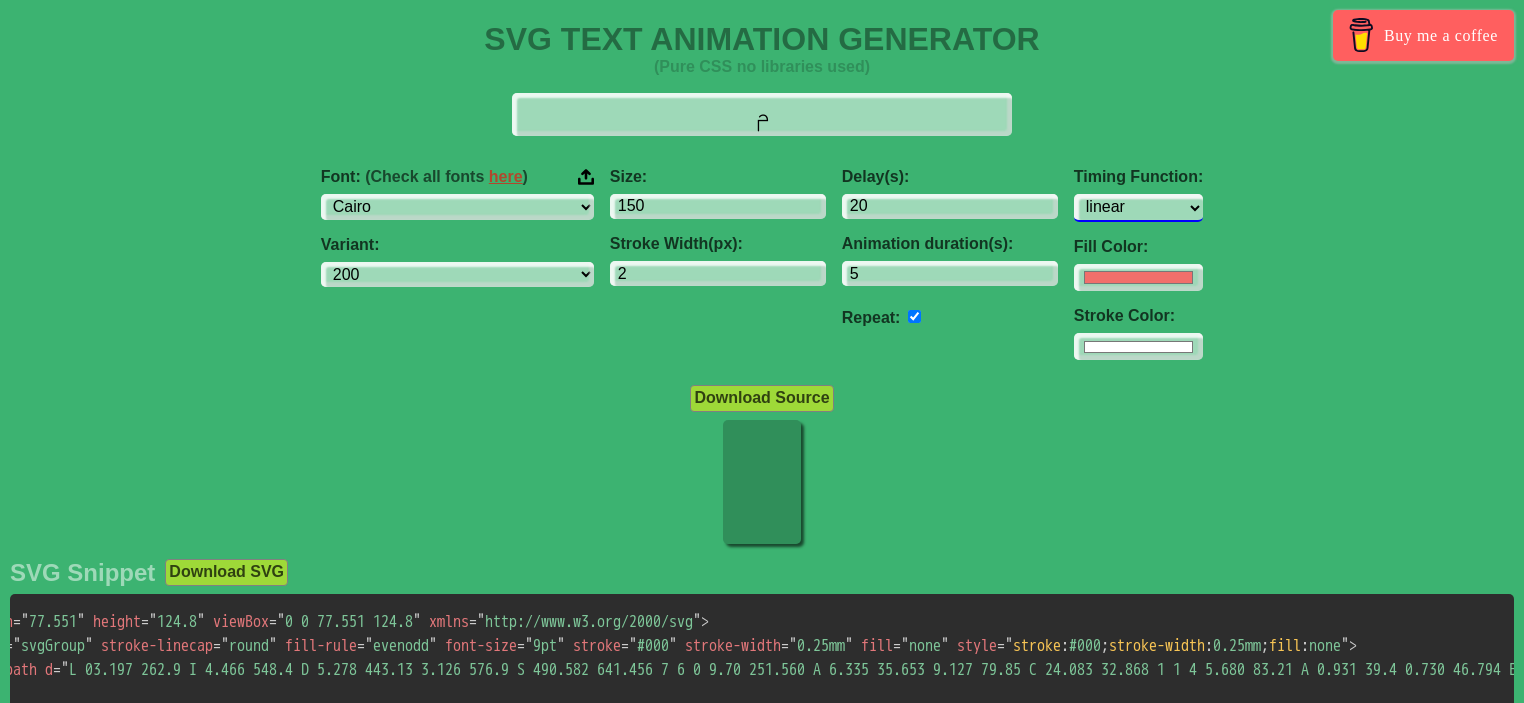 select on "step-end" 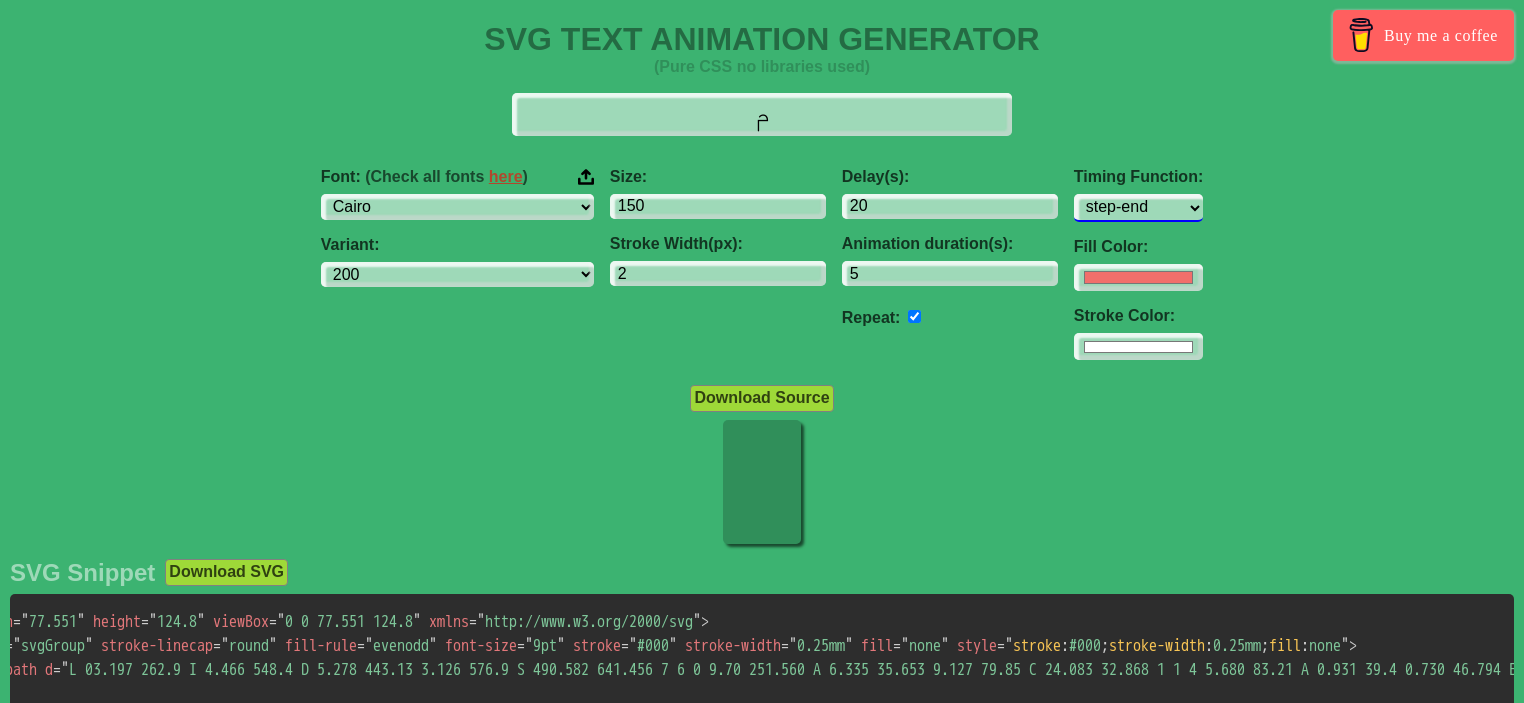 click on "ease ease-in ease-out ease-in-out linear step-start step-end" at bounding box center [1138, 207] 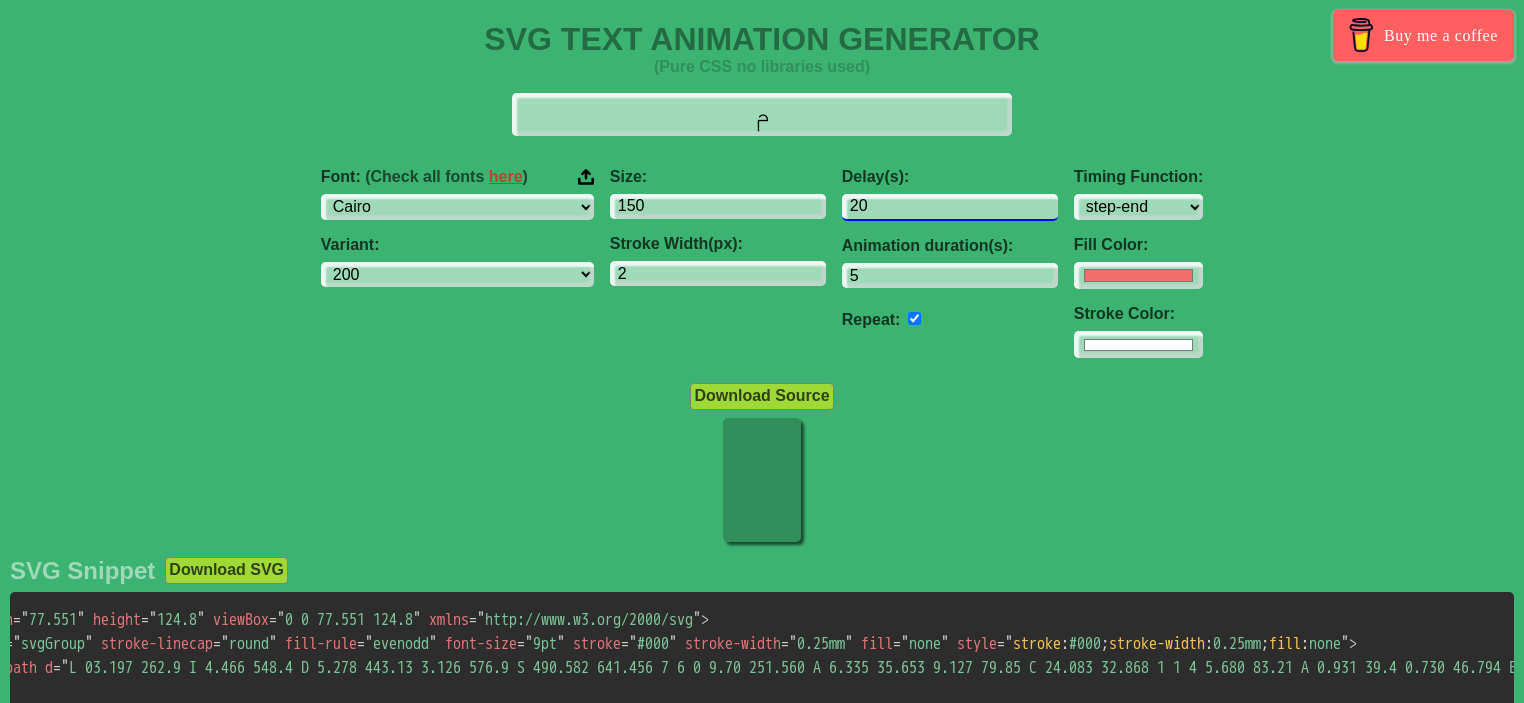 click on "20" at bounding box center (950, 207) 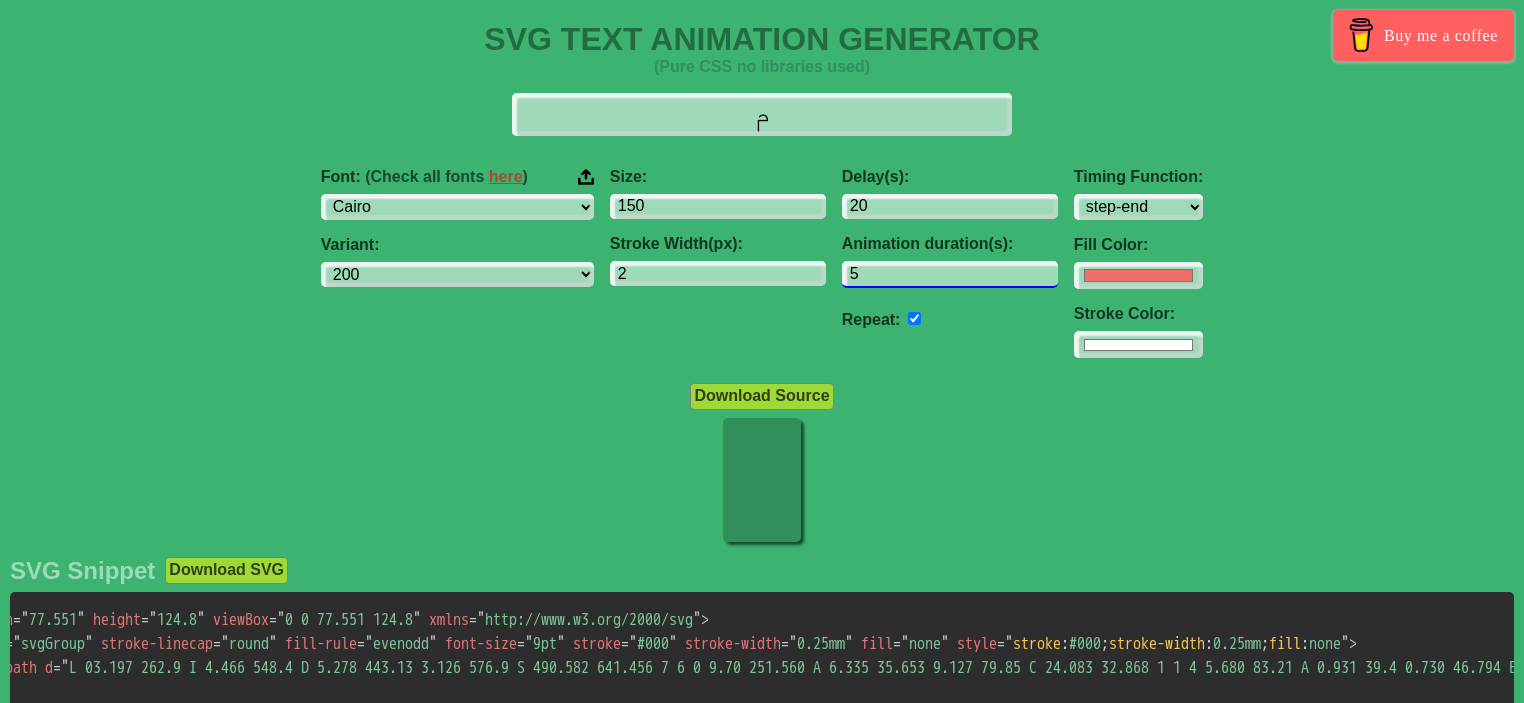 click on "5" at bounding box center [950, 274] 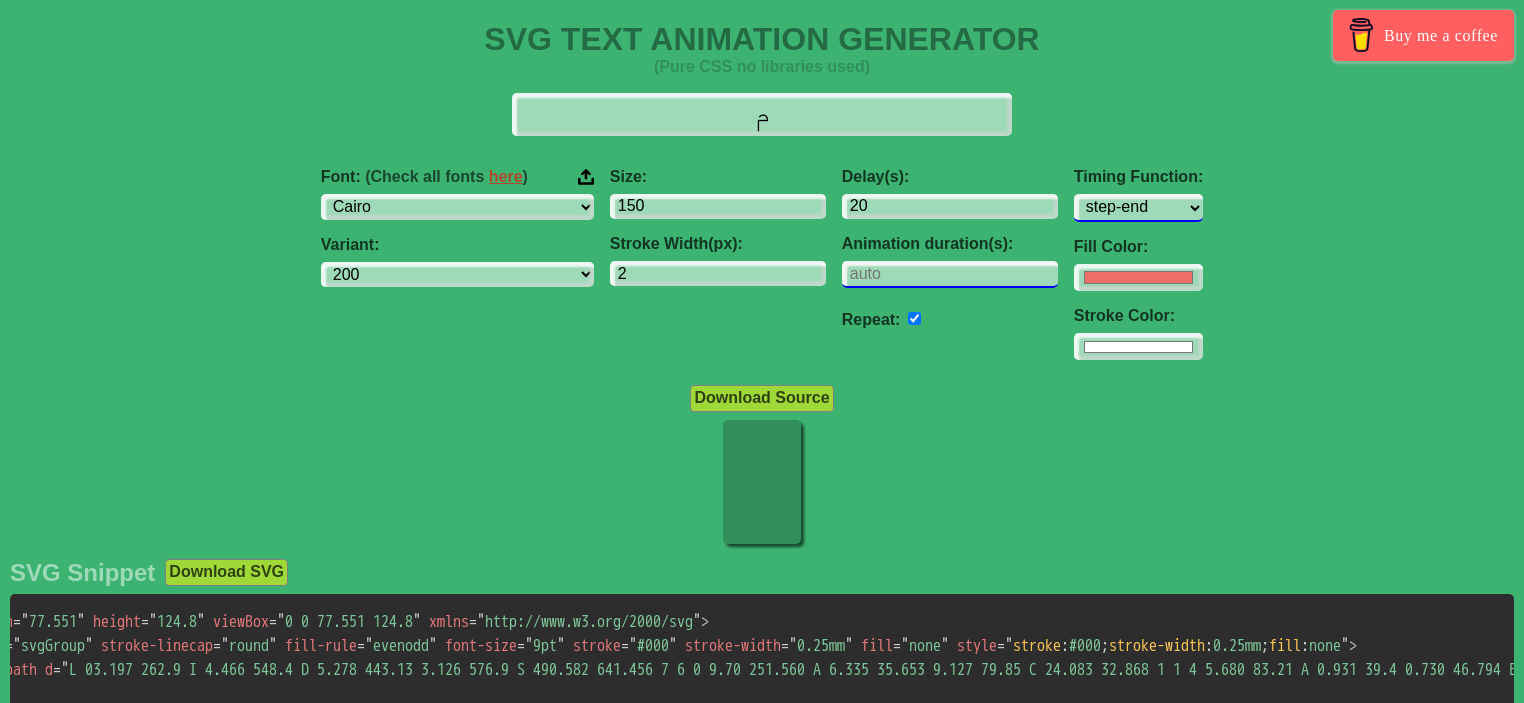 type 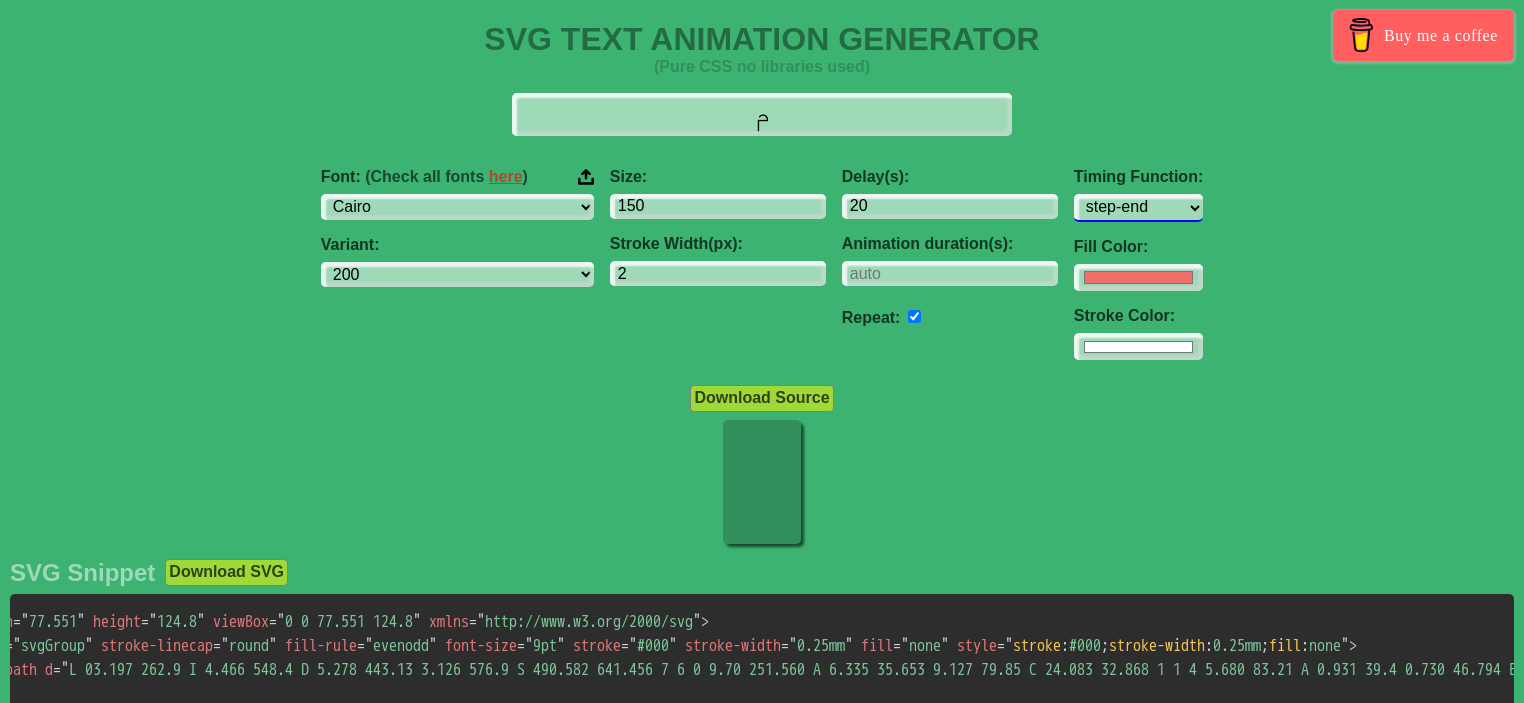 click on "ease ease-in ease-out ease-in-out linear step-start step-end" at bounding box center (1138, 207) 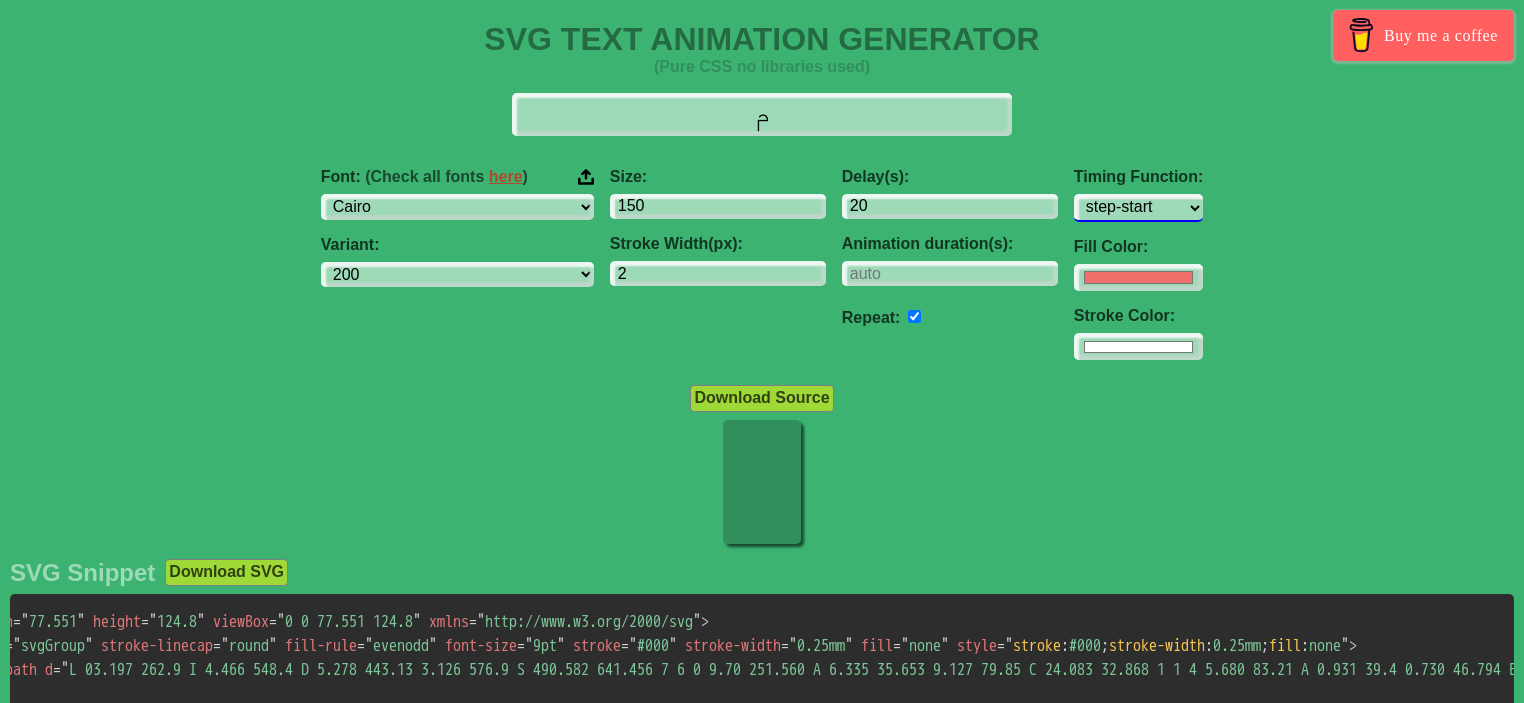 click on "ease ease-in ease-out ease-in-out linear step-start step-end" at bounding box center [1138, 207] 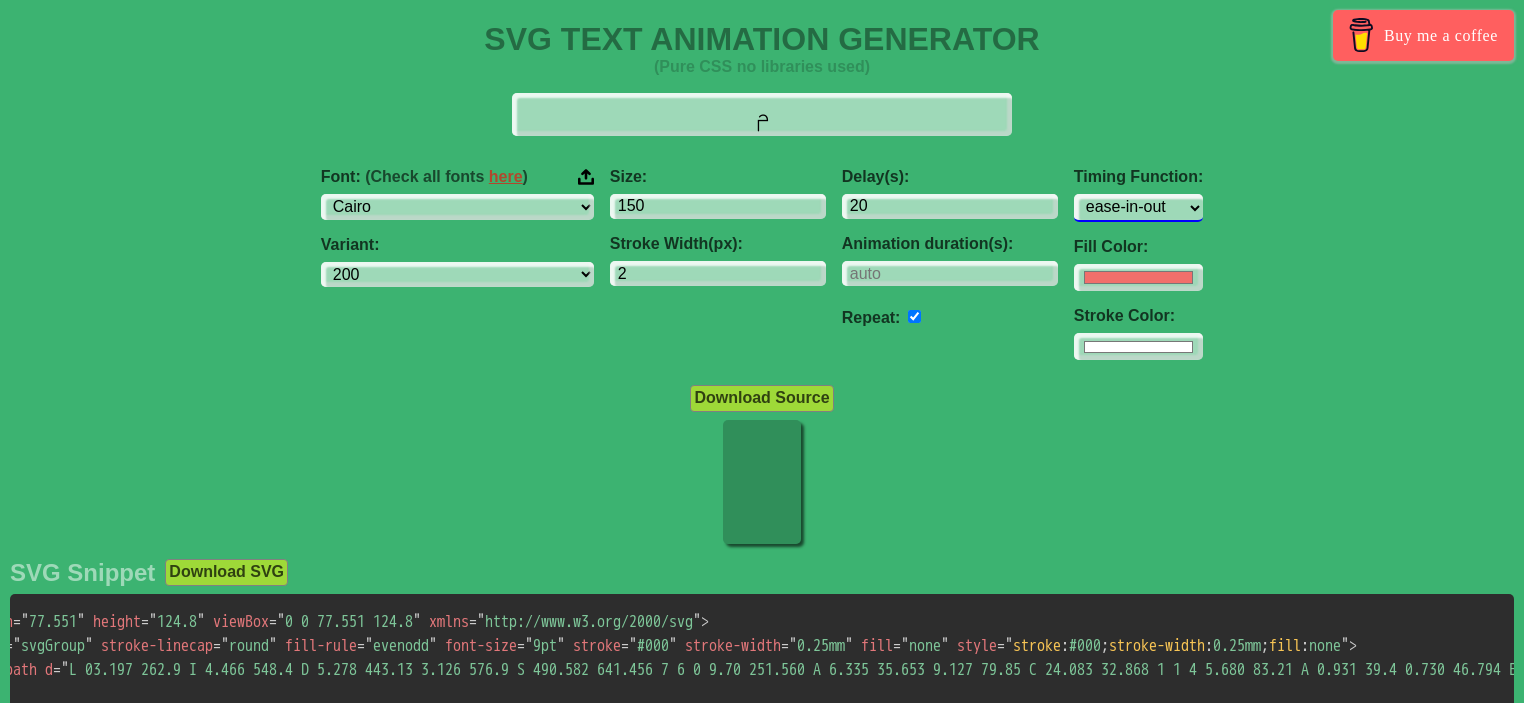 click on "ease ease-in ease-out ease-in-out linear step-start step-end" at bounding box center (1138, 207) 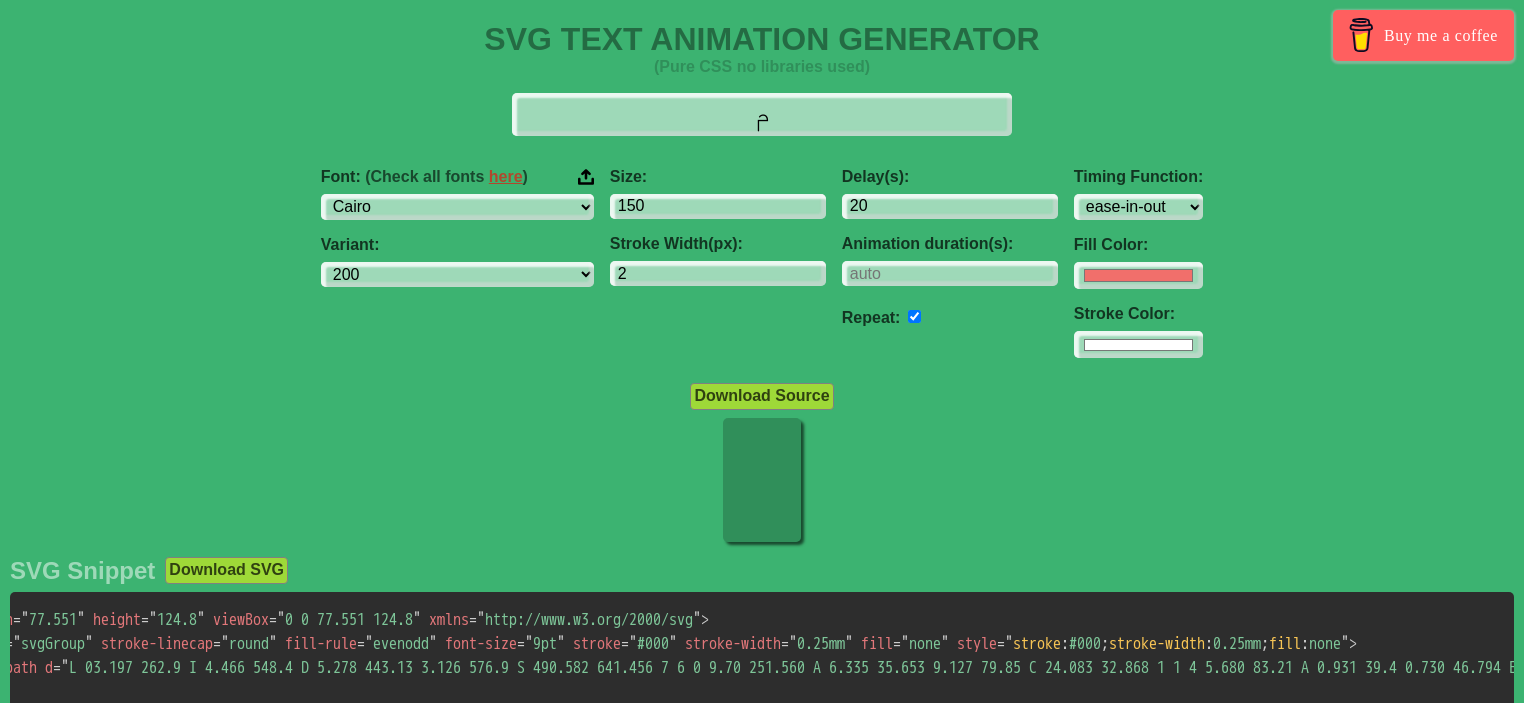 click on "Font:   (Check all fonts   here ) ABeeZee ADLaM Display AR One Sans Abel Abhaya Libre Aboreto Abril Fatface Abyssinica SIL Aclonica Acme Actor Adamina Advent Pro Afacad Afacad Flux Agbalumo Agdasima Agu Display Aguafina Script Akatab Akaya Kanadaka Akaya Telivigala Akronim Akshar Aladin Alata Alatsi Albert Sans Aldrich Alef Alegreya Alegreya SC Alegreya Sans Alegreya Sans SC Aleo Alex Brush Alexandria Alfa Slab One Alice Alike Alike Angular Alkalami Alkatra Allan Allerta Allerta Stencil Allison Allura Almarai Almendra Almendra Display Almendra SC Alumni Sans Alumni Sans Collegiate One Alumni Sans Inline One Alumni Sans Pinstripe Alumni Sans SC Amarante Amaranth Amatic SC Amethysta Amiko Amiri Amiri Quran Amita Anaheim Ancizar Sans Ancizar Serif Andada Pro Andika Anek Bangla Anek Devanagari Anek Gujarati Anek Gurmukhi Anek Kannada Anek Latin Anek Malayalam Anek Odia Anek Tamil Anek Telugu Angkor Annapurna SIL Annie Use Your Telescope Anonymous Pro Anta Antic Antic Didone Antic Slab Anton Anton SC Antonio Arima" at bounding box center [762, 263] 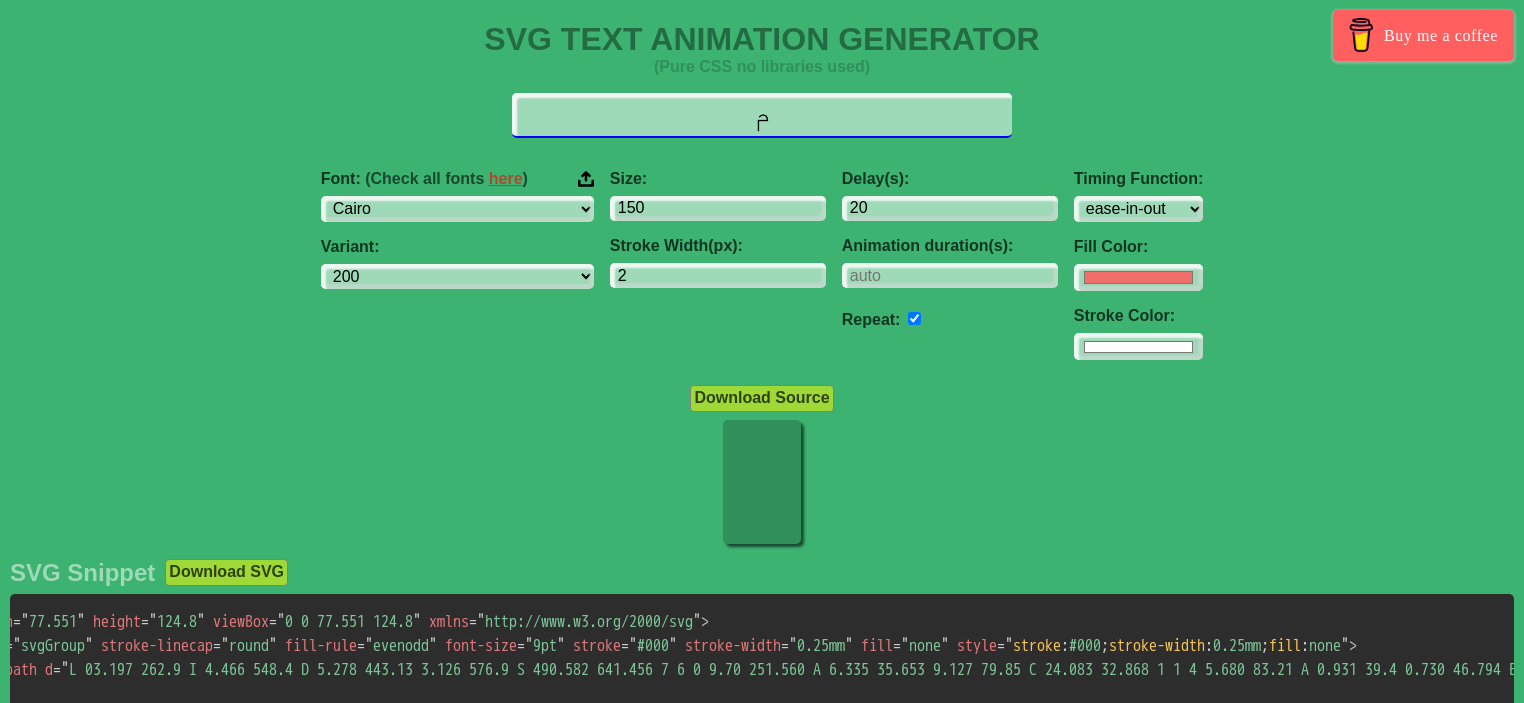 click on "م" at bounding box center [762, 115] 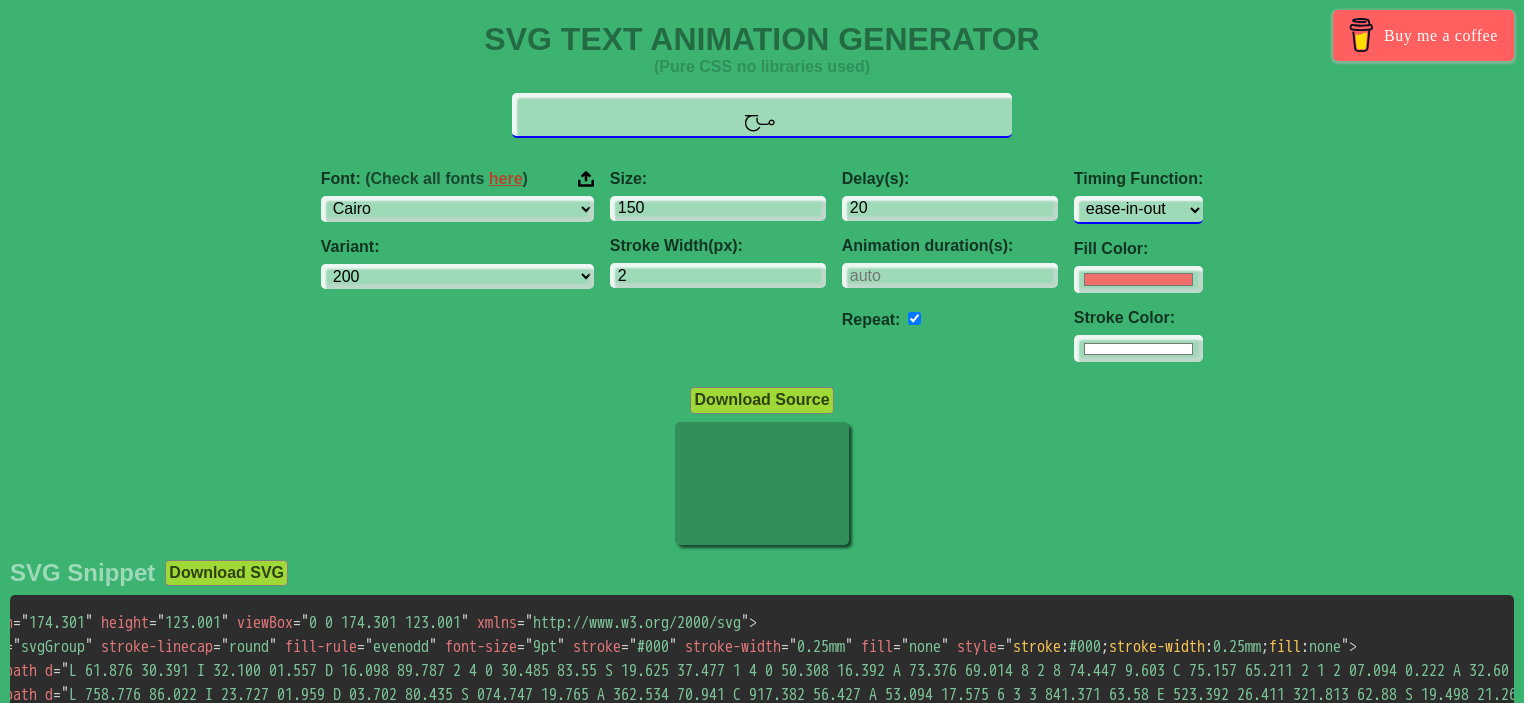 type on "مح" 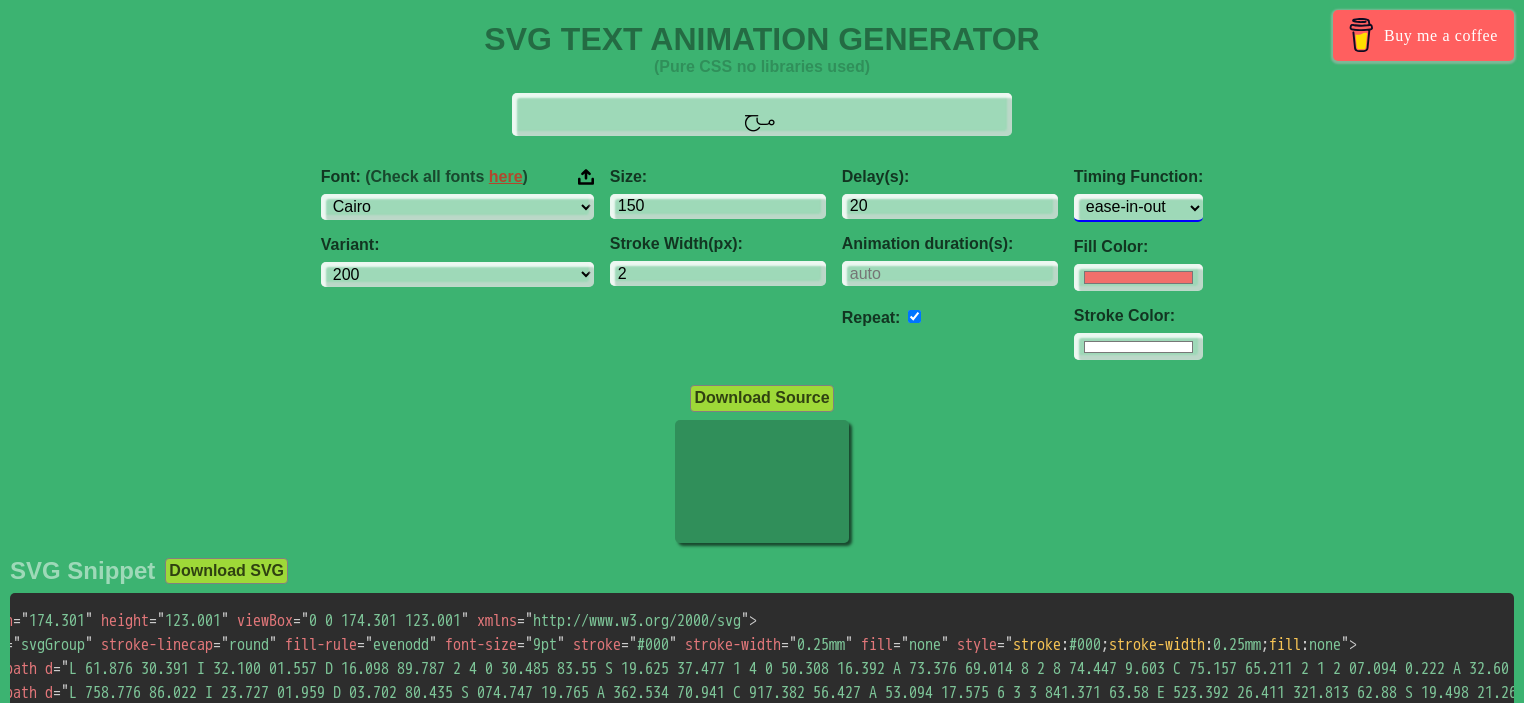 drag, startPoint x: 1136, startPoint y: 206, endPoint x: 1101, endPoint y: 213, distance: 35.69314 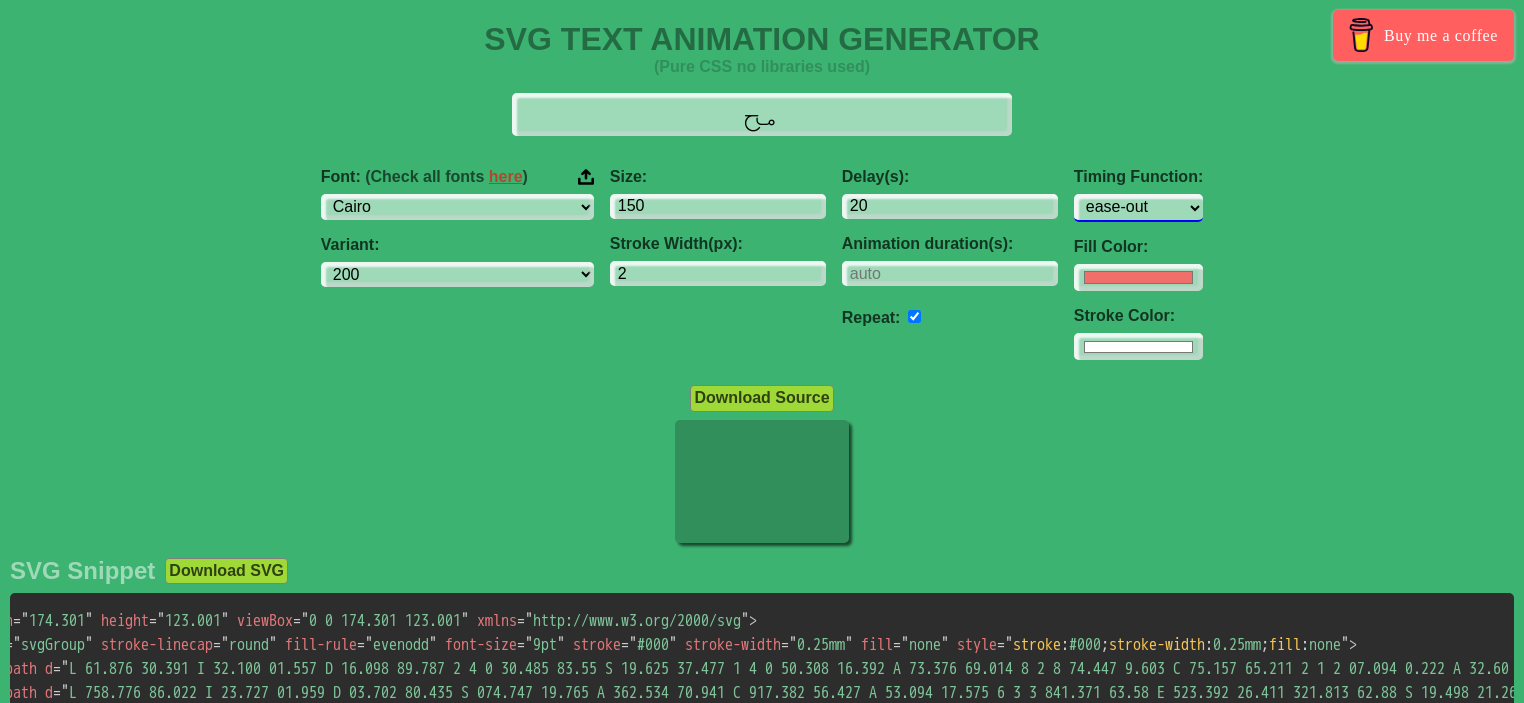 click on "ease ease-in ease-out ease-in-out linear step-start step-end" at bounding box center (1138, 207) 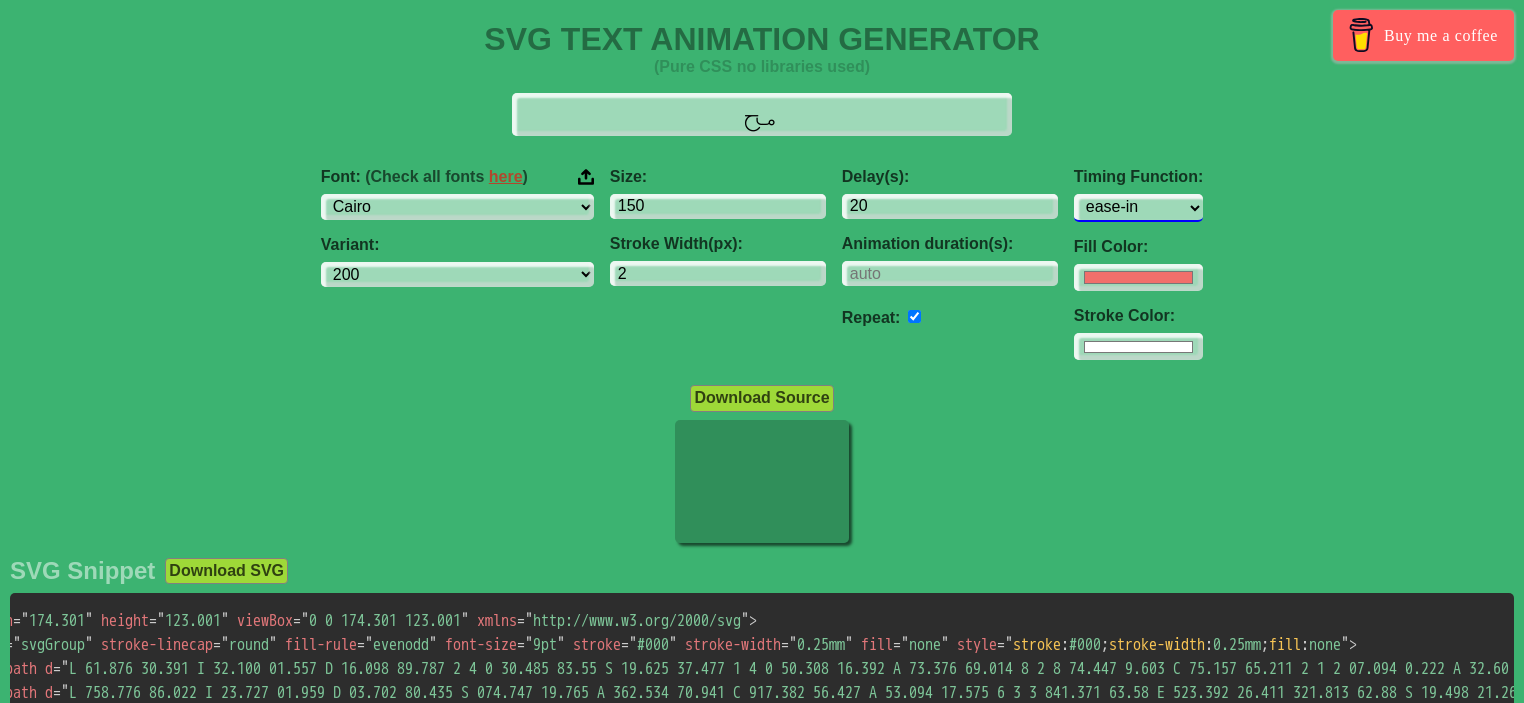 click on "ease ease-in ease-out ease-in-out linear step-start step-end" at bounding box center [1138, 207] 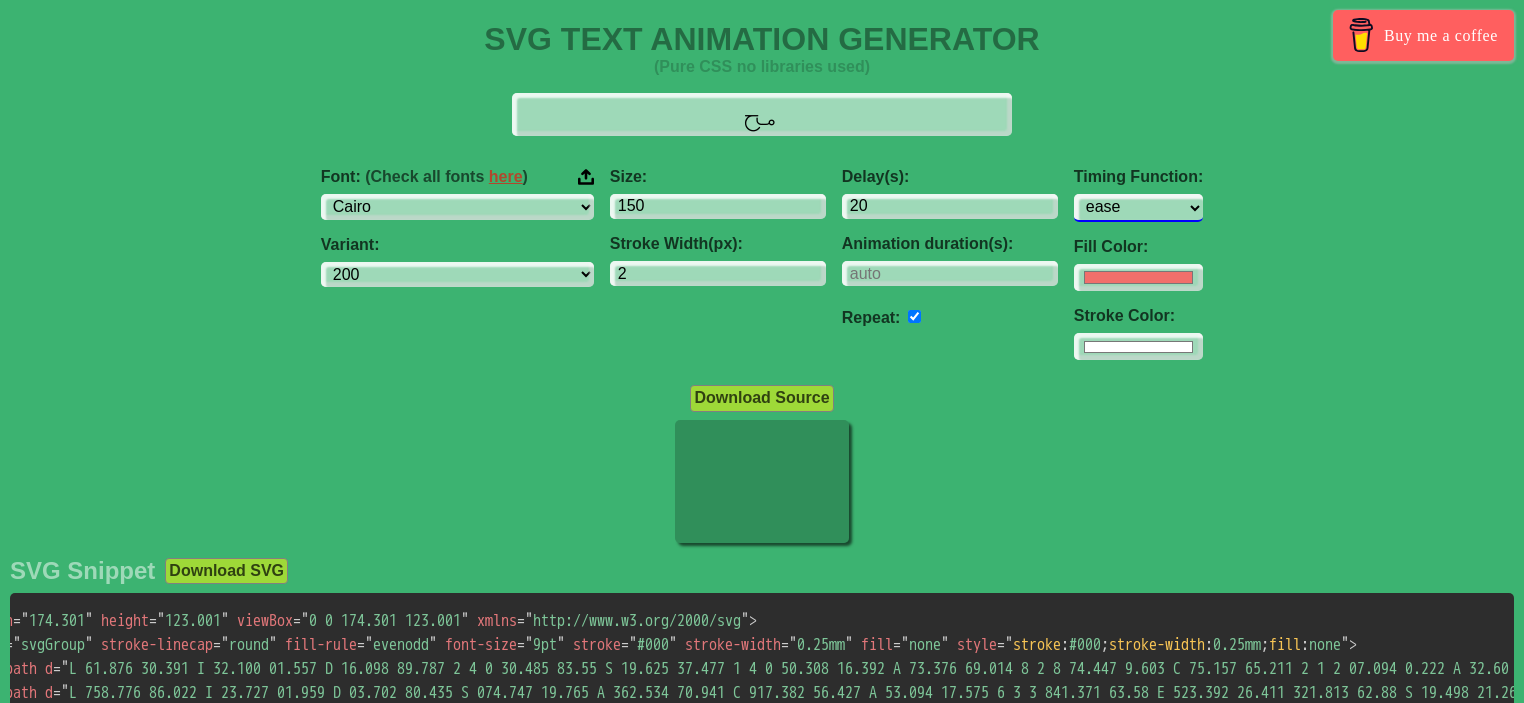 click on "ease ease-in ease-out ease-in-out linear step-start step-end" at bounding box center [1138, 207] 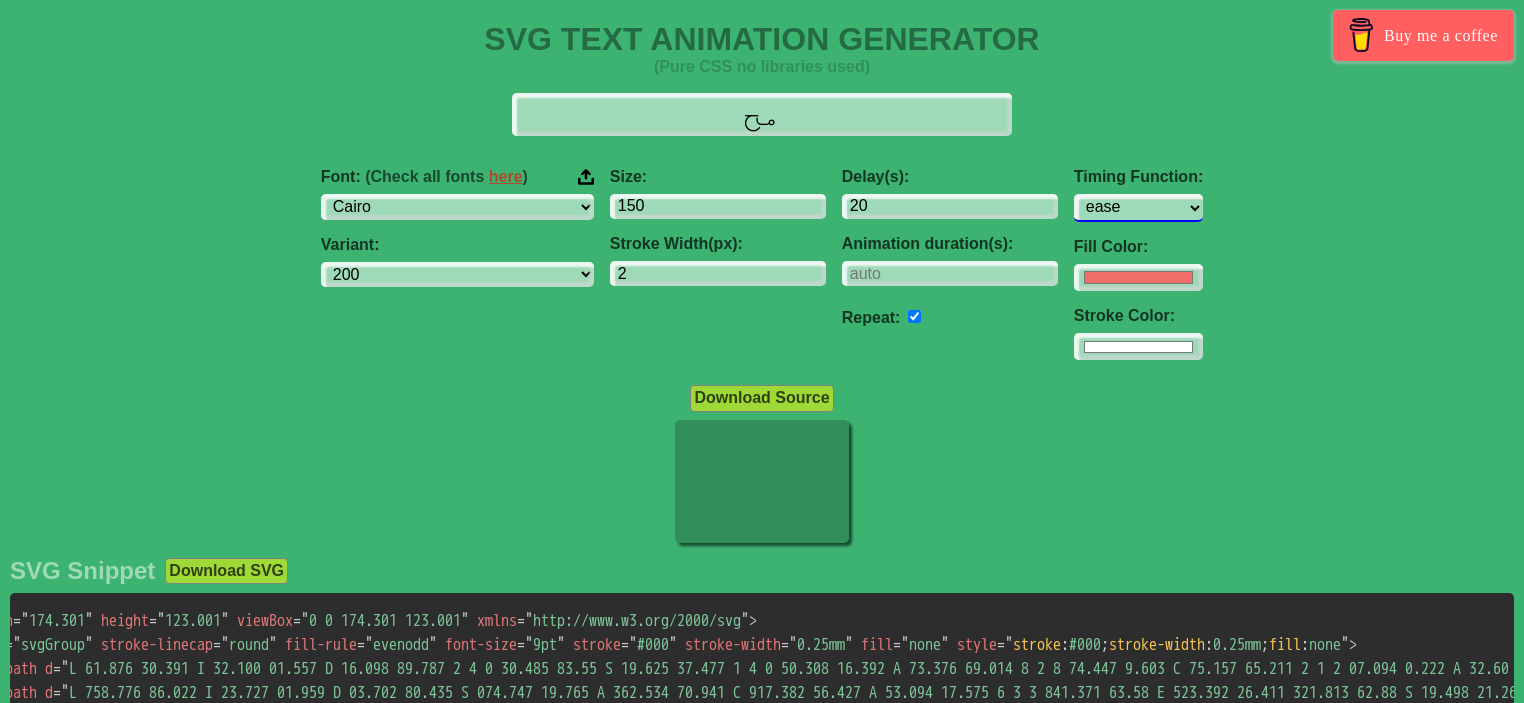 select on "ease-in-out" 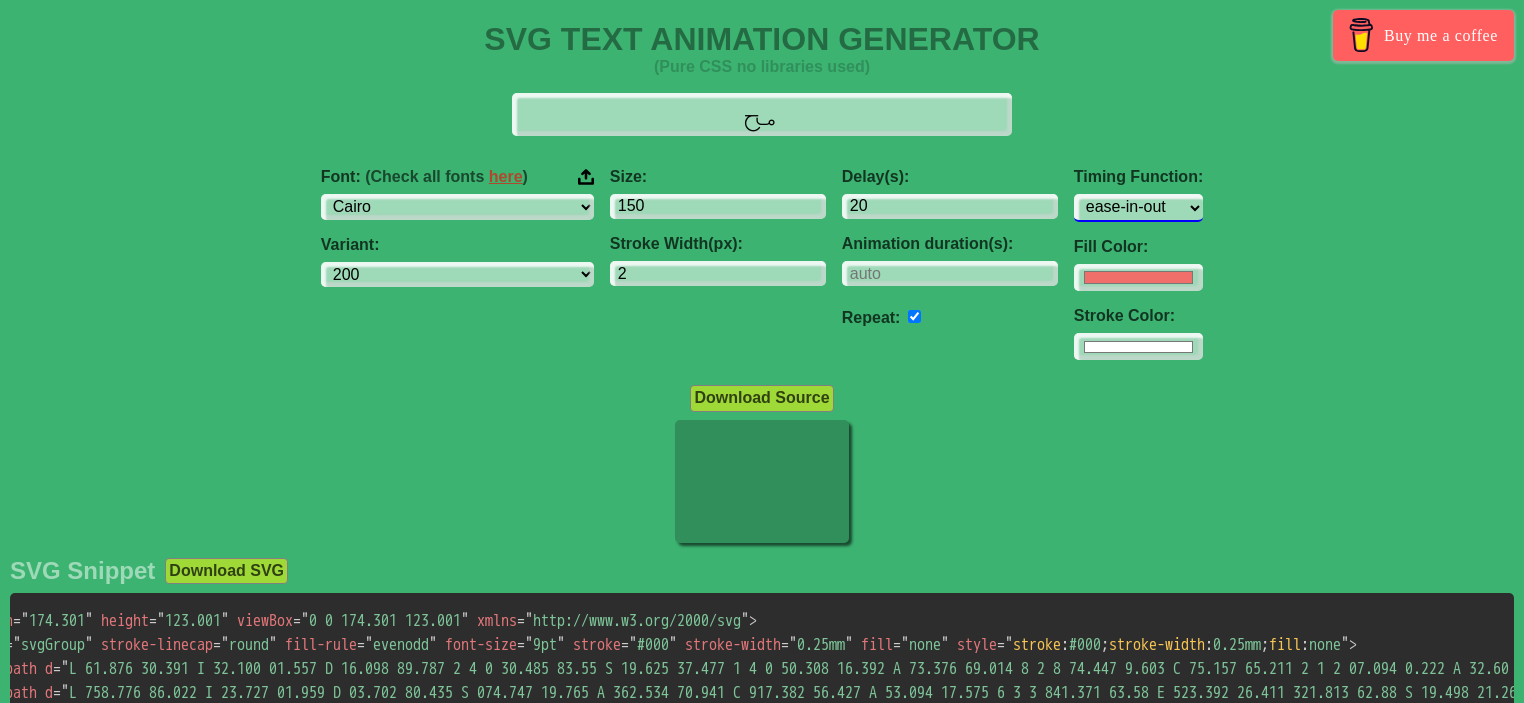 click on "ease ease-in ease-out ease-in-out linear step-start step-end" at bounding box center [1138, 207] 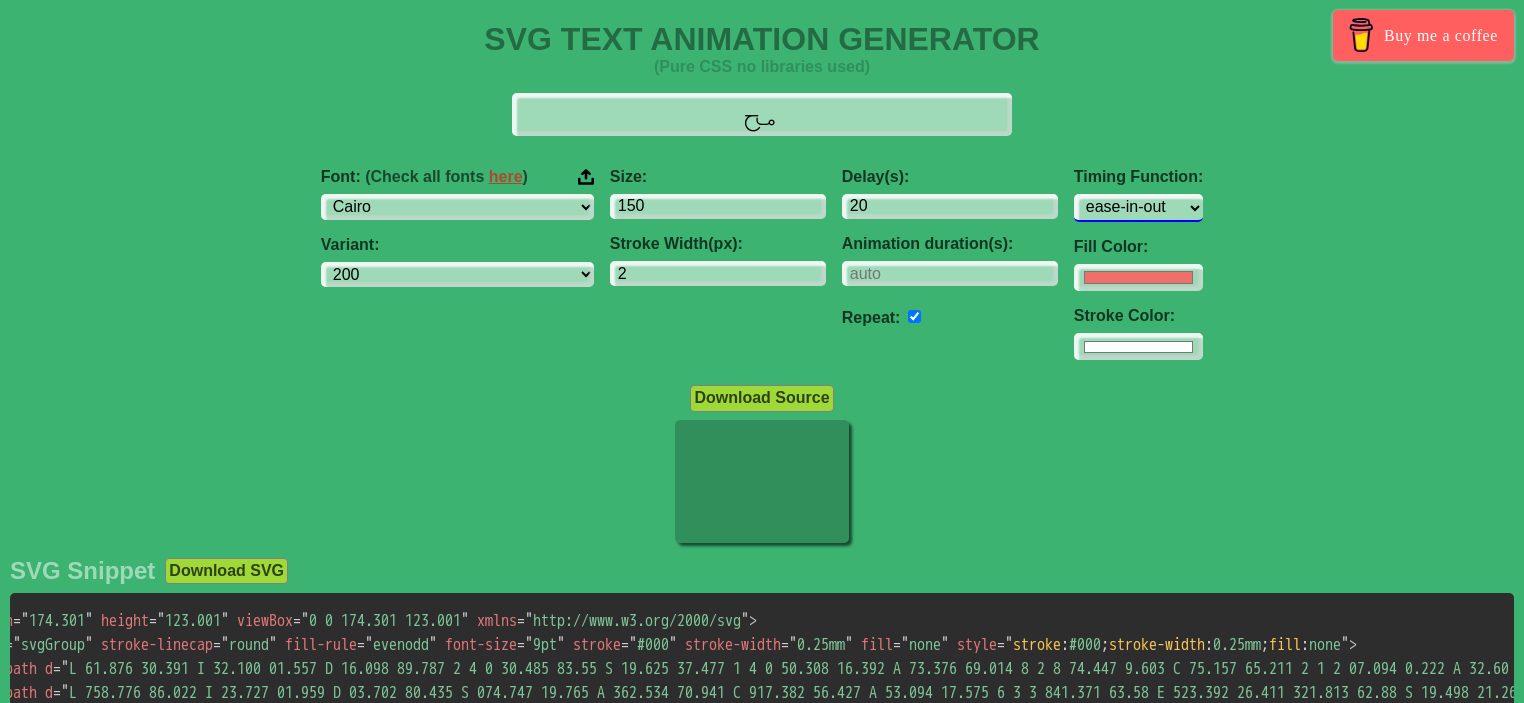 scroll, scrollTop: 100, scrollLeft: 0, axis: vertical 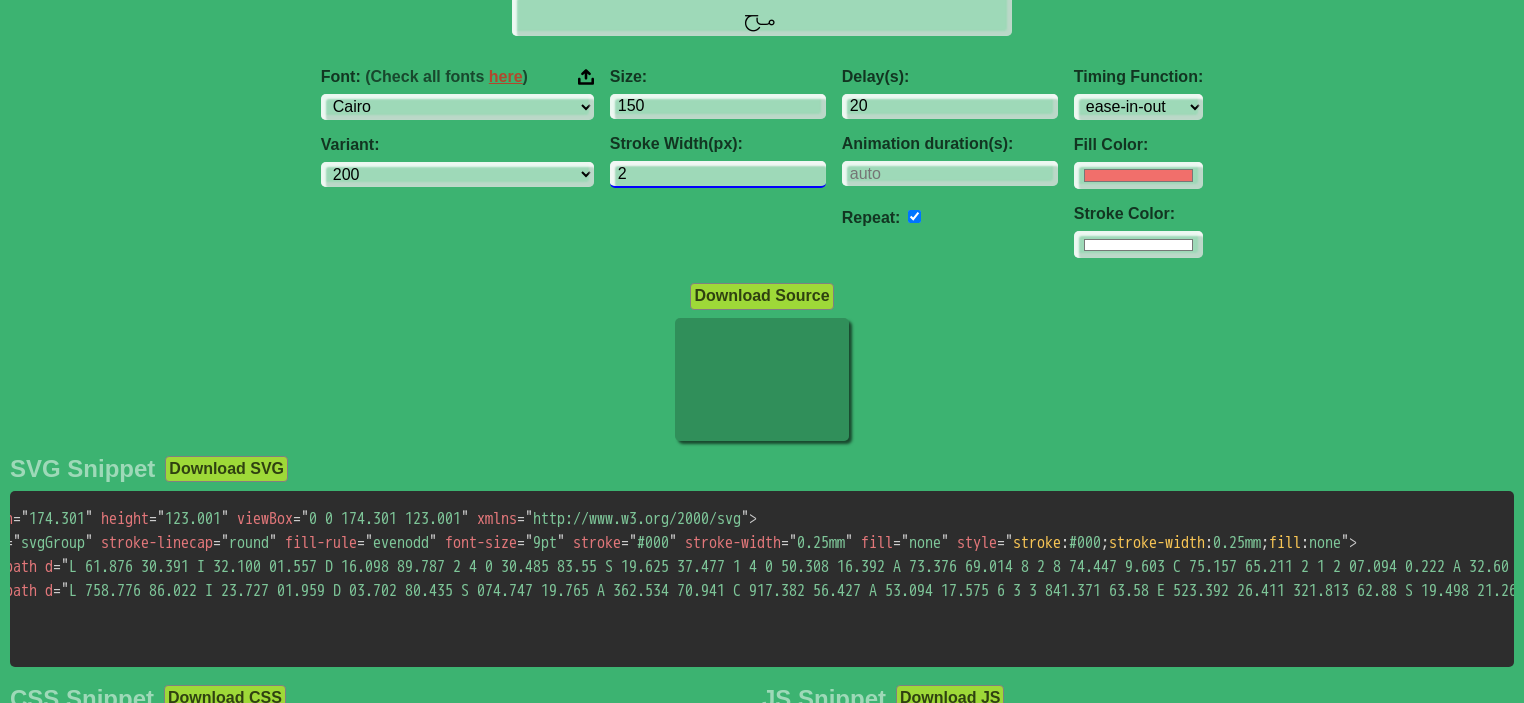 click on "2" at bounding box center (718, 174) 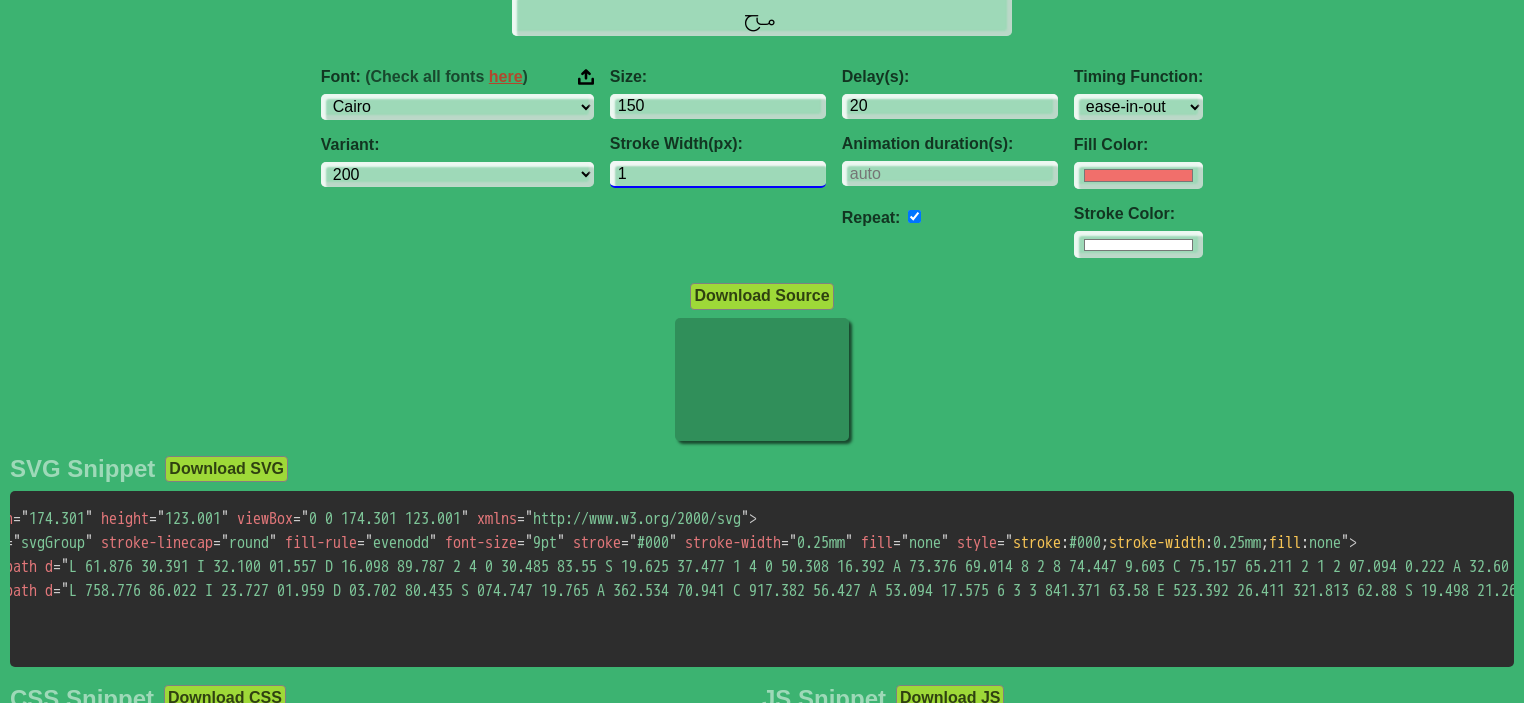 type on "1" 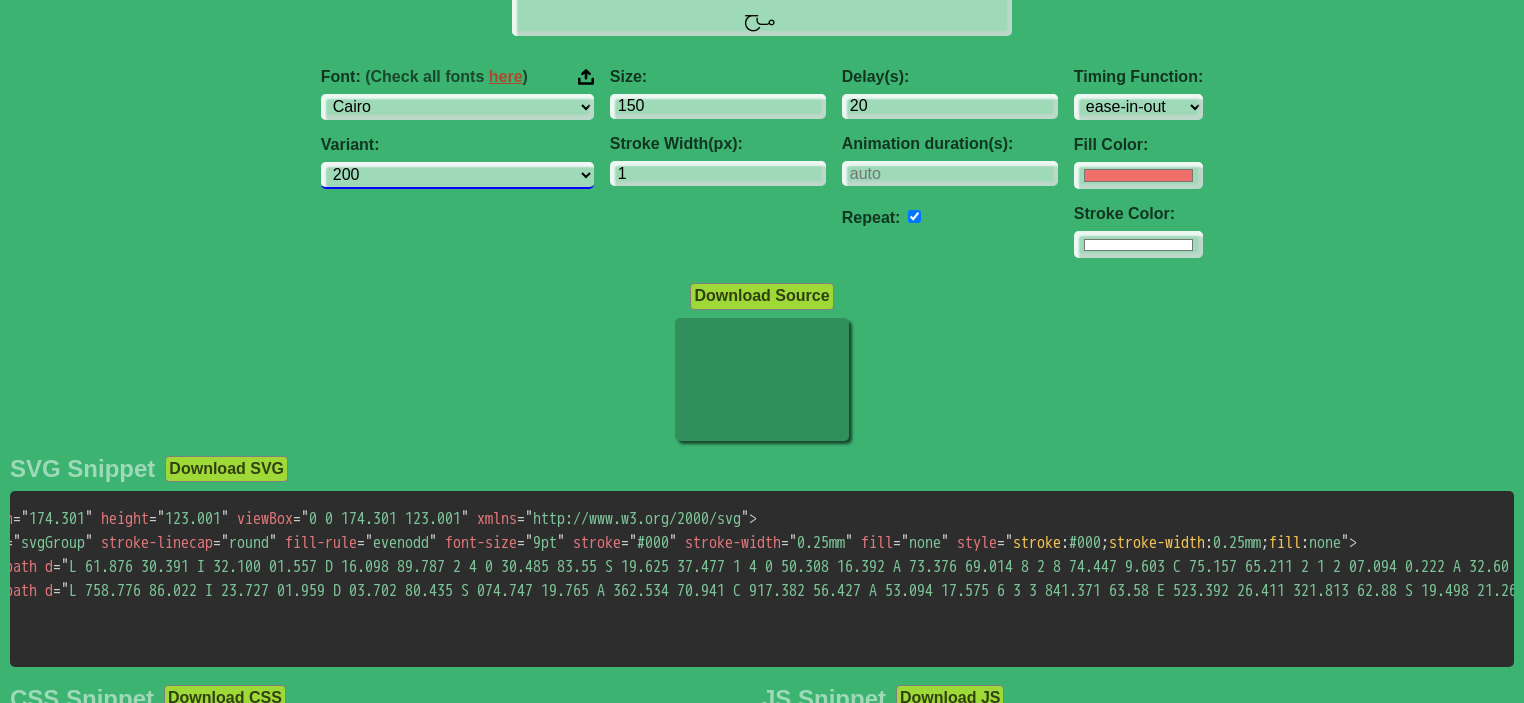 click on "[NUMBER] [NUMBER] regular 500 600 700 800 900" at bounding box center [457, 175] 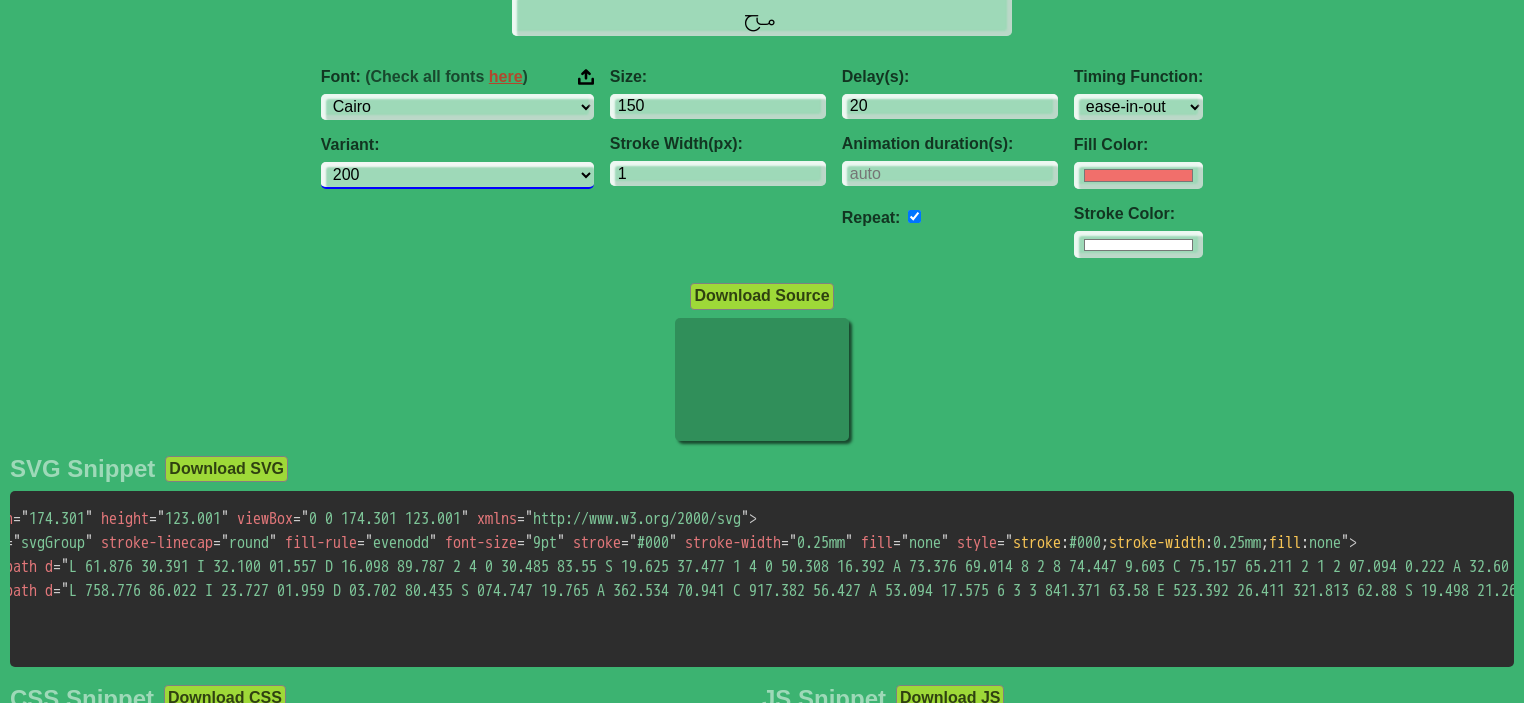 select on "regular" 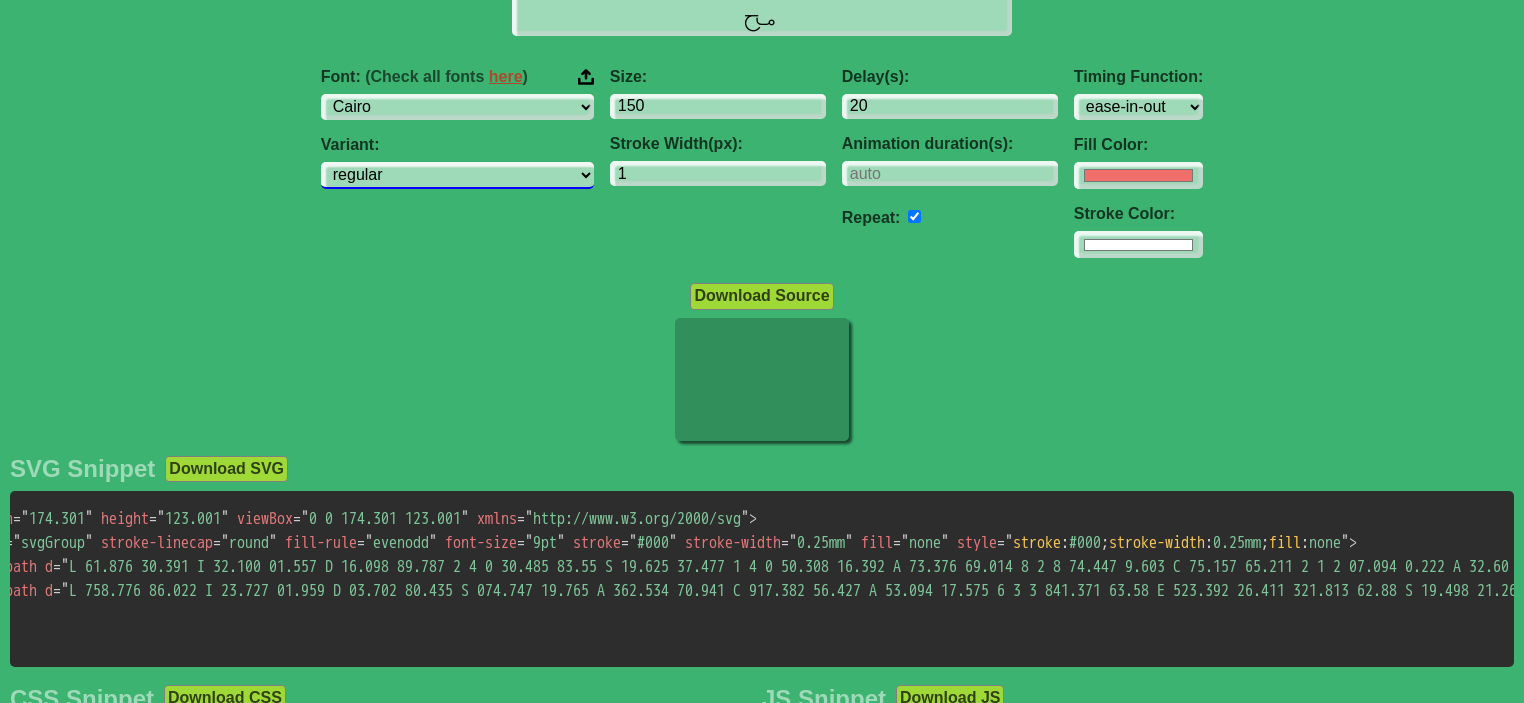 click on "[NUMBER] [NUMBER] regular 500 600 700 800 900" at bounding box center [457, 175] 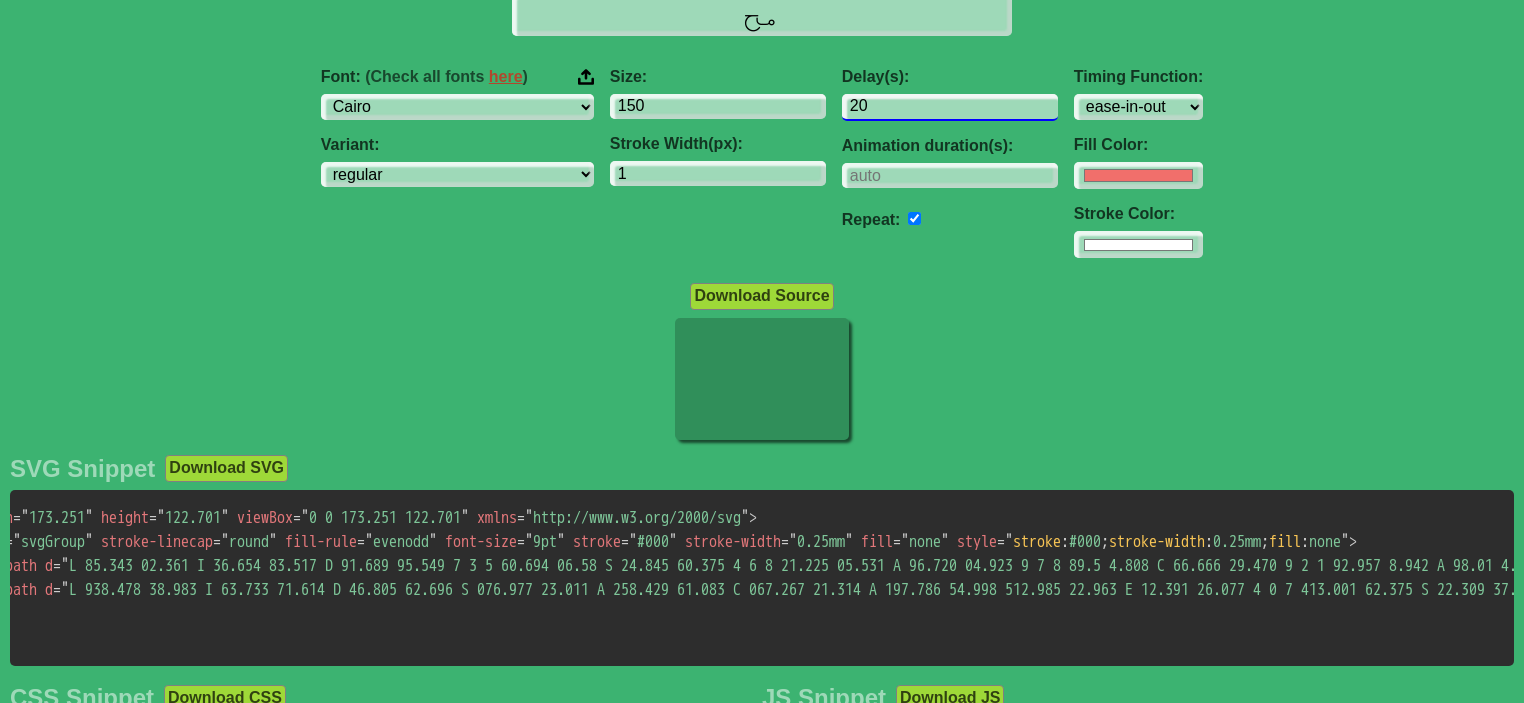 click on "20" at bounding box center [950, 107] 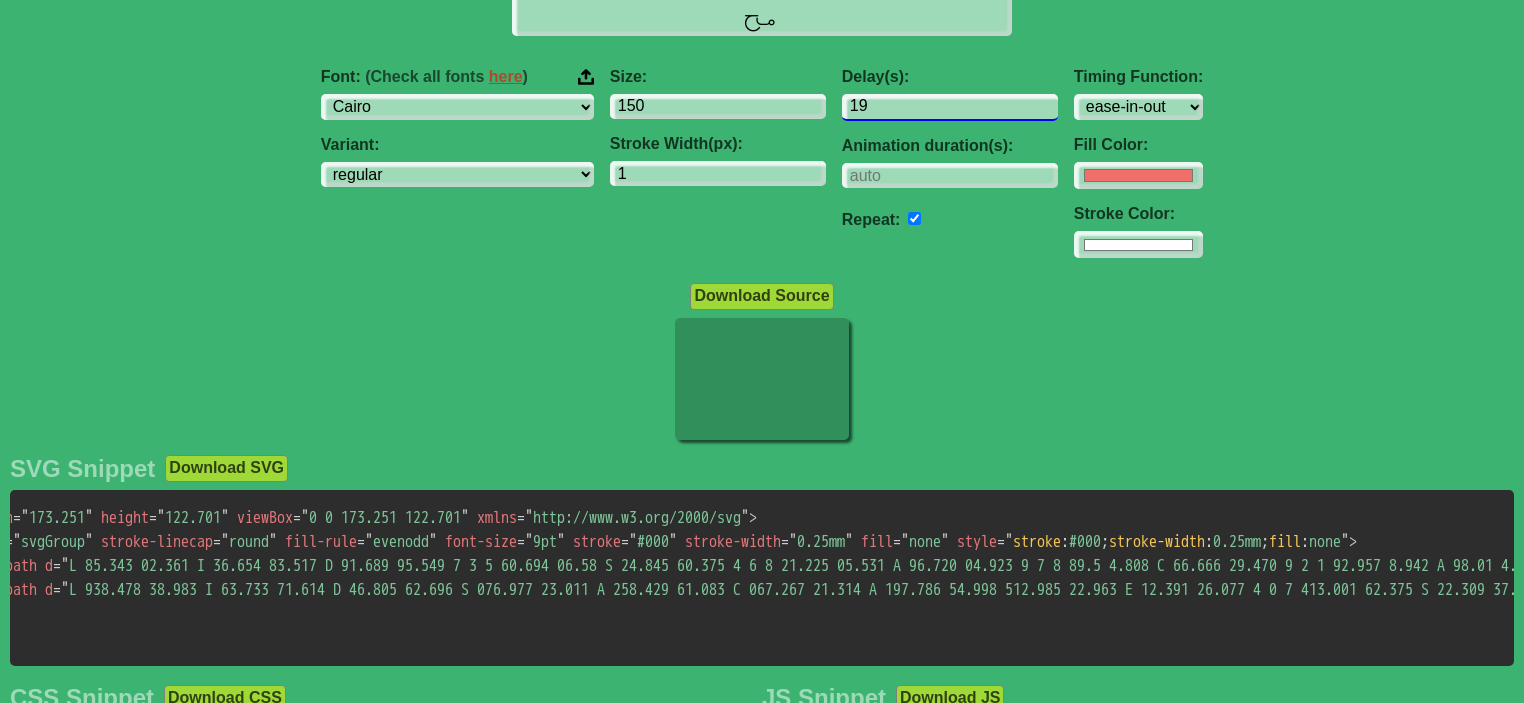 click on "19" at bounding box center (950, 107) 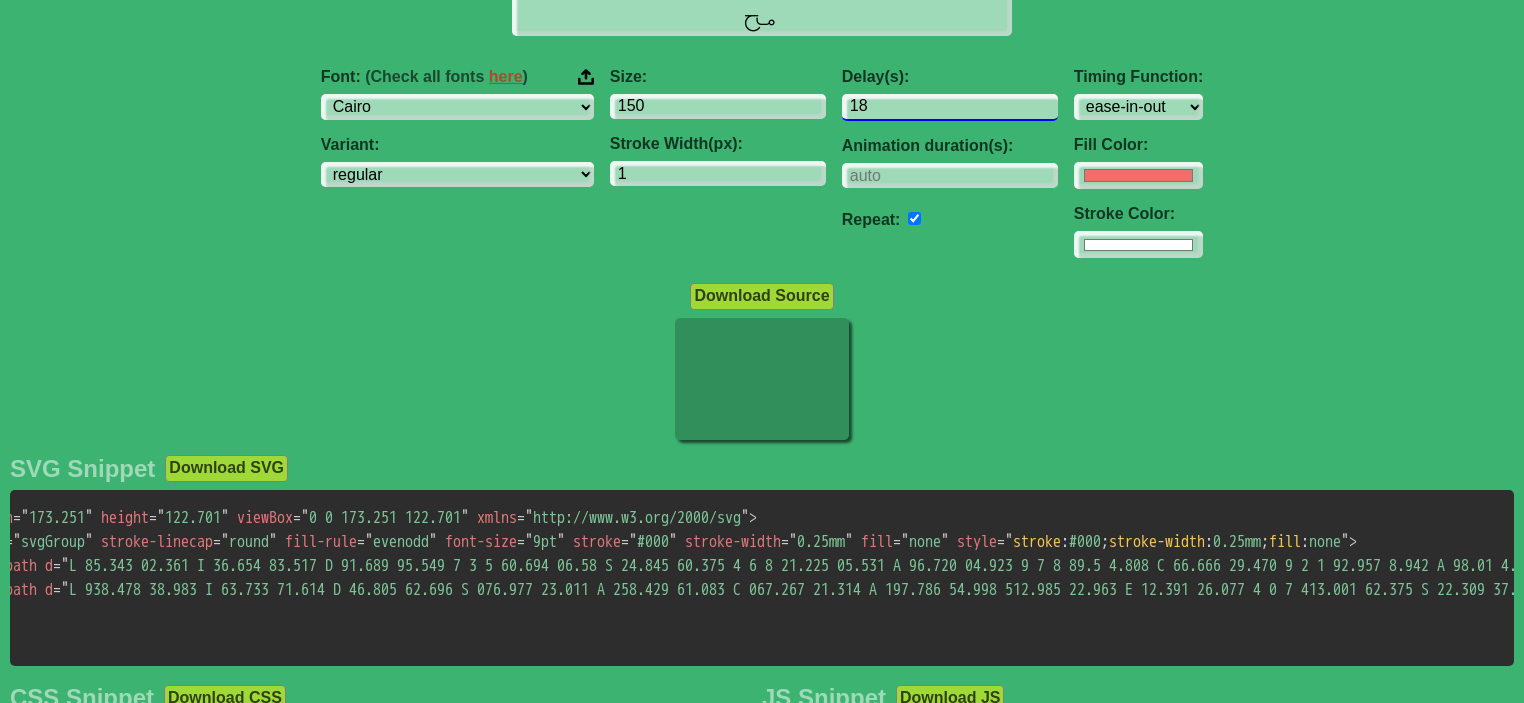 click on "18" at bounding box center [950, 107] 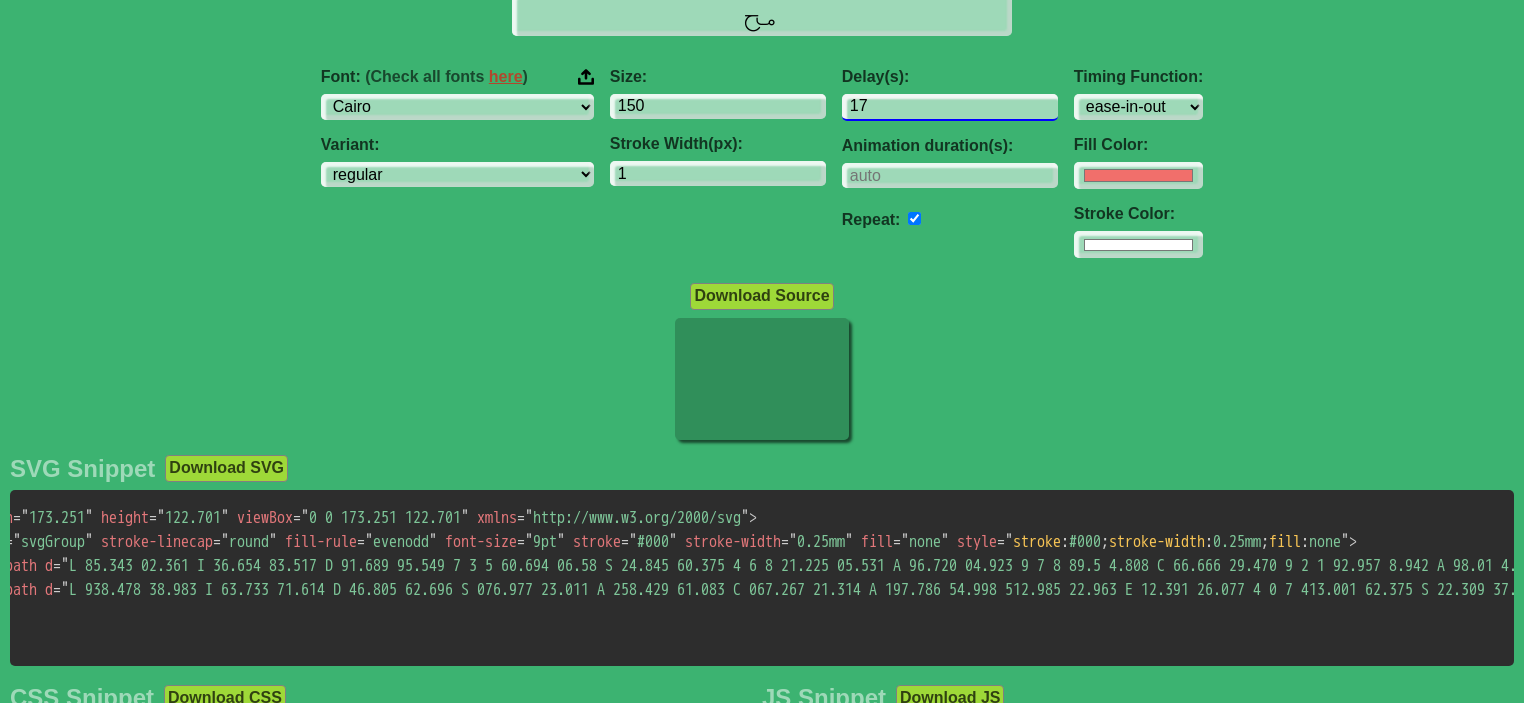 click on "17" at bounding box center (950, 107) 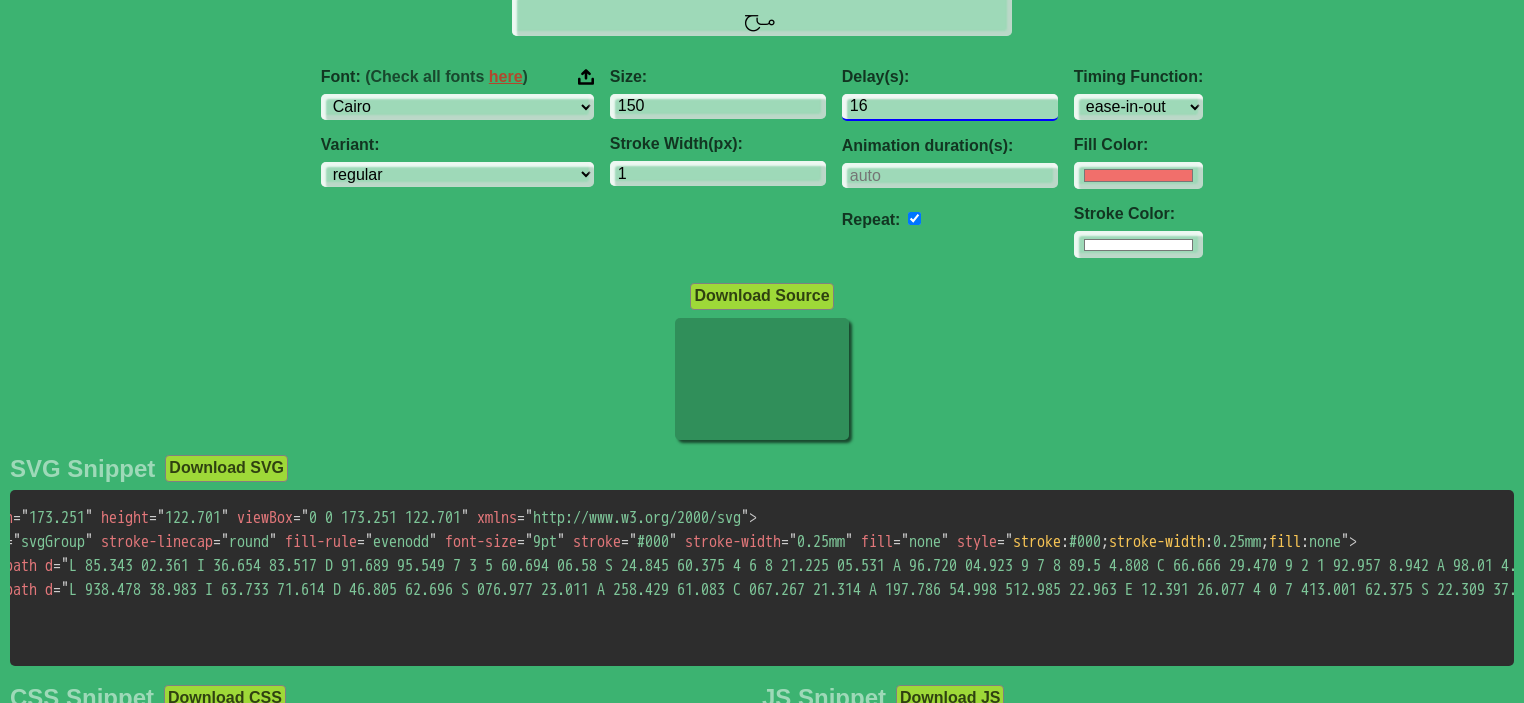click on "16" at bounding box center (950, 107) 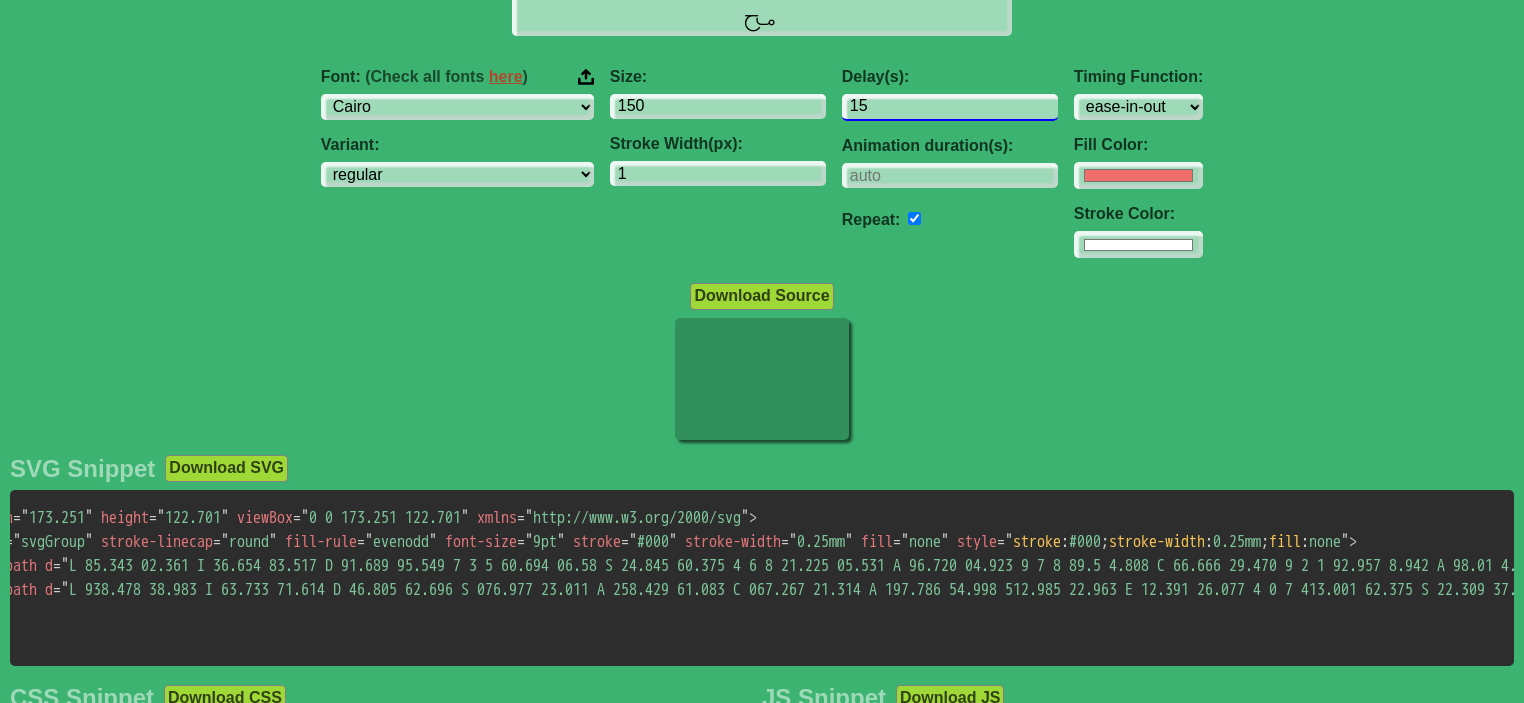 click on "15" at bounding box center (950, 107) 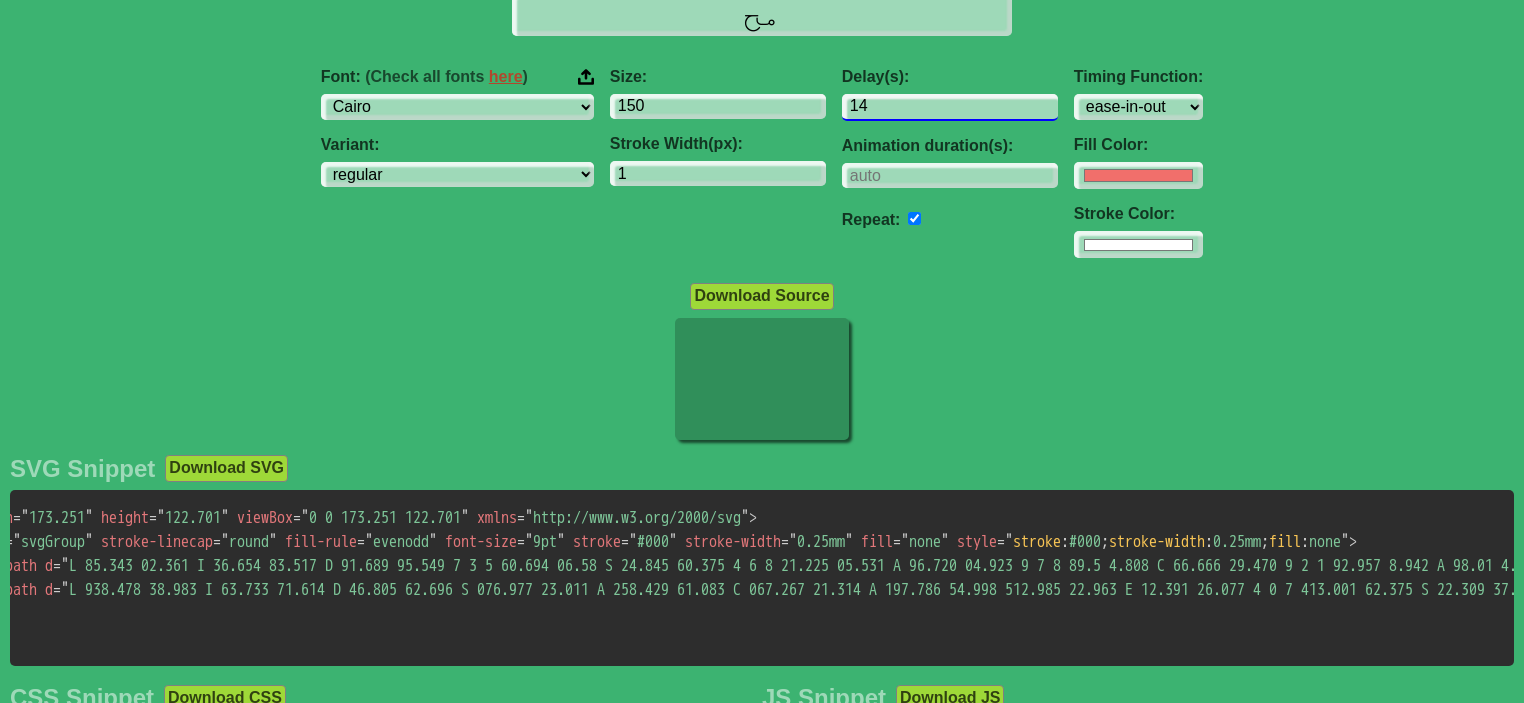 click on "14" at bounding box center (950, 107) 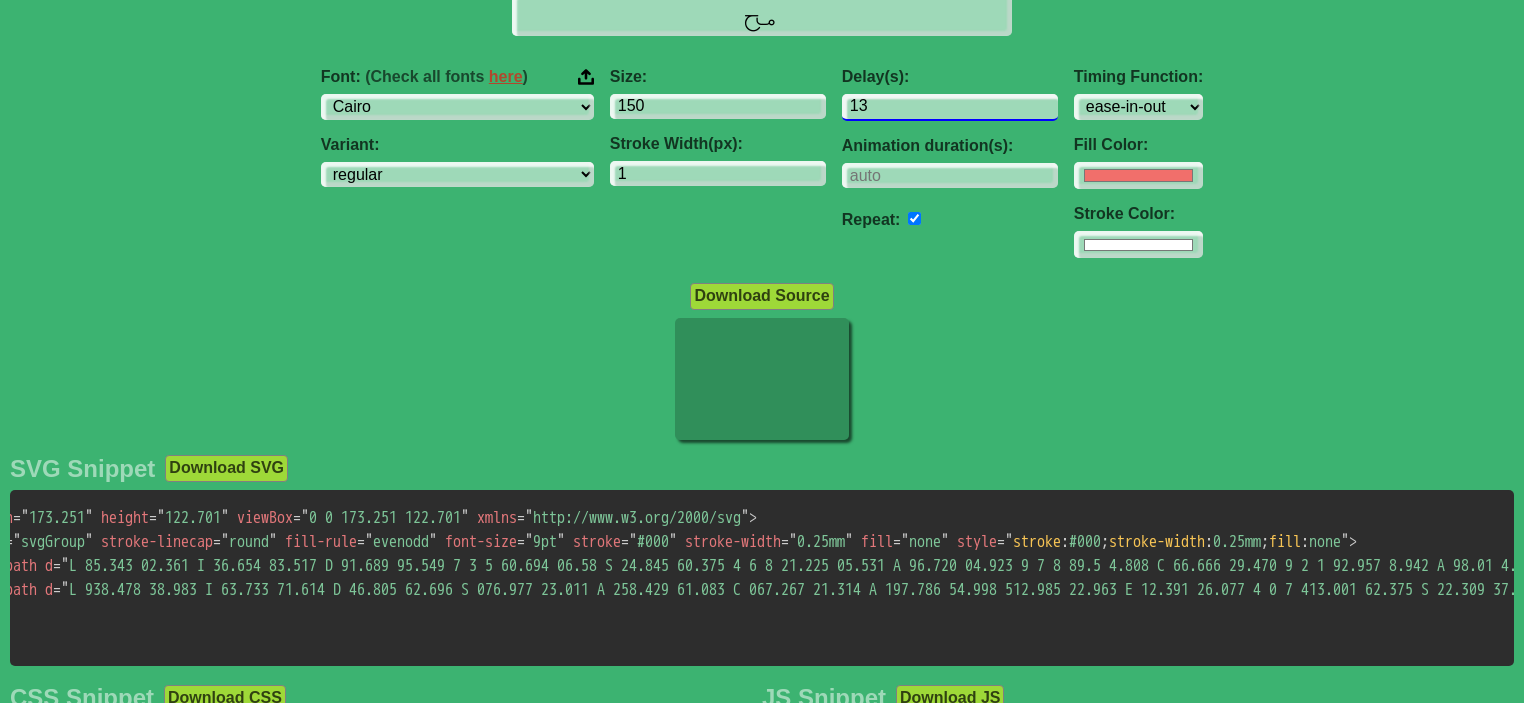 click on "13" at bounding box center (950, 107) 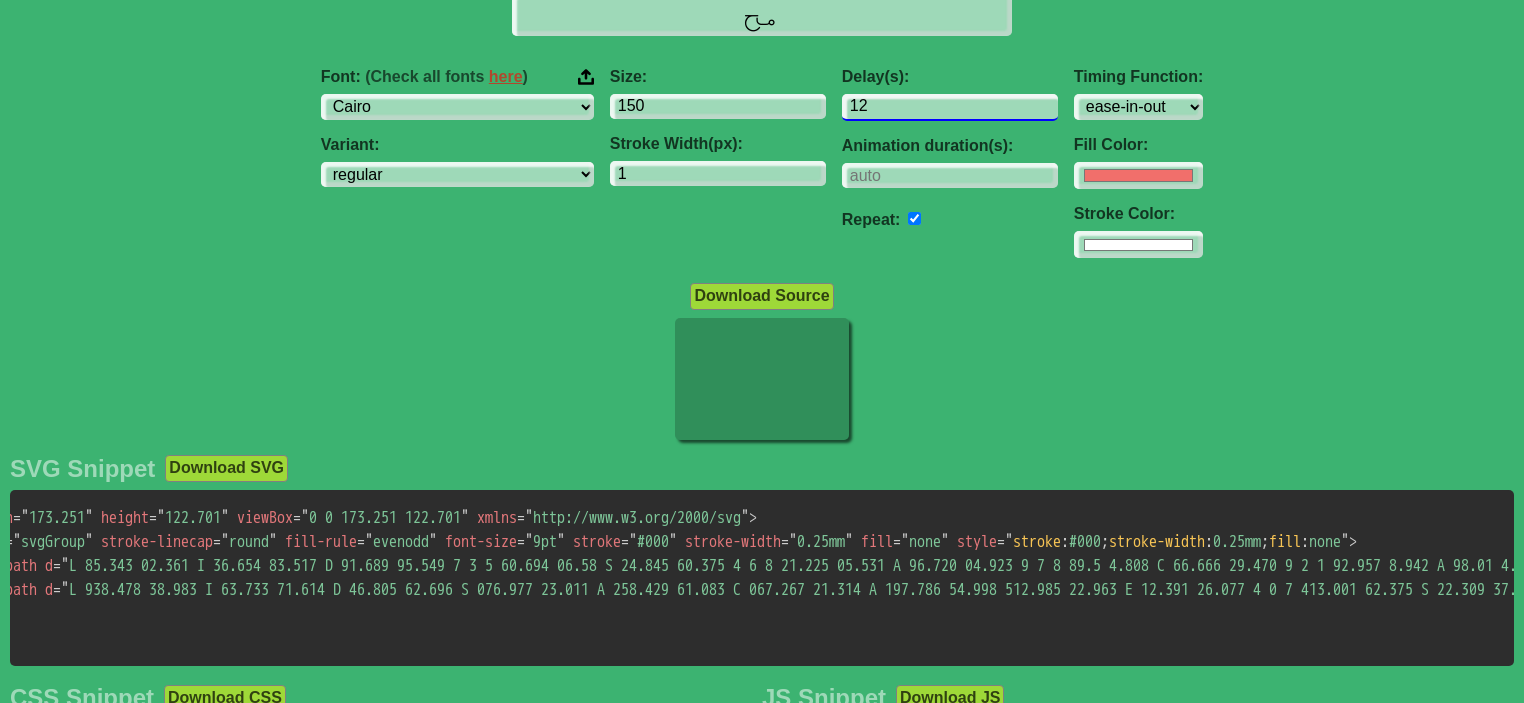 click on "12" at bounding box center (950, 107) 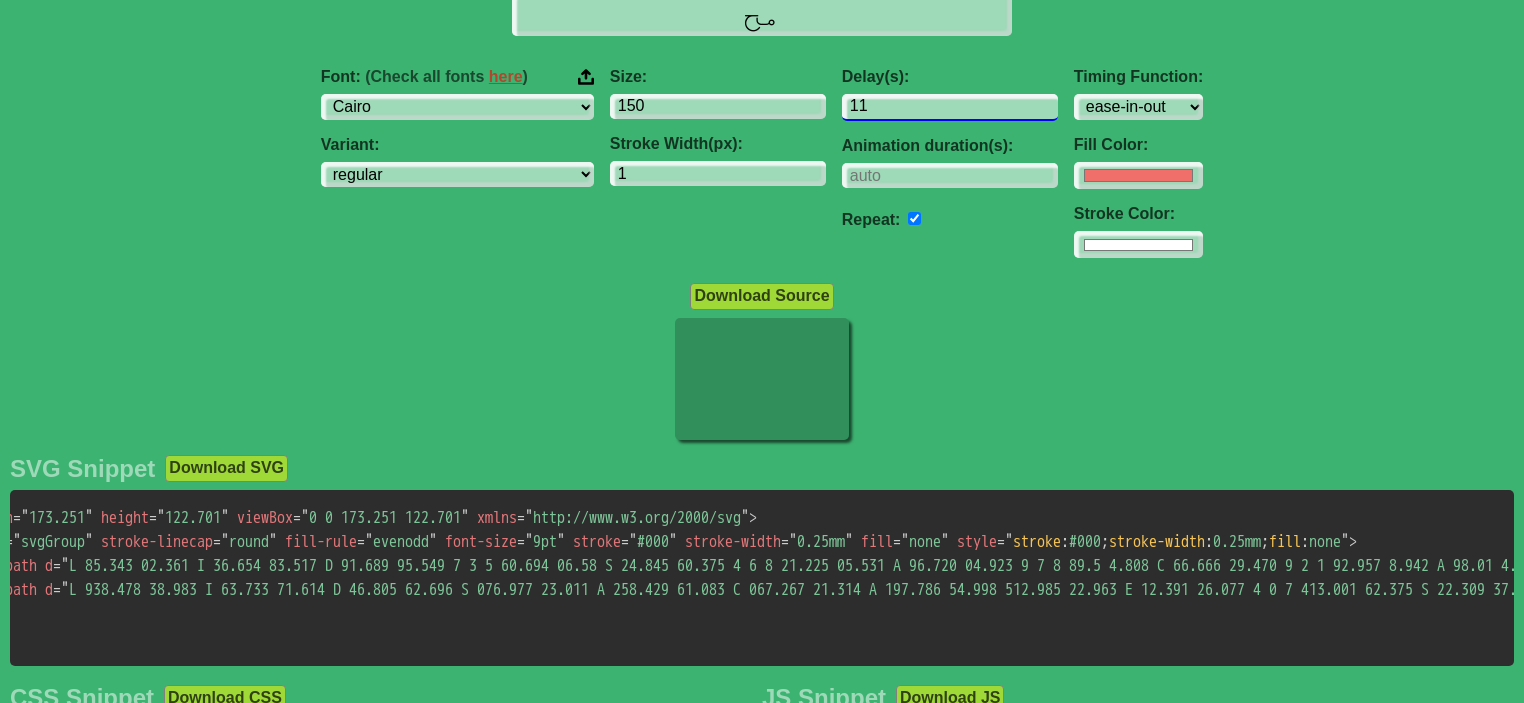 click on "11" at bounding box center [950, 107] 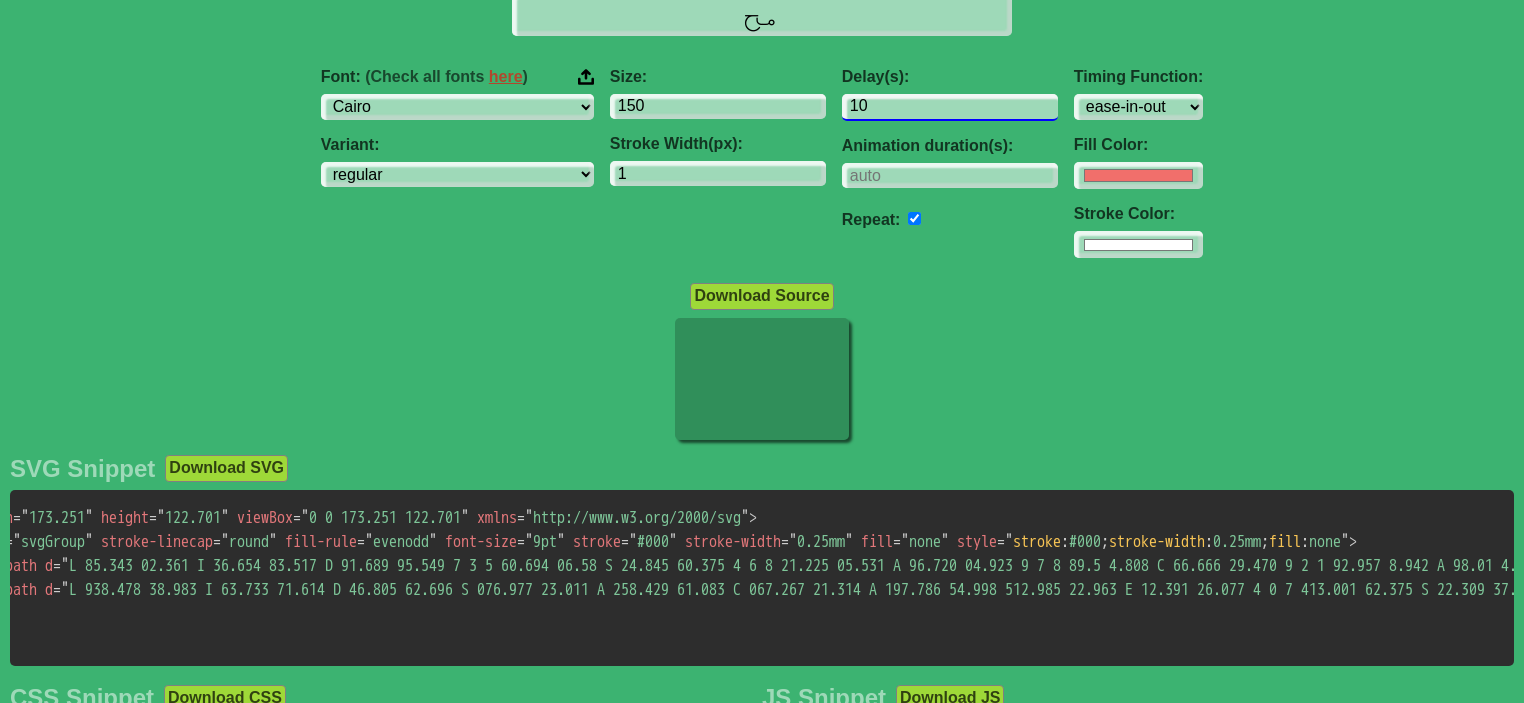 click on "10" at bounding box center [950, 107] 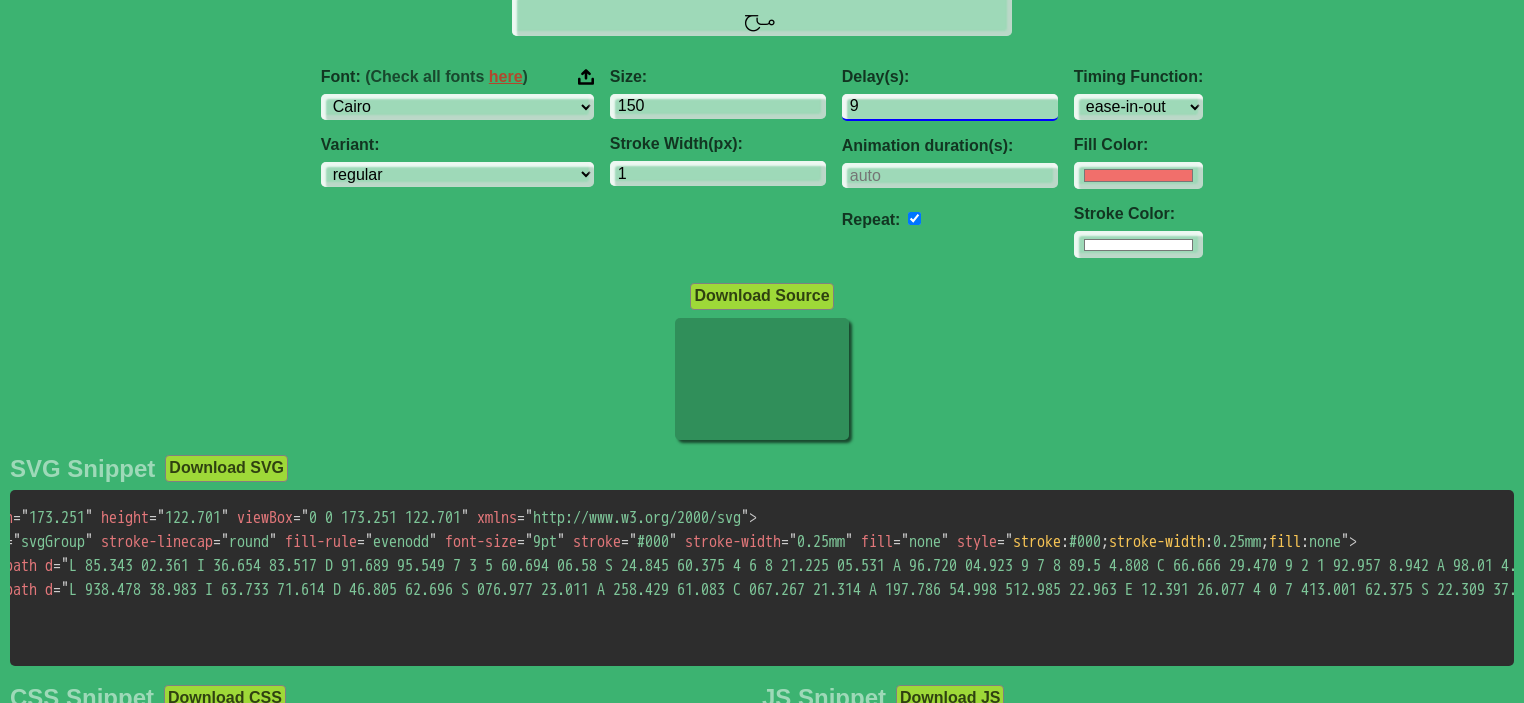 click on "9" at bounding box center (950, 107) 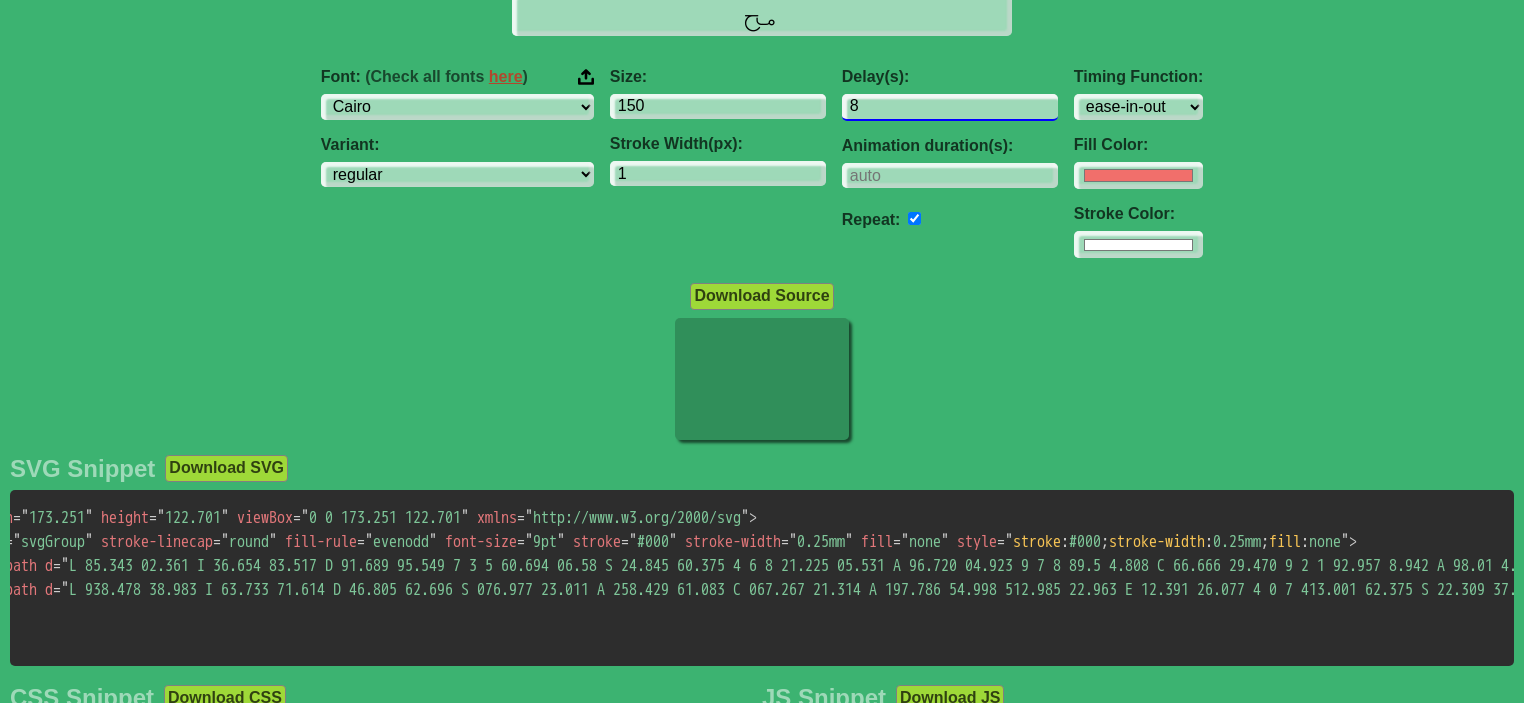 click on "8" at bounding box center (950, 107) 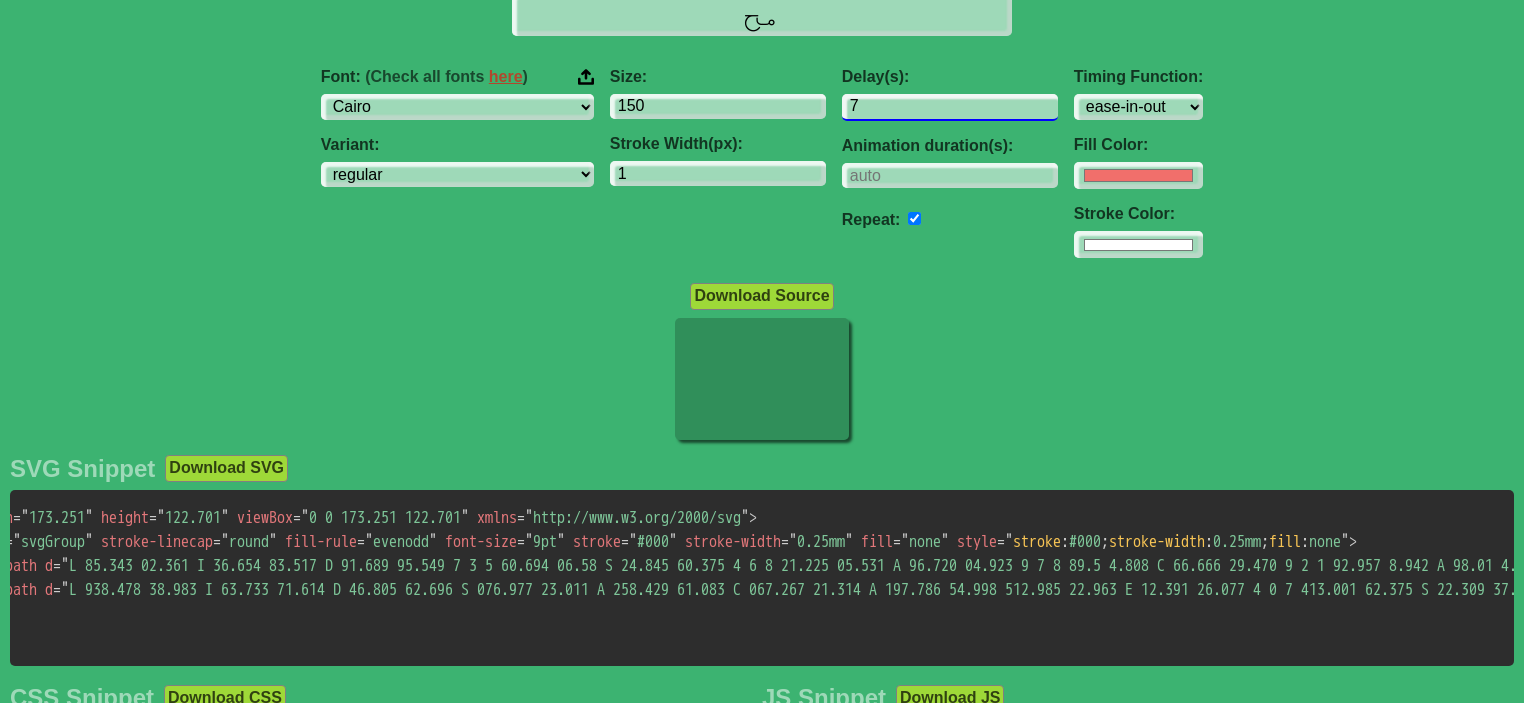 click on "7" at bounding box center [950, 107] 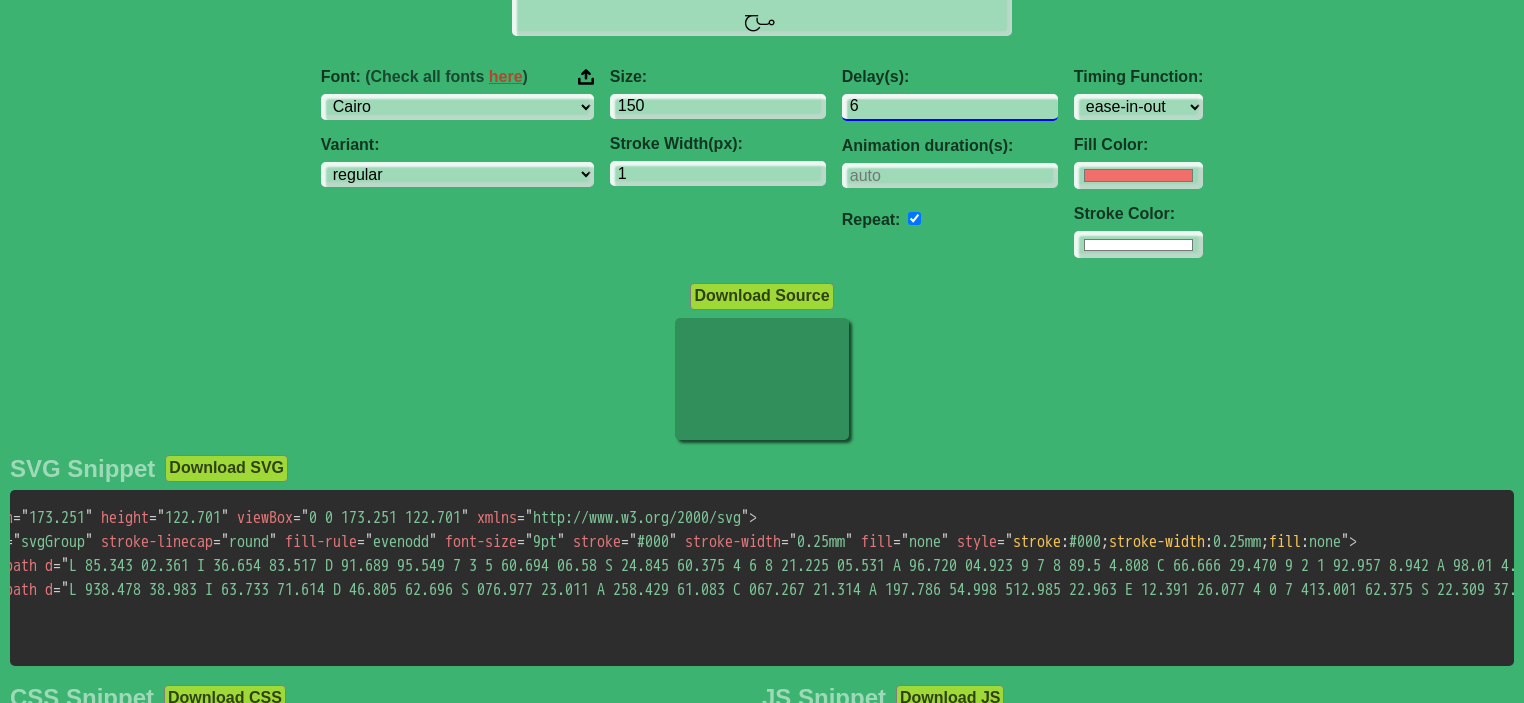 click on "6" at bounding box center (950, 107) 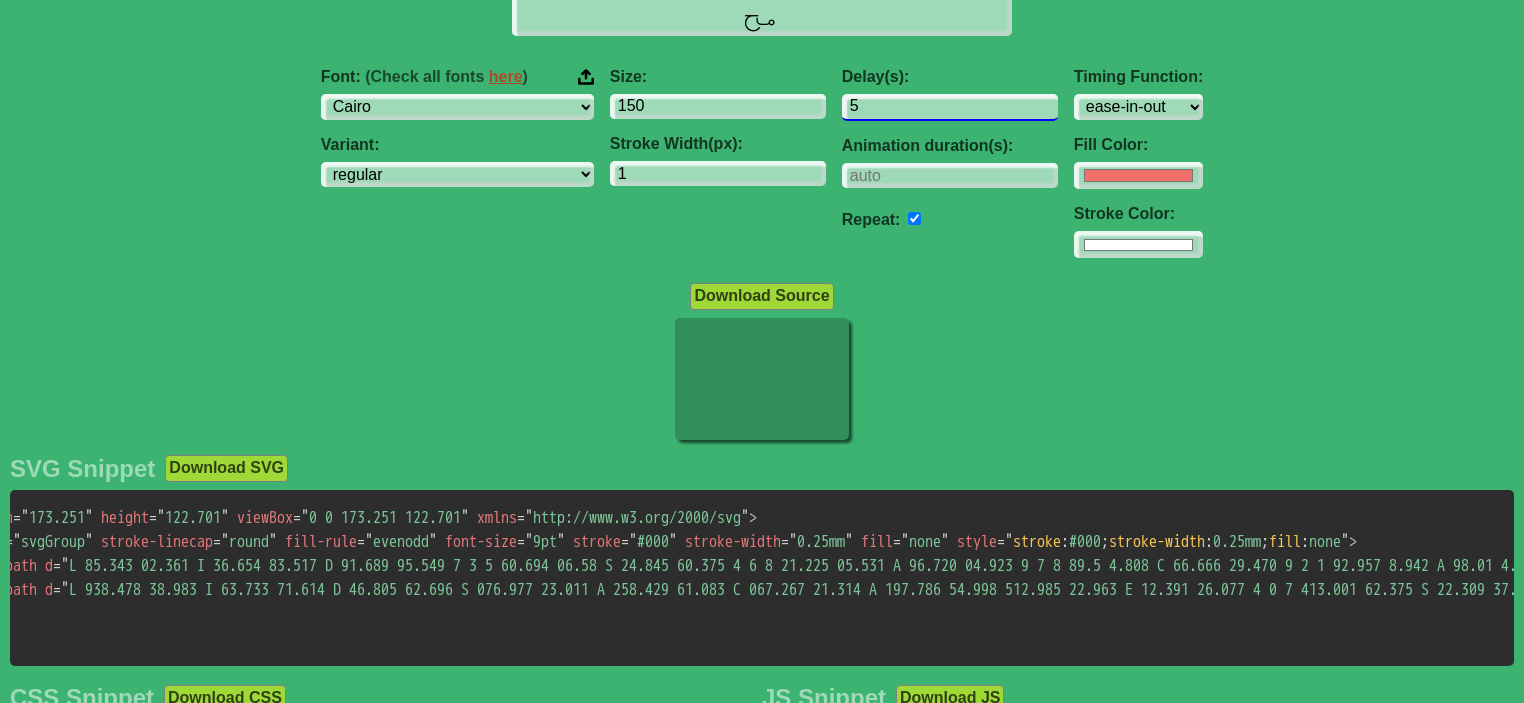 type on "5" 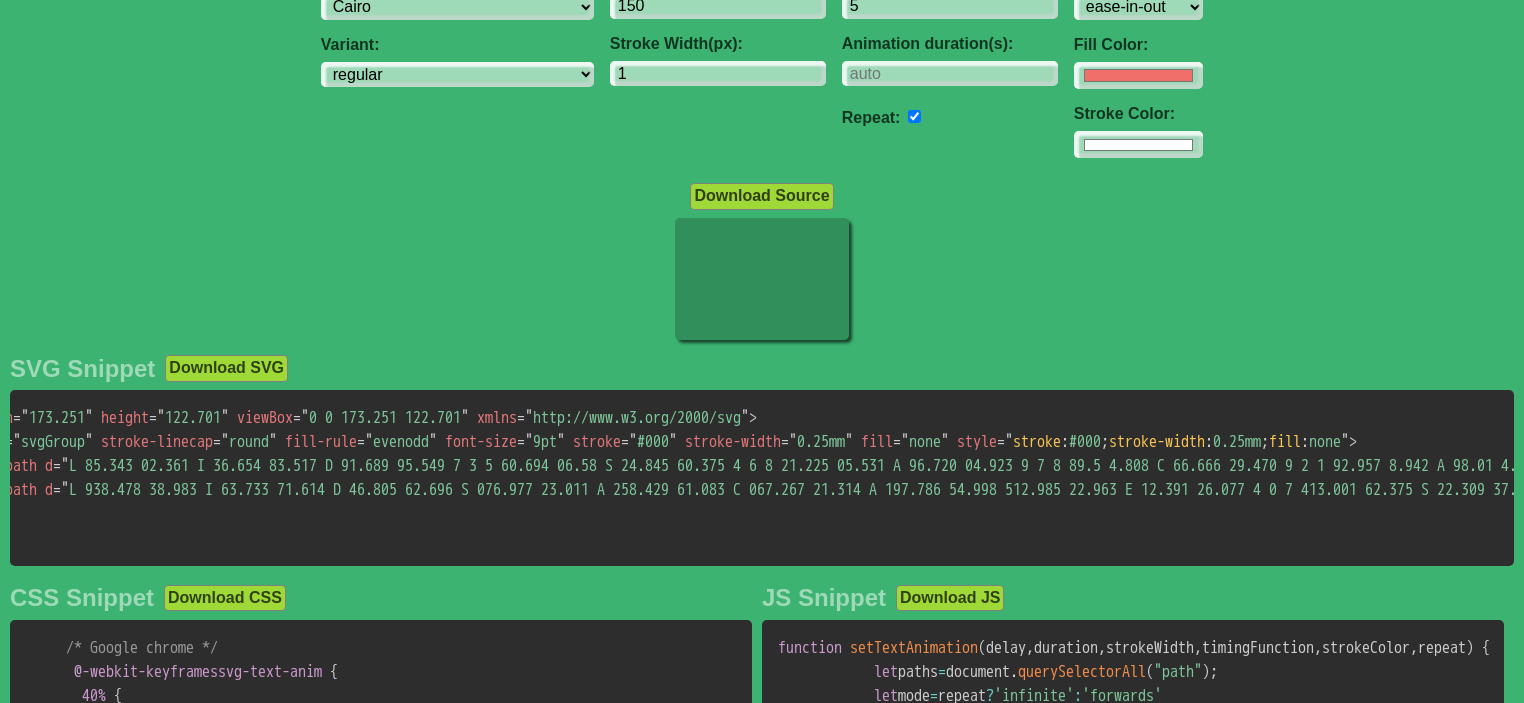 scroll, scrollTop: 0, scrollLeft: 0, axis: both 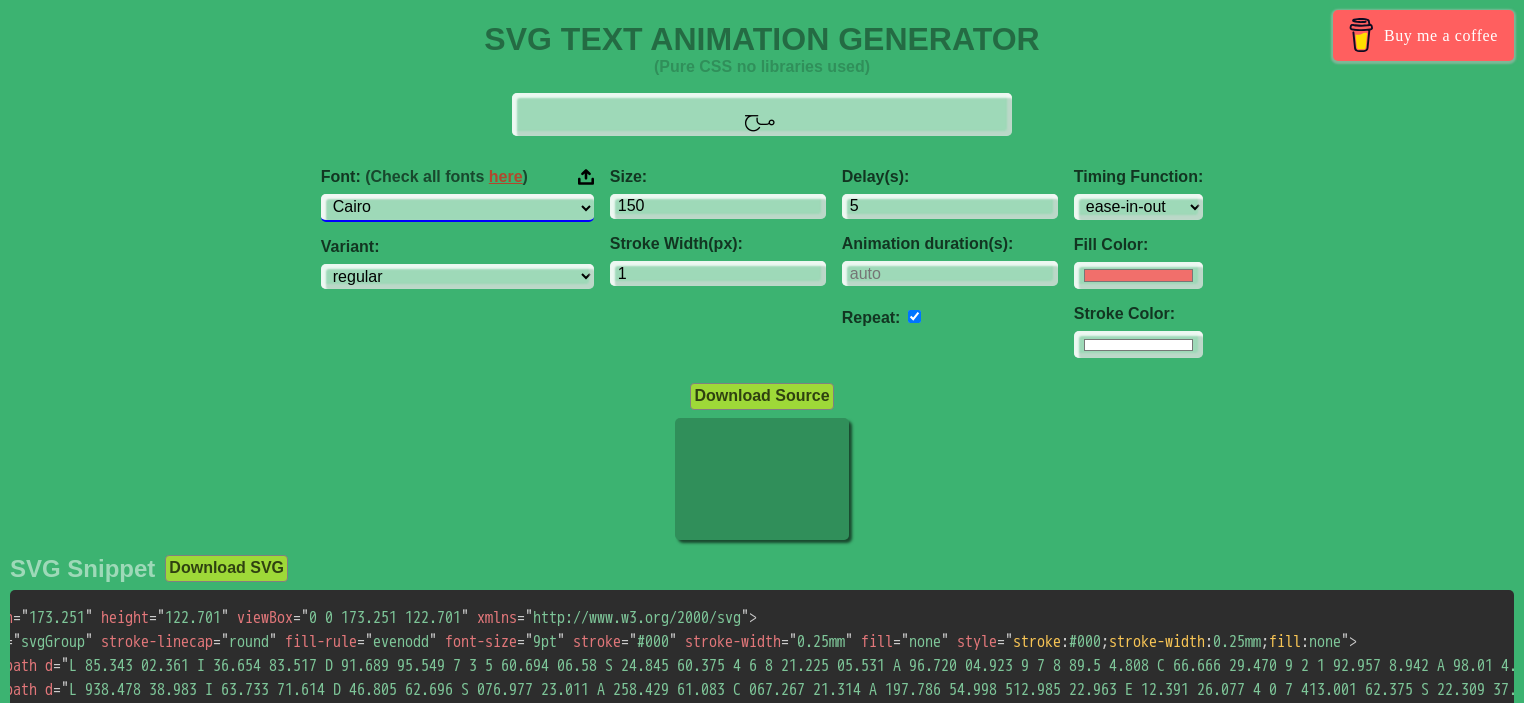 click on "ABeeZee ADLaM Display AR One Sans Abel Abhaya Libre Aboreto Abril Fatface Abyssinica SIL Aclonica Acme Actor Adamina Advent Pro Afacad Afacad Flux Agbalumo Agdasima Agu Display Aguafina Script Akatab Akaya Kanadaka Akaya Telivigala Akronim Akshar Aladin Alata Alatsi Albert Sans Aldrich Alef Alegreya Alegreya SC Alegreya Sans Alegreya Sans SC Aleo Alex Brush Alexandria Alfa Slab One Alice Alike Alike Angular Alkalami Alkatra Allan Allerta Allerta Stencil Allison Allura Almarai Almendra Almendra Display Almendra SC Alumni Sans Alumni Sans Collegiate One Alumni Sans Inline One Alumni Sans Pinstripe Alumni Sans SC Amarante Amaranth Amatic SC Amethysta Amiko Amiri Amiri Quran Amita Anaheim Ancizar Sans Ancizar Serif Andada Pro Andika Anek Bangla Anek Devanagari Anek Gujarati Anek Gurmukhi Anek Kannada Anek Latin Anek Malayalam Anek Odia Anek Tamil Anek Telugu Angkor Annapurna SIL Annie Use Your Telescope Anonymous Pro Anta Antic Antic Didone Antic Slab Anton Anton SC Antonio Anuphan Anybody Aoboshi One Arapey Arvo" at bounding box center [457, 207] 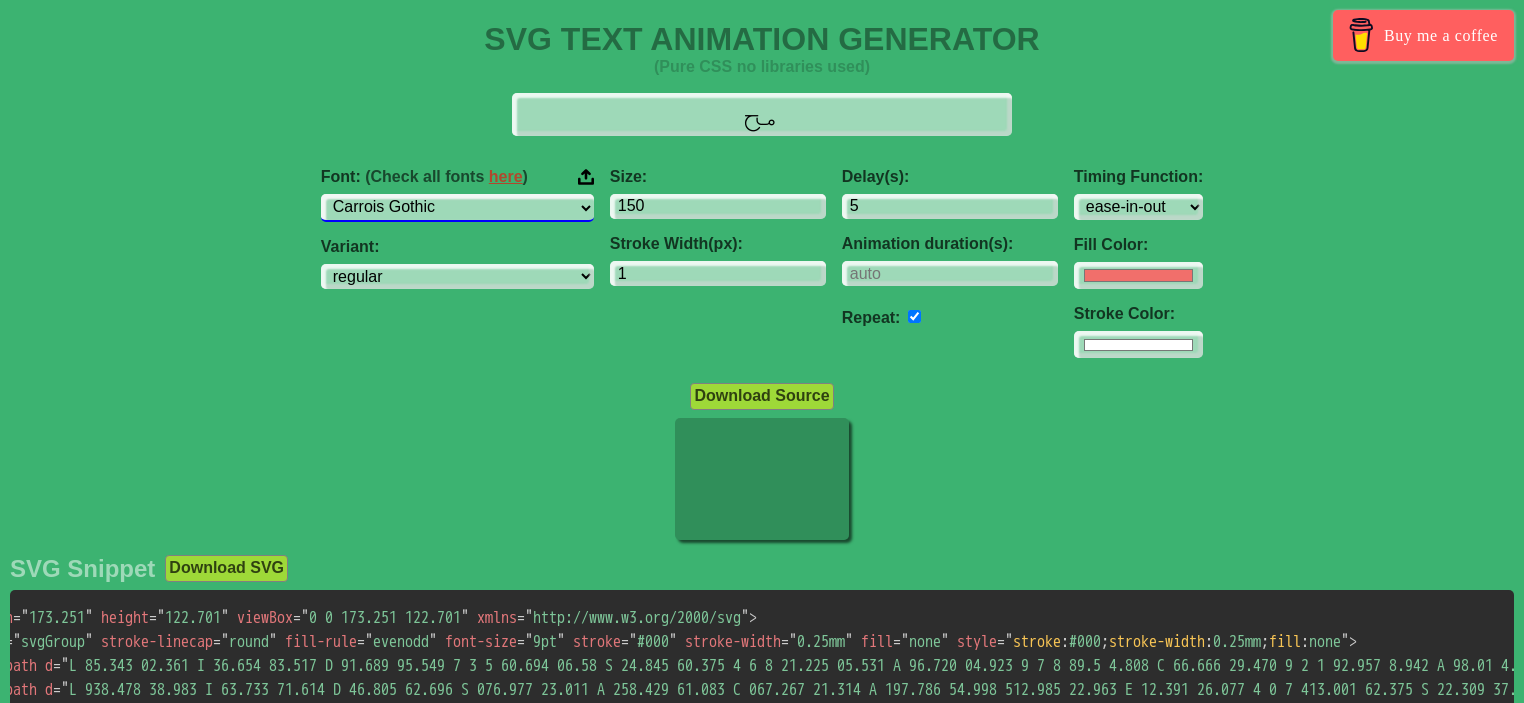 click on "ABeeZee ADLaM Display AR One Sans Abel Abhaya Libre Aboreto Abril Fatface Abyssinica SIL Aclonica Acme Actor Adamina Advent Pro Afacad Afacad Flux Agbalumo Agdasima Agu Display Aguafina Script Akatab Akaya Kanadaka Akaya Telivigala Akronim Akshar Aladin Alata Alatsi Albert Sans Aldrich Alef Alegreya Alegreya SC Alegreya Sans Alegreya Sans SC Aleo Alex Brush Alexandria Alfa Slab One Alice Alike Alike Angular Alkalami Alkatra Allan Allerta Allerta Stencil Allison Allura Almarai Almendra Almendra Display Almendra SC Alumni Sans Alumni Sans Collegiate One Alumni Sans Inline One Alumni Sans Pinstripe Alumni Sans SC Amarante Amaranth Amatic SC Amethysta Amiko Amiri Amiri Quran Amita Anaheim Ancizar Sans Ancizar Serif Andada Pro Andika Anek Bangla Anek Devanagari Anek Gujarati Anek Gurmukhi Anek Kannada Anek Latin Anek Malayalam Anek Odia Anek Tamil Anek Telugu Angkor Annapurna SIL Annie Use Your Telescope Anonymous Pro Anta Antic Antic Didone Antic Slab Anton Anton SC Antonio Anuphan Anybody Aoboshi One Arapey Arvo" at bounding box center [457, 207] 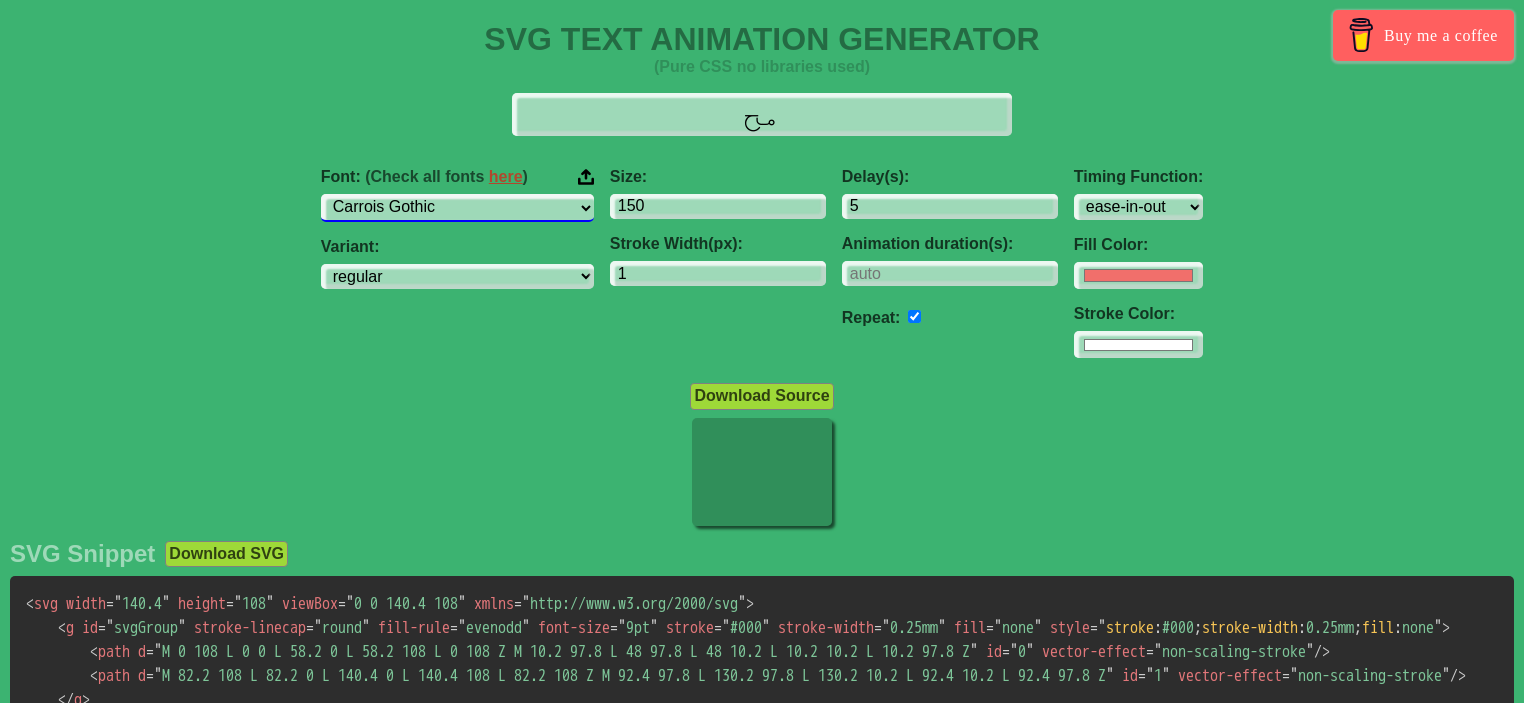 click on "ABeeZee ADLaM Display AR One Sans Abel Abhaya Libre Aboreto Abril Fatface Abyssinica SIL Aclonica Acme Actor Adamina Advent Pro Afacad Afacad Flux Agbalumo Agdasima Agu Display Aguafina Script Akatab Akaya Kanadaka Akaya Telivigala Akronim Akshar Aladin Alata Alatsi Albert Sans Aldrich Alef Alegreya Alegreya SC Alegreya Sans Alegreya Sans SC Aleo Alex Brush Alexandria Alfa Slab One Alice Alike Alike Angular Alkalami Alkatra Allan Allerta Allerta Stencil Allison Allura Almarai Almendra Almendra Display Almendra SC Alumni Sans Alumni Sans Collegiate One Alumni Sans Inline One Alumni Sans Pinstripe Alumni Sans SC Amarante Amaranth Amatic SC Amethysta Amiko Amiri Amiri Quran Amita Anaheim Ancizar Sans Ancizar Serif Andada Pro Andika Anek Bangla Anek Devanagari Anek Gujarati Anek Gurmukhi Anek Kannada Anek Latin Anek Malayalam Anek Odia Anek Tamil Anek Telugu Angkor Annapurna SIL Annie Use Your Telescope Anonymous Pro Anta Antic Antic Didone Antic Slab Anton Anton SC Antonio Anuphan Anybody Aoboshi One Arapey Arvo" at bounding box center [457, 207] 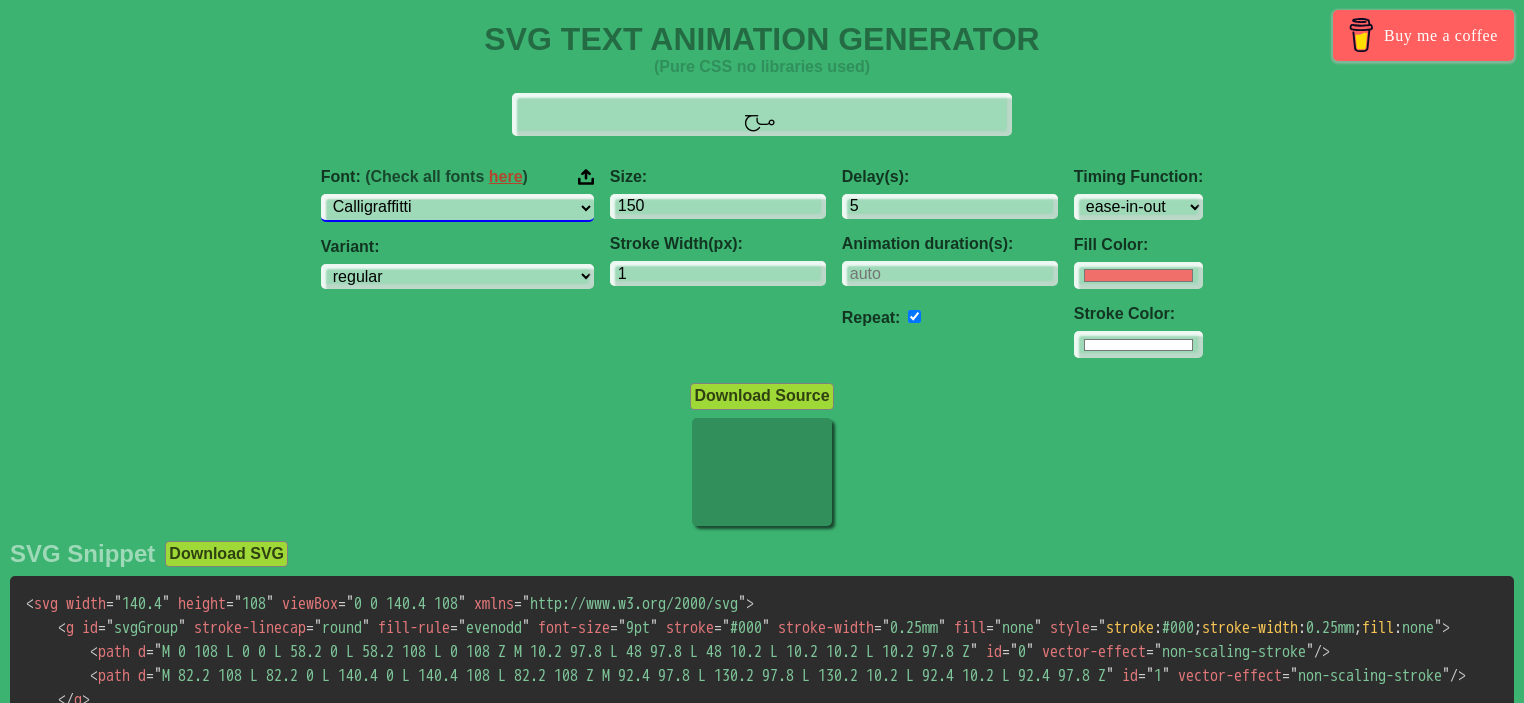 click on "ABeeZee ADLaM Display AR One Sans Abel Abhaya Libre Aboreto Abril Fatface Abyssinica SIL Aclonica Acme Actor Adamina Advent Pro Afacad Afacad Flux Agbalumo Agdasima Agu Display Aguafina Script Akatab Akaya Kanadaka Akaya Telivigala Akronim Akshar Aladin Alata Alatsi Albert Sans Aldrich Alef Alegreya Alegreya SC Alegreya Sans Alegreya Sans SC Aleo Alex Brush Alexandria Alfa Slab One Alice Alike Alike Angular Alkalami Alkatra Allan Allerta Allerta Stencil Allison Allura Almarai Almendra Almendra Display Almendra SC Alumni Sans Alumni Sans Collegiate One Alumni Sans Inline One Alumni Sans Pinstripe Alumni Sans SC Amarante Amaranth Amatic SC Amethysta Amiko Amiri Amiri Quran Amita Anaheim Ancizar Sans Ancizar Serif Andada Pro Andika Anek Bangla Anek Devanagari Anek Gujarati Anek Gurmukhi Anek Kannada Anek Latin Anek Malayalam Anek Odia Anek Tamil Anek Telugu Angkor Annapurna SIL Annie Use Your Telescope Anonymous Pro Anta Antic Antic Didone Antic Slab Anton Anton SC Antonio Anuphan Anybody Aoboshi One Arapey Arvo" at bounding box center (457, 207) 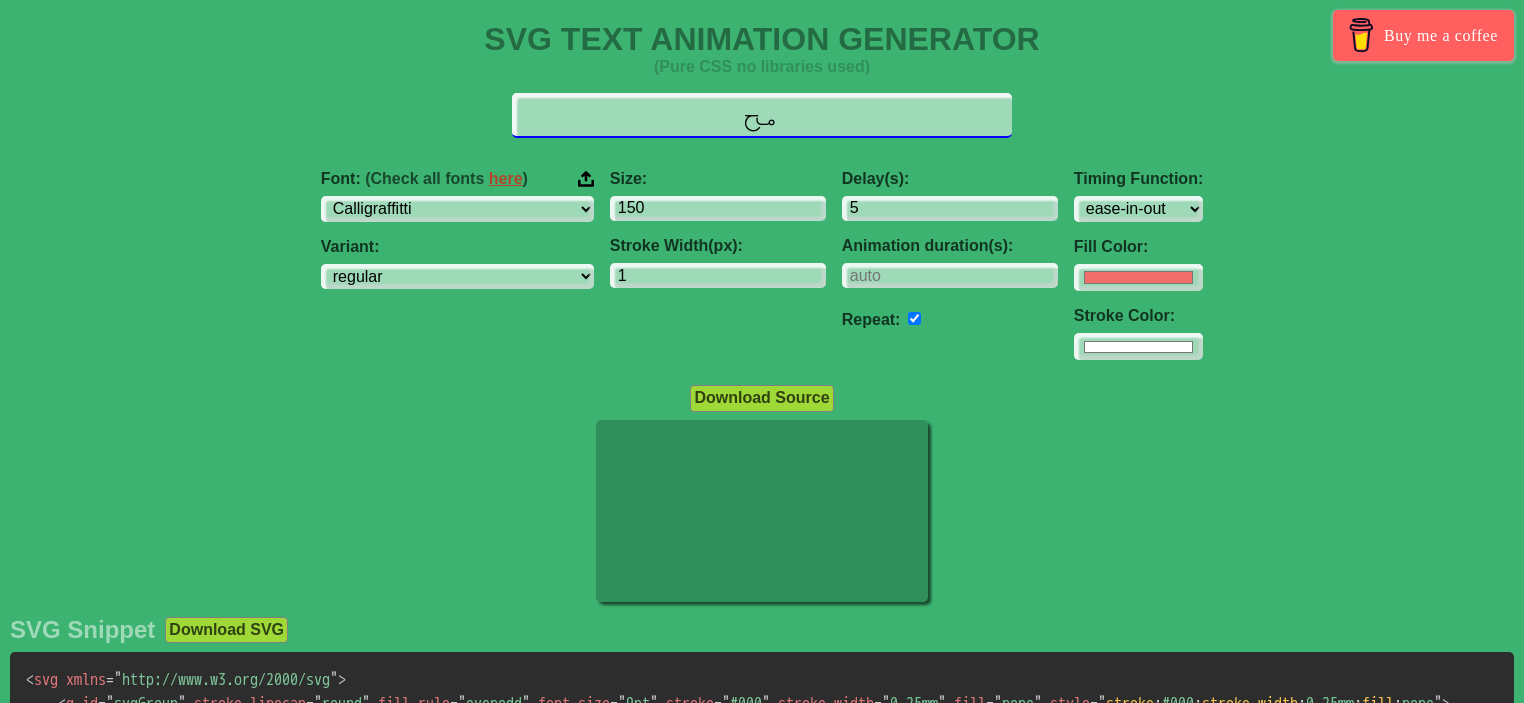 click on "مح" at bounding box center (762, 115) 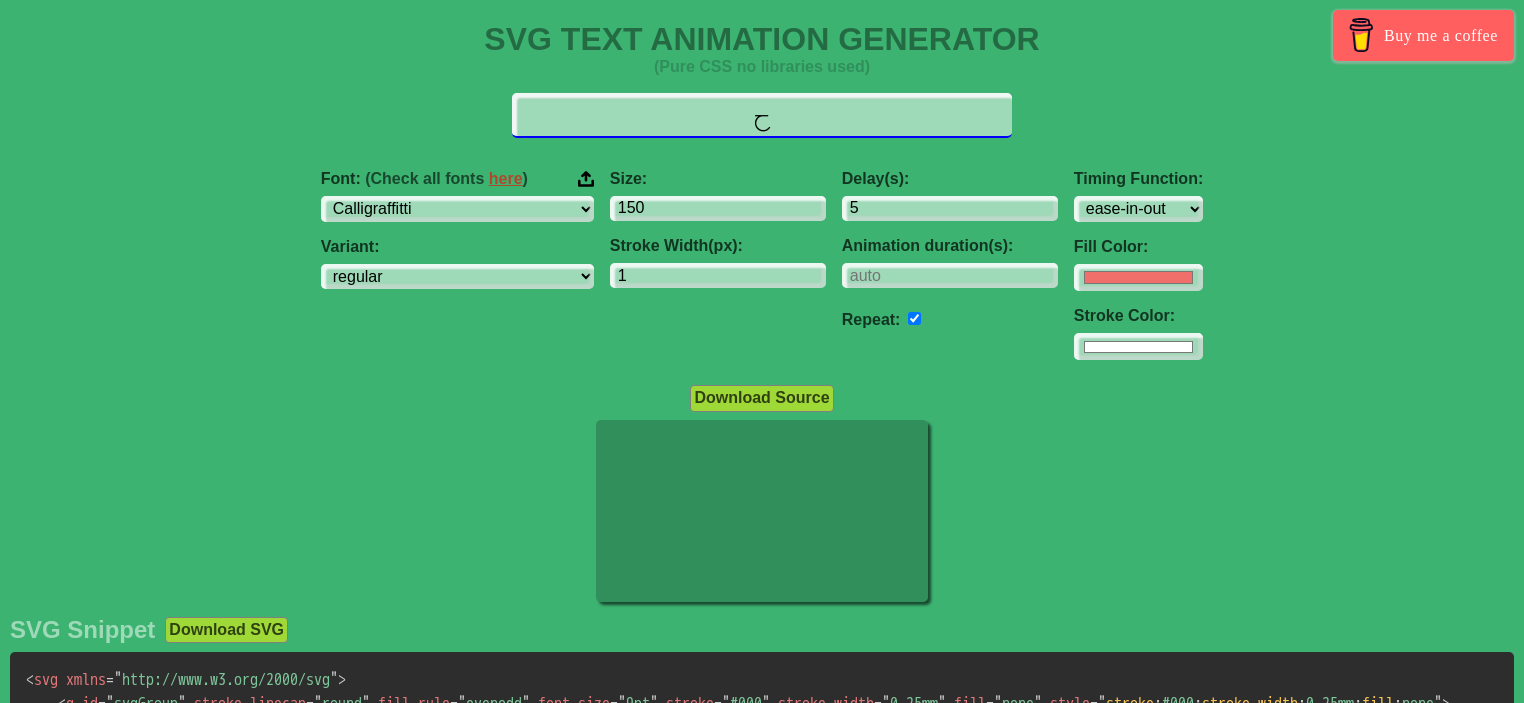 click on "ح" at bounding box center (762, 115) 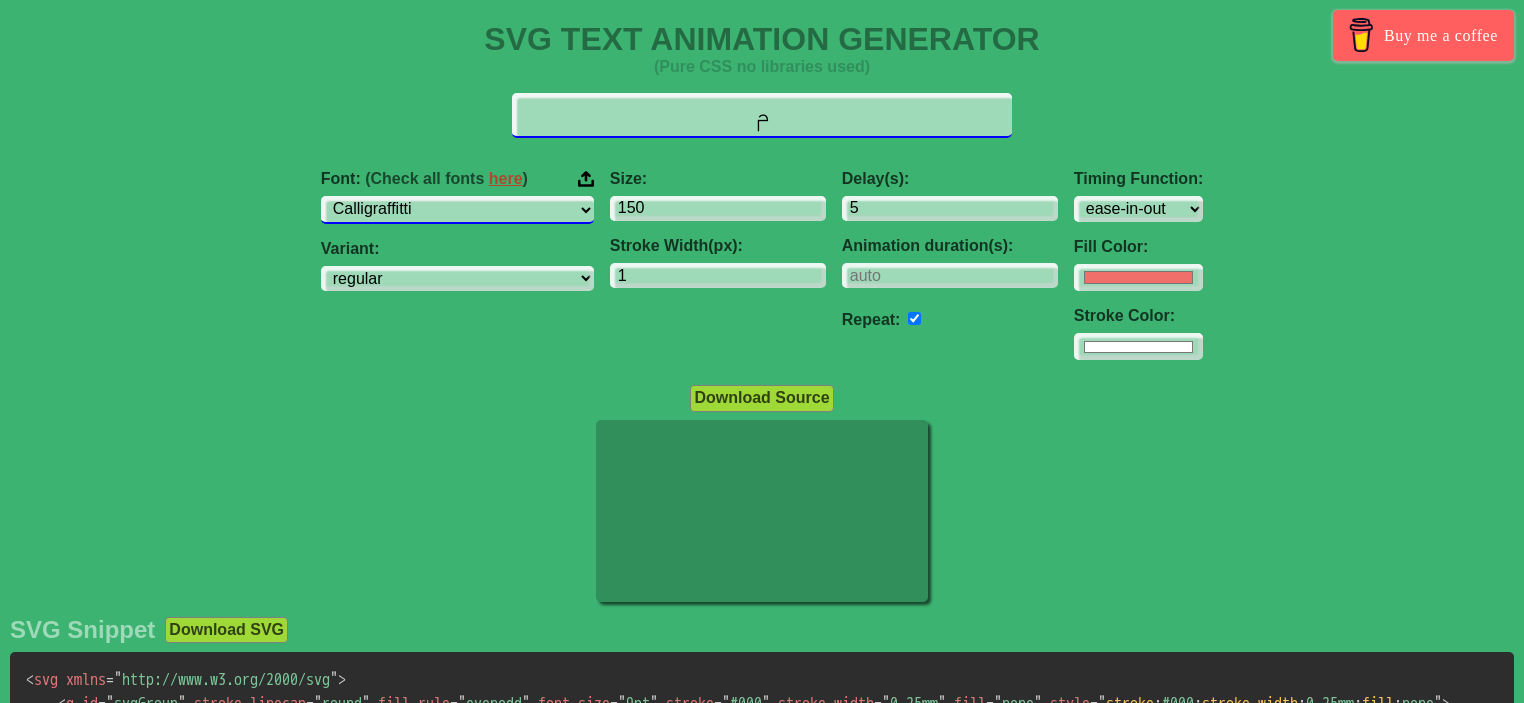 type on "م" 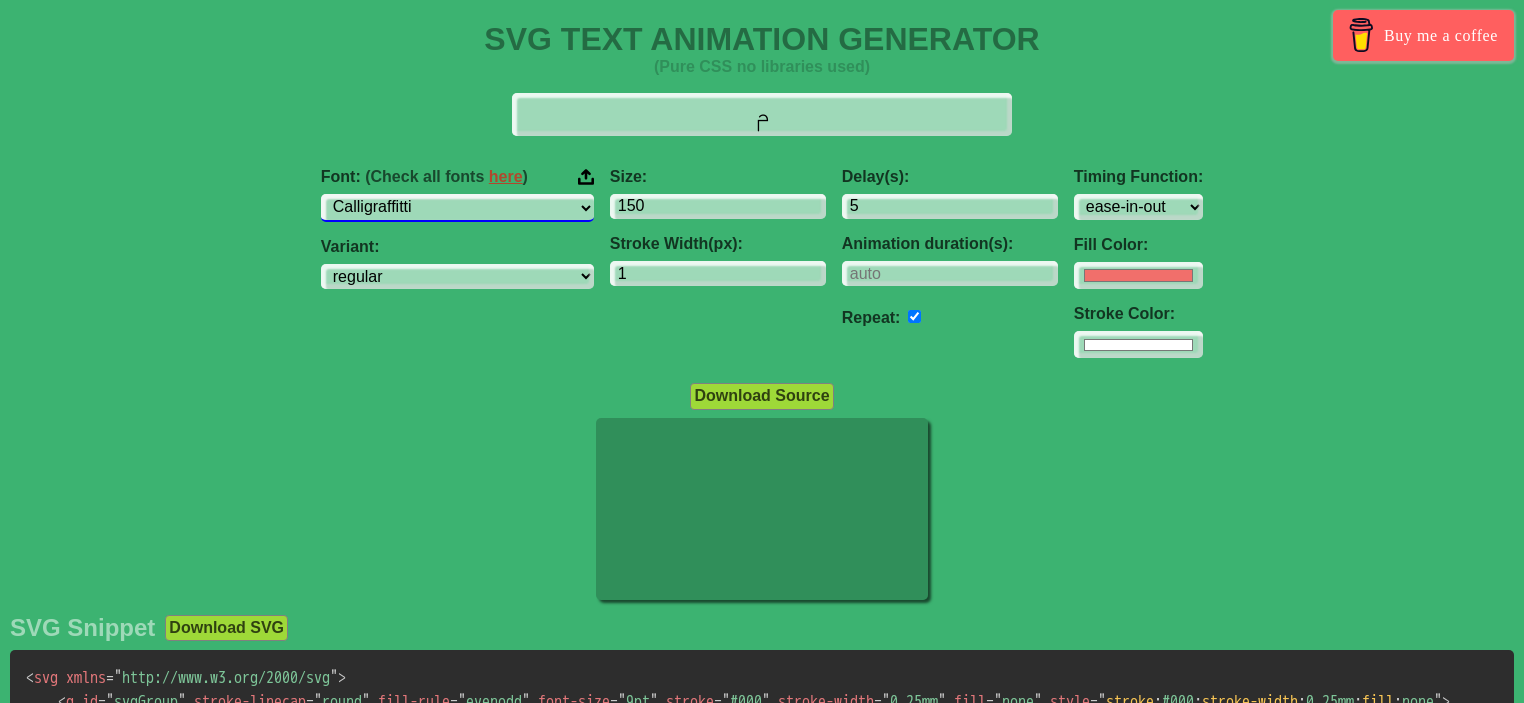 click on "ABeeZee ADLaM Display AR One Sans Abel Abhaya Libre Aboreto Abril Fatface Abyssinica SIL Aclonica Acme Actor Adamina Advent Pro Afacad Afacad Flux Agbalumo Agdasima Agu Display Aguafina Script Akatab Akaya Kanadaka Akaya Telivigala Akronim Akshar Aladin Alata Alatsi Albert Sans Aldrich Alef Alegreya Alegreya SC Alegreya Sans Alegreya Sans SC Aleo Alex Brush Alexandria Alfa Slab One Alice Alike Alike Angular Alkalami Alkatra Allan Allerta Allerta Stencil Allison Allura Almarai Almendra Almendra Display Almendra SC Alumni Sans Alumni Sans Collegiate One Alumni Sans Inline One Alumni Sans Pinstripe Alumni Sans SC Amarante Amaranth Amatic SC Amethysta Amiko Amiri Amiri Quran Amita Anaheim Ancizar Sans Ancizar Serif Andada Pro Andika Anek Bangla Anek Devanagari Anek Gujarati Anek Gurmukhi Anek Kannada Anek Latin Anek Malayalam Anek Odia Anek Tamil Anek Telugu Angkor Annapurna SIL Annie Use Your Telescope Anonymous Pro Anta Antic Antic Didone Antic Slab Anton Anton SC Antonio Anuphan Anybody Aoboshi One Arapey Arvo" at bounding box center (457, 207) 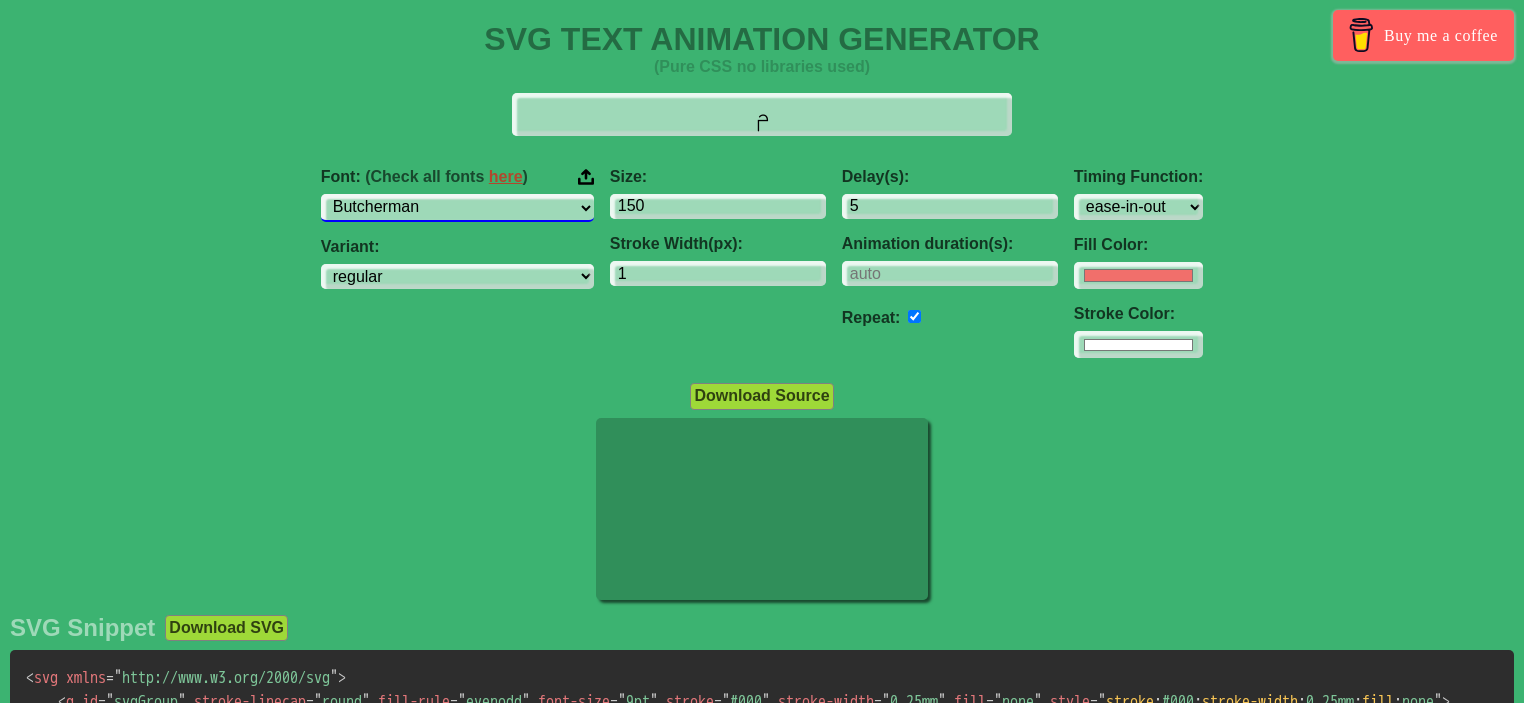 click on "ABeeZee ADLaM Display AR One Sans Abel Abhaya Libre Aboreto Abril Fatface Abyssinica SIL Aclonica Acme Actor Adamina Advent Pro Afacad Afacad Flux Agbalumo Agdasima Agu Display Aguafina Script Akatab Akaya Kanadaka Akaya Telivigala Akronim Akshar Aladin Alata Alatsi Albert Sans Aldrich Alef Alegreya Alegreya SC Alegreya Sans Alegreya Sans SC Aleo Alex Brush Alexandria Alfa Slab One Alice Alike Alike Angular Alkalami Alkatra Allan Allerta Allerta Stencil Allison Allura Almarai Almendra Almendra Display Almendra SC Alumni Sans Alumni Sans Collegiate One Alumni Sans Inline One Alumni Sans Pinstripe Alumni Sans SC Amarante Amaranth Amatic SC Amethysta Amiko Amiri Amiri Quran Amita Anaheim Ancizar Sans Ancizar Serif Andada Pro Andika Anek Bangla Anek Devanagari Anek Gujarati Anek Gurmukhi Anek Kannada Anek Latin Anek Malayalam Anek Odia Anek Tamil Anek Telugu Angkor Annapurna SIL Annie Use Your Telescope Anonymous Pro Anta Antic Antic Didone Antic Slab Anton Anton SC Antonio Anuphan Anybody Aoboshi One Arapey Arvo" at bounding box center (457, 207) 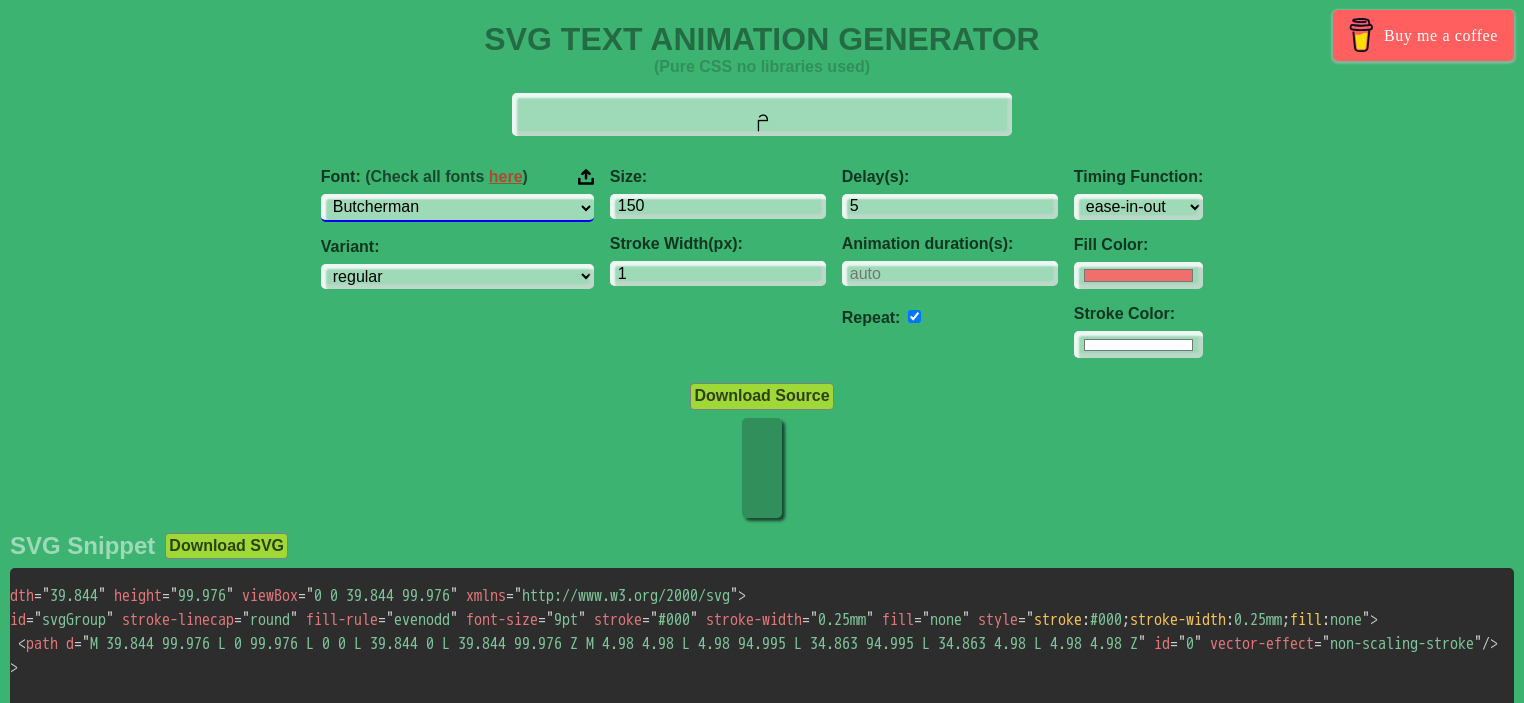 click on "ABeeZee ADLaM Display AR One Sans Abel Abhaya Libre Aboreto Abril Fatface Abyssinica SIL Aclonica Acme Actor Adamina Advent Pro Afacad Afacad Flux Agbalumo Agdasima Agu Display Aguafina Script Akatab Akaya Kanadaka Akaya Telivigala Akronim Akshar Aladin Alata Alatsi Albert Sans Aldrich Alef Alegreya Alegreya SC Alegreya Sans Alegreya Sans SC Aleo Alex Brush Alexandria Alfa Slab One Alice Alike Alike Angular Alkalami Alkatra Allan Allerta Allerta Stencil Allison Allura Almarai Almendra Almendra Display Almendra SC Alumni Sans Alumni Sans Collegiate One Alumni Sans Inline One Alumni Sans Pinstripe Alumni Sans SC Amarante Amaranth Amatic SC Amethysta Amiko Amiri Amiri Quran Amita Anaheim Ancizar Sans Ancizar Serif Andada Pro Andika Anek Bangla Anek Devanagari Anek Gujarati Anek Gurmukhi Anek Kannada Anek Latin Anek Malayalam Anek Odia Anek Tamil Anek Telugu Angkor Annapurna SIL Annie Use Your Telescope Anonymous Pro Anta Antic Antic Didone Antic Slab Anton Anton SC Antonio Anuphan Anybody Aoboshi One Arapey Arvo" at bounding box center (457, 207) 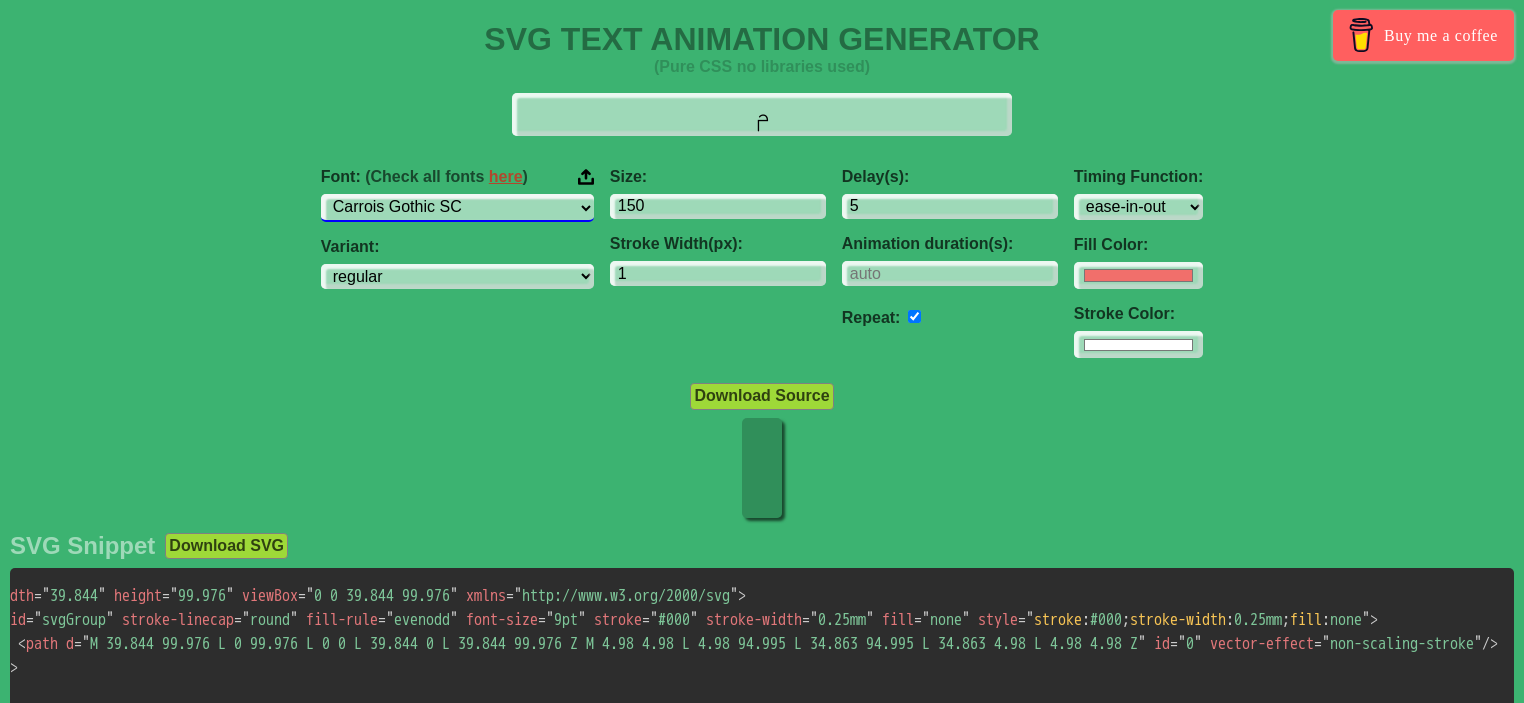 click on "ABeeZee ADLaM Display AR One Sans Abel Abhaya Libre Aboreto Abril Fatface Abyssinica SIL Aclonica Acme Actor Adamina Advent Pro Afacad Afacad Flux Agbalumo Agdasima Agu Display Aguafina Script Akatab Akaya Kanadaka Akaya Telivigala Akronim Akshar Aladin Alata Alatsi Albert Sans Aldrich Alef Alegreya Alegreya SC Alegreya Sans Alegreya Sans SC Aleo Alex Brush Alexandria Alfa Slab One Alice Alike Alike Angular Alkalami Alkatra Allan Allerta Allerta Stencil Allison Allura Almarai Almendra Almendra Display Almendra SC Alumni Sans Alumni Sans Collegiate One Alumni Sans Inline One Alumni Sans Pinstripe Alumni Sans SC Amarante Amaranth Amatic SC Amethysta Amiko Amiri Amiri Quran Amita Anaheim Ancizar Sans Ancizar Serif Andada Pro Andika Anek Bangla Anek Devanagari Anek Gujarati Anek Gurmukhi Anek Kannada Anek Latin Anek Malayalam Anek Odia Anek Tamil Anek Telugu Angkor Annapurna SIL Annie Use Your Telescope Anonymous Pro Anta Antic Antic Didone Antic Slab Anton Anton SC Antonio Anuphan Anybody Aoboshi One Arapey Arvo" at bounding box center (457, 207) 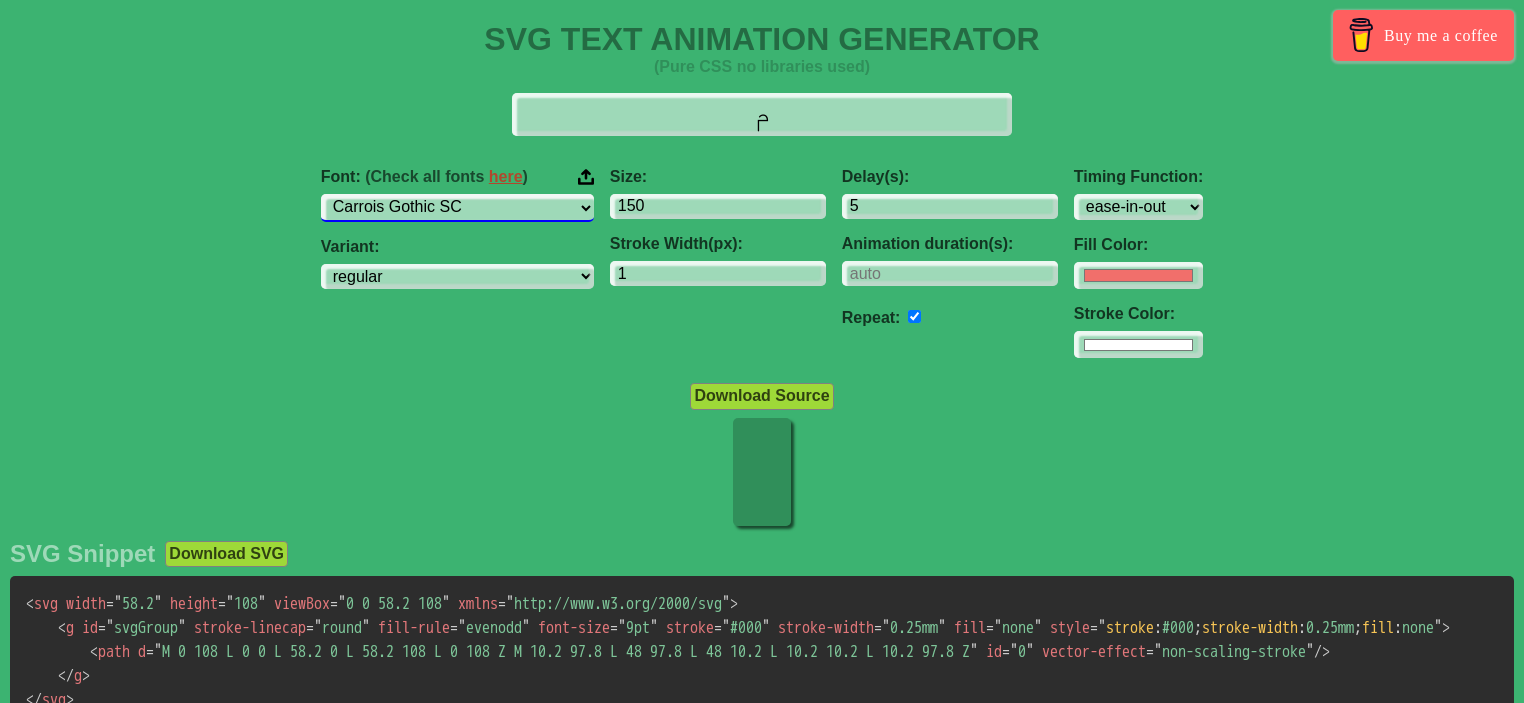 click on "ABeeZee ADLaM Display AR One Sans Abel Abhaya Libre Aboreto Abril Fatface Abyssinica SIL Aclonica Acme Actor Adamina Advent Pro Afacad Afacad Flux Agbalumo Agdasima Agu Display Aguafina Script Akatab Akaya Kanadaka Akaya Telivigala Akronim Akshar Aladin Alata Alatsi Albert Sans Aldrich Alef Alegreya Alegreya SC Alegreya Sans Alegreya Sans SC Aleo Alex Brush Alexandria Alfa Slab One Alice Alike Alike Angular Alkalami Alkatra Allan Allerta Allerta Stencil Allison Allura Almarai Almendra Almendra Display Almendra SC Alumni Sans Alumni Sans Collegiate One Alumni Sans Inline One Alumni Sans Pinstripe Alumni Sans SC Amarante Amaranth Amatic SC Amethysta Amiko Amiri Amiri Quran Amita Anaheim Ancizar Sans Ancizar Serif Andada Pro Andika Anek Bangla Anek Devanagari Anek Gujarati Anek Gurmukhi Anek Kannada Anek Latin Anek Malayalam Anek Odia Anek Tamil Anek Telugu Angkor Annapurna SIL Annie Use Your Telescope Anonymous Pro Anta Antic Antic Didone Antic Slab Anton Anton SC Antonio Anuphan Anybody Aoboshi One Arapey Arvo" at bounding box center [457, 207] 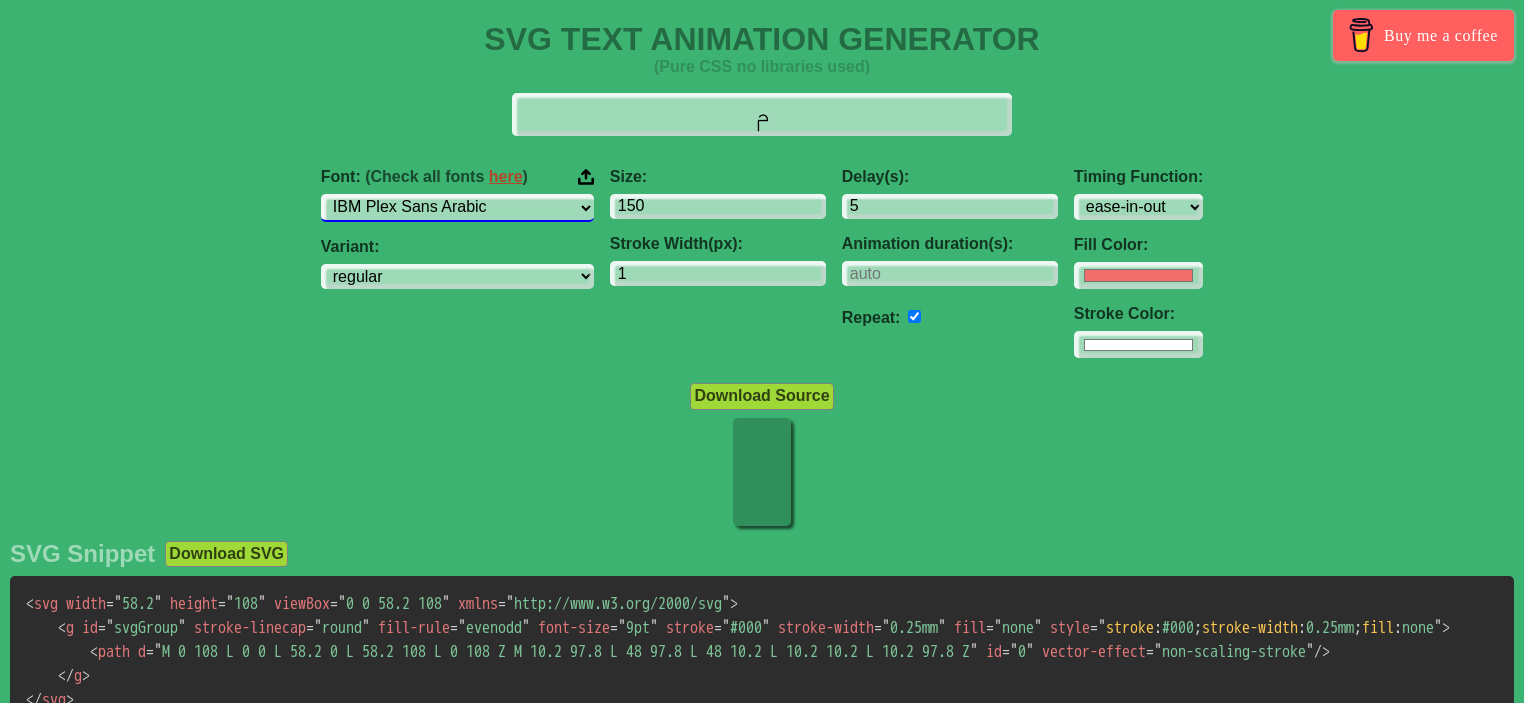 click on "ABeeZee ADLaM Display AR One Sans Abel Abhaya Libre Aboreto Abril Fatface Abyssinica SIL Aclonica Acme Actor Adamina Advent Pro Afacad Afacad Flux Agbalumo Agdasima Agu Display Aguafina Script Akatab Akaya Kanadaka Akaya Telivigala Akronim Akshar Aladin Alata Alatsi Albert Sans Aldrich Alef Alegreya Alegreya SC Alegreya Sans Alegreya Sans SC Aleo Alex Brush Alexandria Alfa Slab One Alice Alike Alike Angular Alkalami Alkatra Allan Allerta Allerta Stencil Allison Allura Almarai Almendra Almendra Display Almendra SC Alumni Sans Alumni Sans Collegiate One Alumni Sans Inline One Alumni Sans Pinstripe Alumni Sans SC Amarante Amaranth Amatic SC Amethysta Amiko Amiri Amiri Quran Amita Anaheim Ancizar Sans Ancizar Serif Andada Pro Andika Anek Bangla Anek Devanagari Anek Gujarati Anek Gurmukhi Anek Kannada Anek Latin Anek Malayalam Anek Odia Anek Tamil Anek Telugu Angkor Annapurna SIL Annie Use Your Telescope Anonymous Pro Anta Antic Antic Didone Antic Slab Anton Anton SC Antonio Anuphan Anybody Aoboshi One Arapey Arvo" at bounding box center [457, 207] 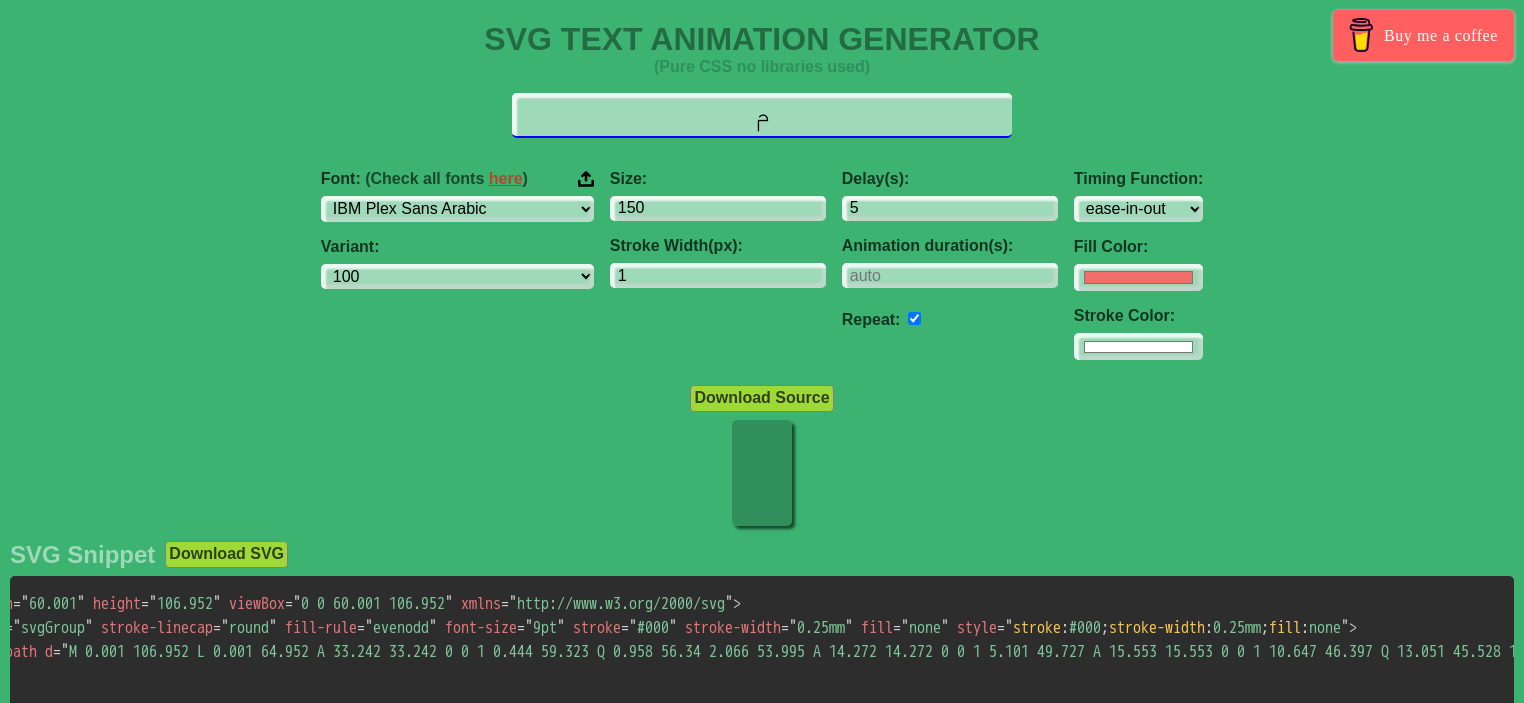 click on "م" at bounding box center [762, 115] 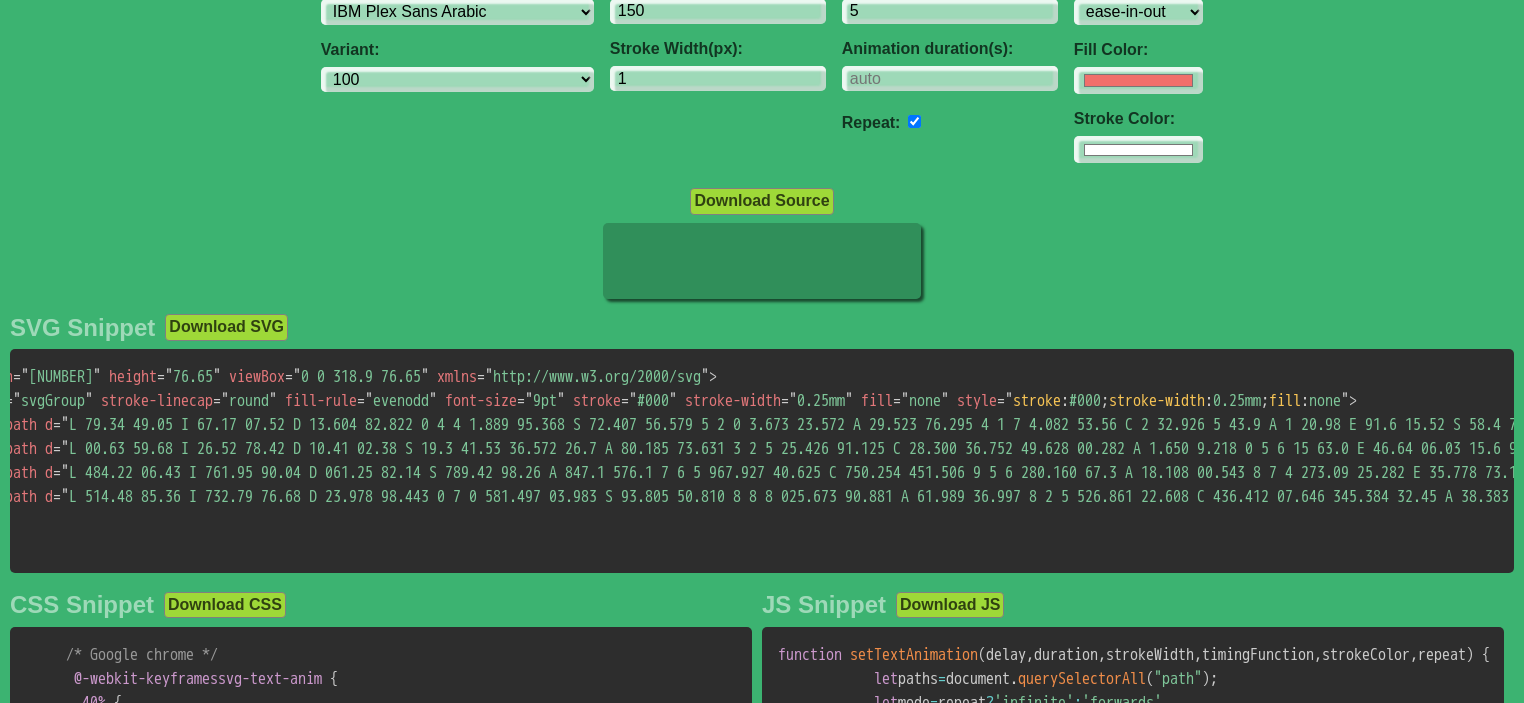 scroll, scrollTop: 200, scrollLeft: 0, axis: vertical 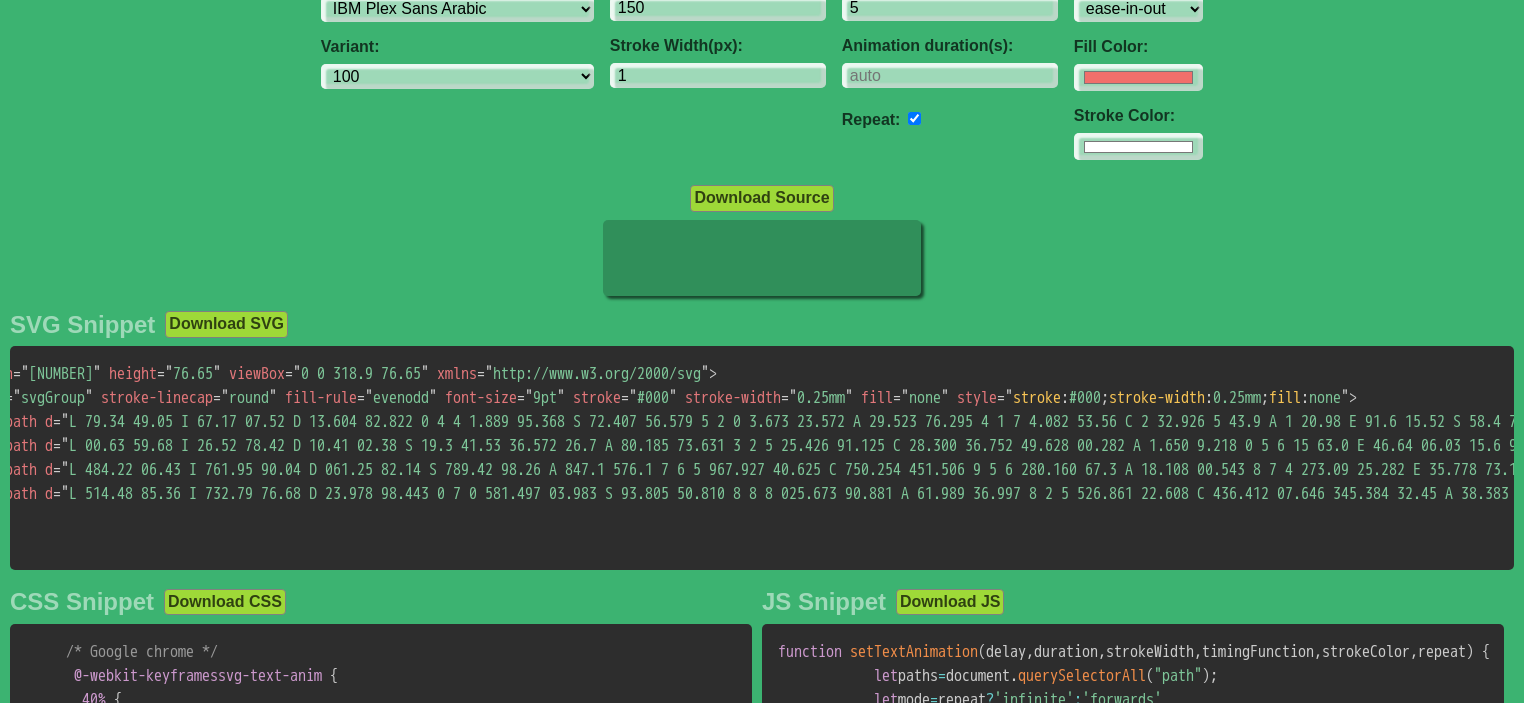 type on "[PERSON]" 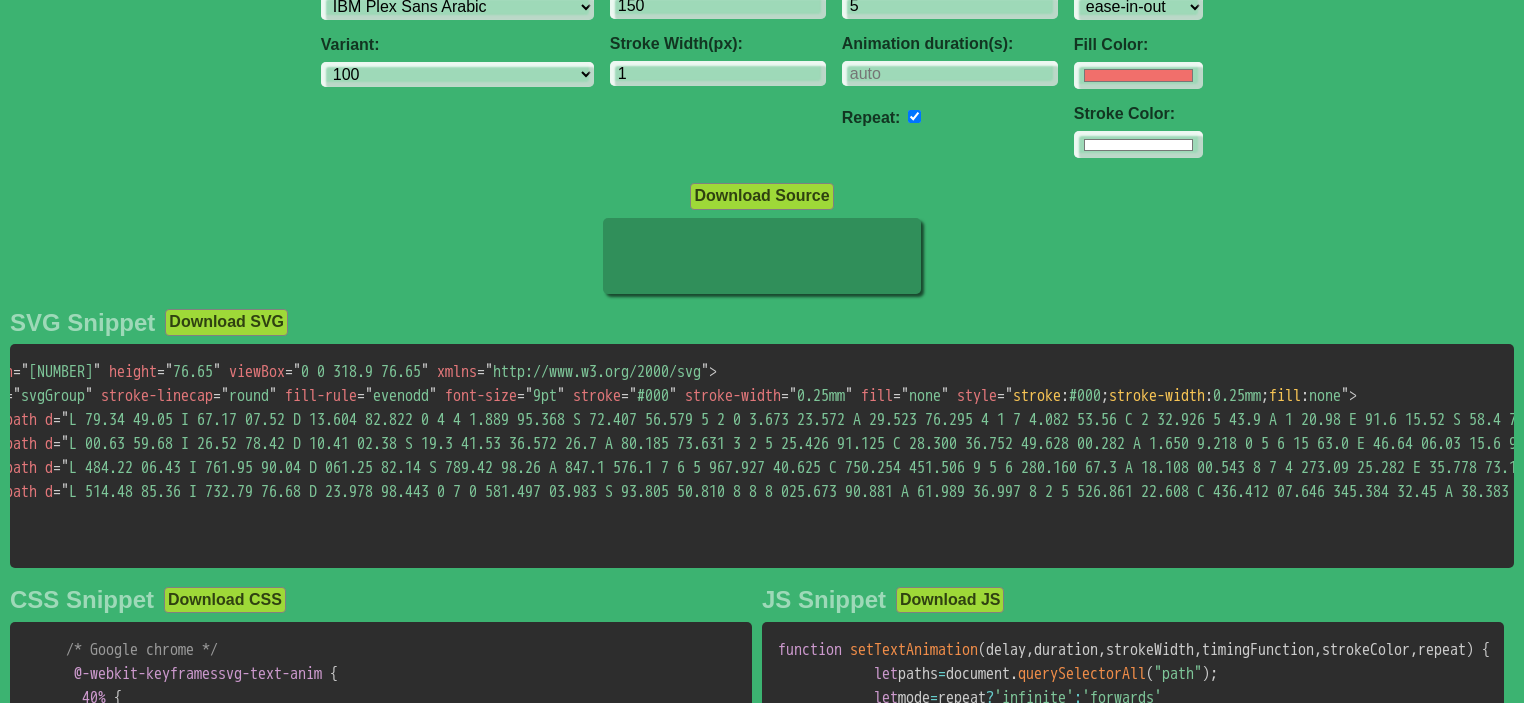 click on "< svg   width = " 318.9 "   height = " 76.65 "   viewBox = " 0 0 318.9 76.65 "   xmlns = " http://www.w3.org/2000/svg " >
< g   id = " svgGroup "   stroke-linecap = " round "   fill-rule = " evenodd "   font-size = " 9pt "   stroke = " #000 "   stroke-width = " 0.25mm "   fill = " none "   style =" stroke : #000 ; stroke-width : 0.25mm ; fill : none " >
< path   d = " "   id = " 0 "   vector-effect = " non-scaling-stroke " />
< path   d = " "   id = " 1 "   vector-effect = " non-scaling-stroke " />
< path   d = " "   id = " 2 "   vector-effect = " non-scaling-stroke " />
< path   d = " "   id = " 3 "   vector-effect = " non-scaling-stroke " />
</ g >
</ svg >" at bounding box center (762, 456) 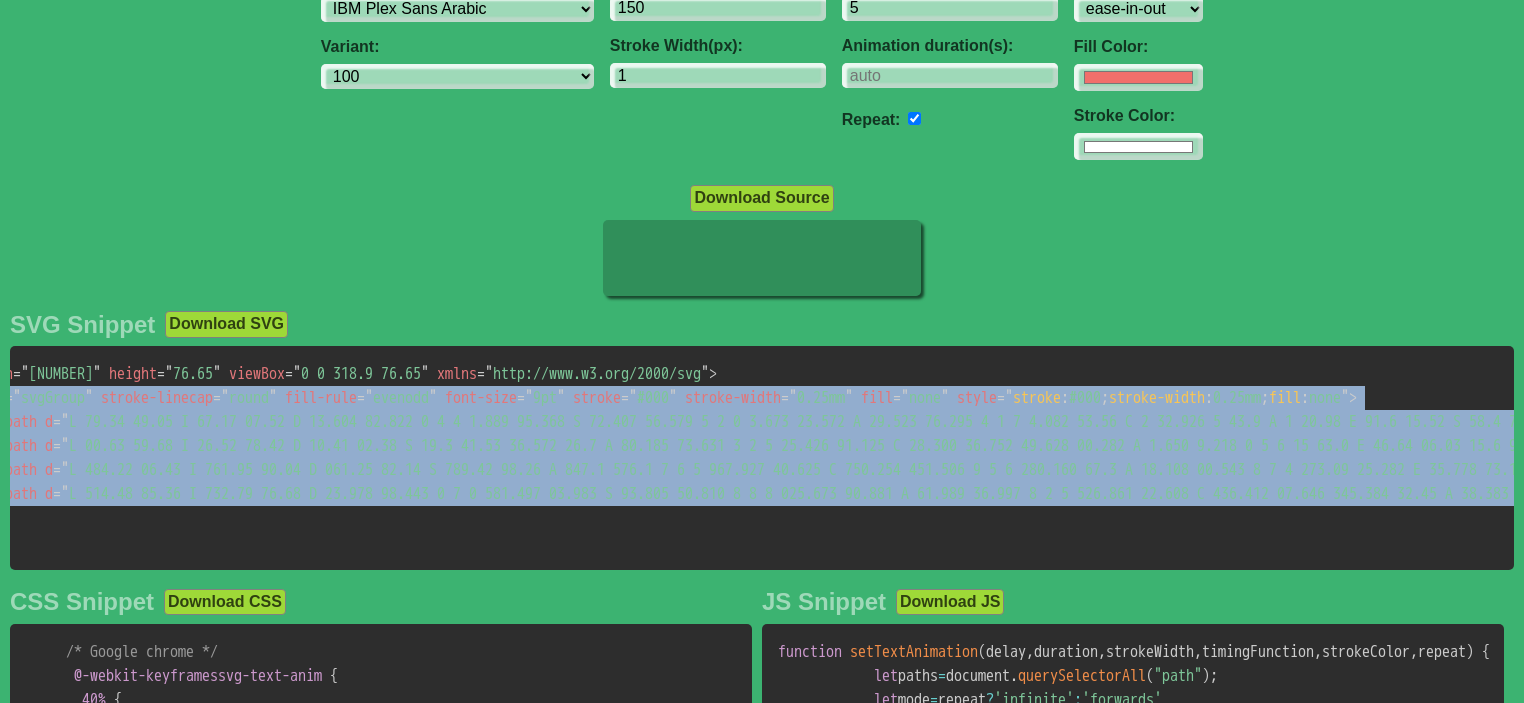 drag, startPoint x: 577, startPoint y: 539, endPoint x: 3, endPoint y: 409, distance: 588.5372 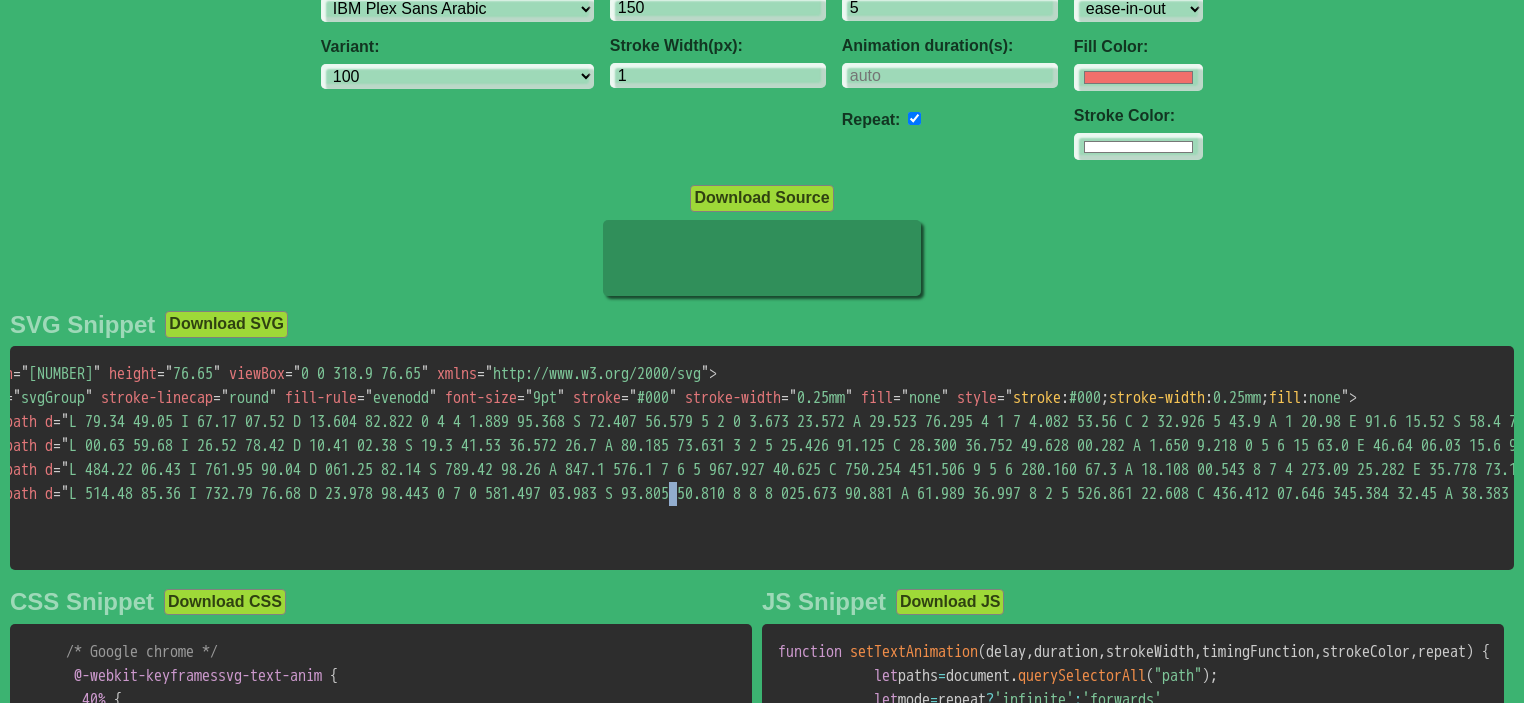 click on "= " "" at bounding box center [4281, 494] 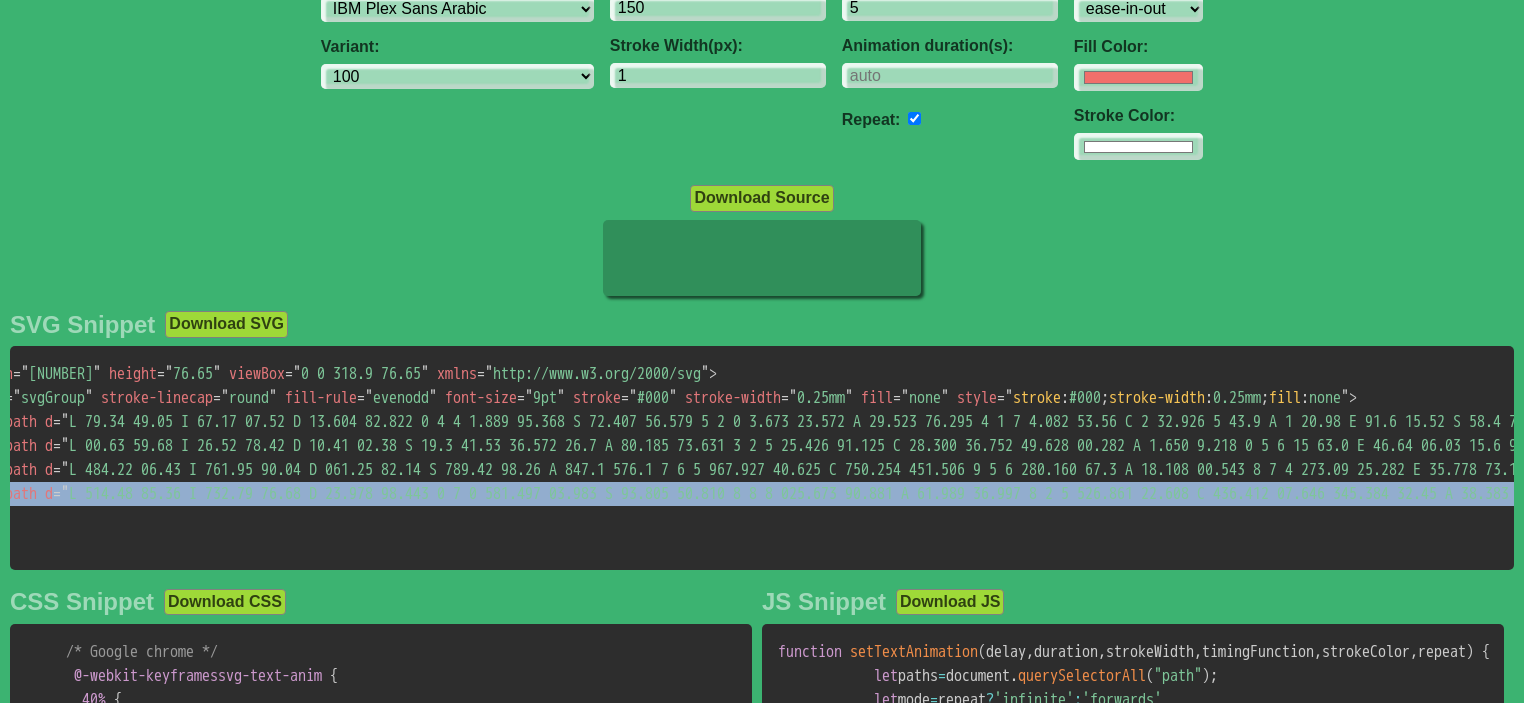 click on "= " "" at bounding box center [4281, 494] 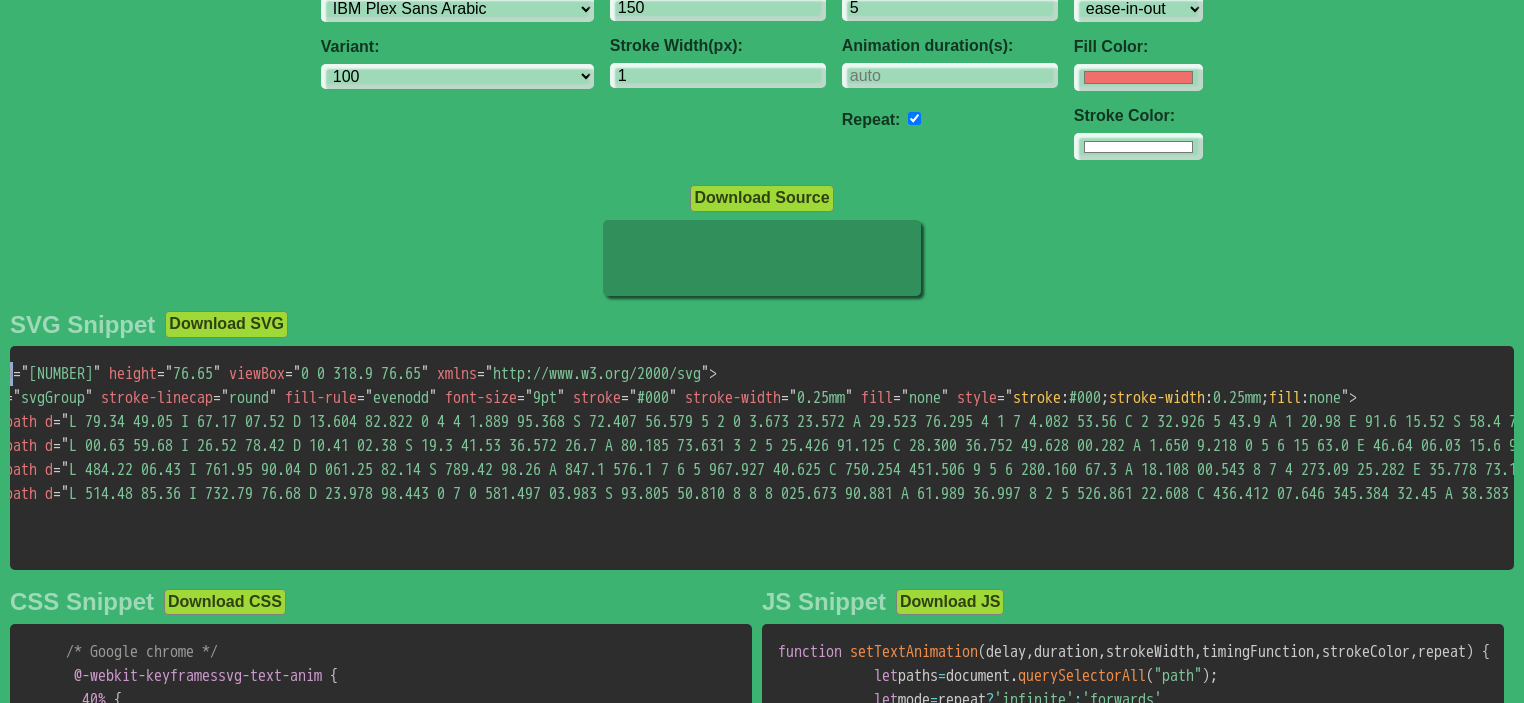 scroll, scrollTop: 0, scrollLeft: 0, axis: both 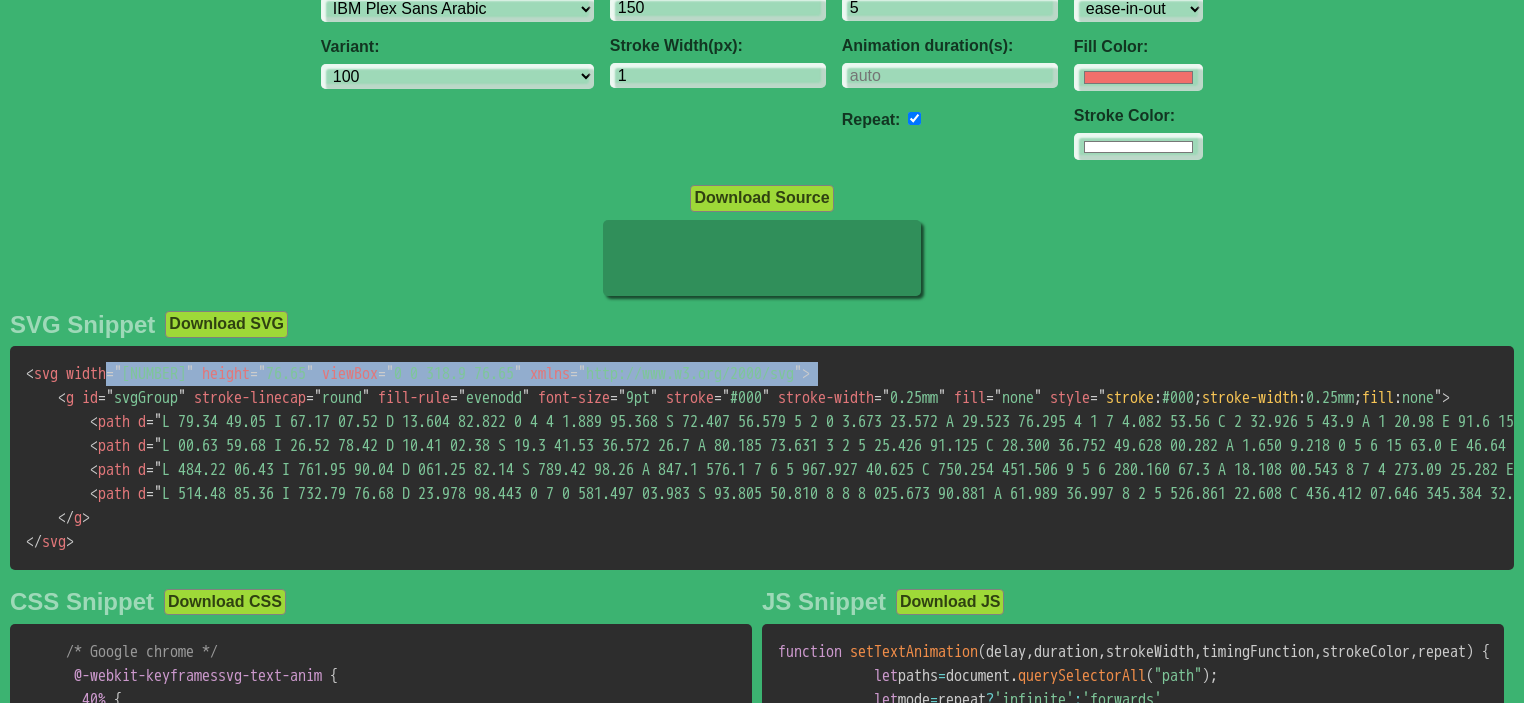 drag, startPoint x: 16, startPoint y: 370, endPoint x: 0, endPoint y: 393, distance: 28.01785 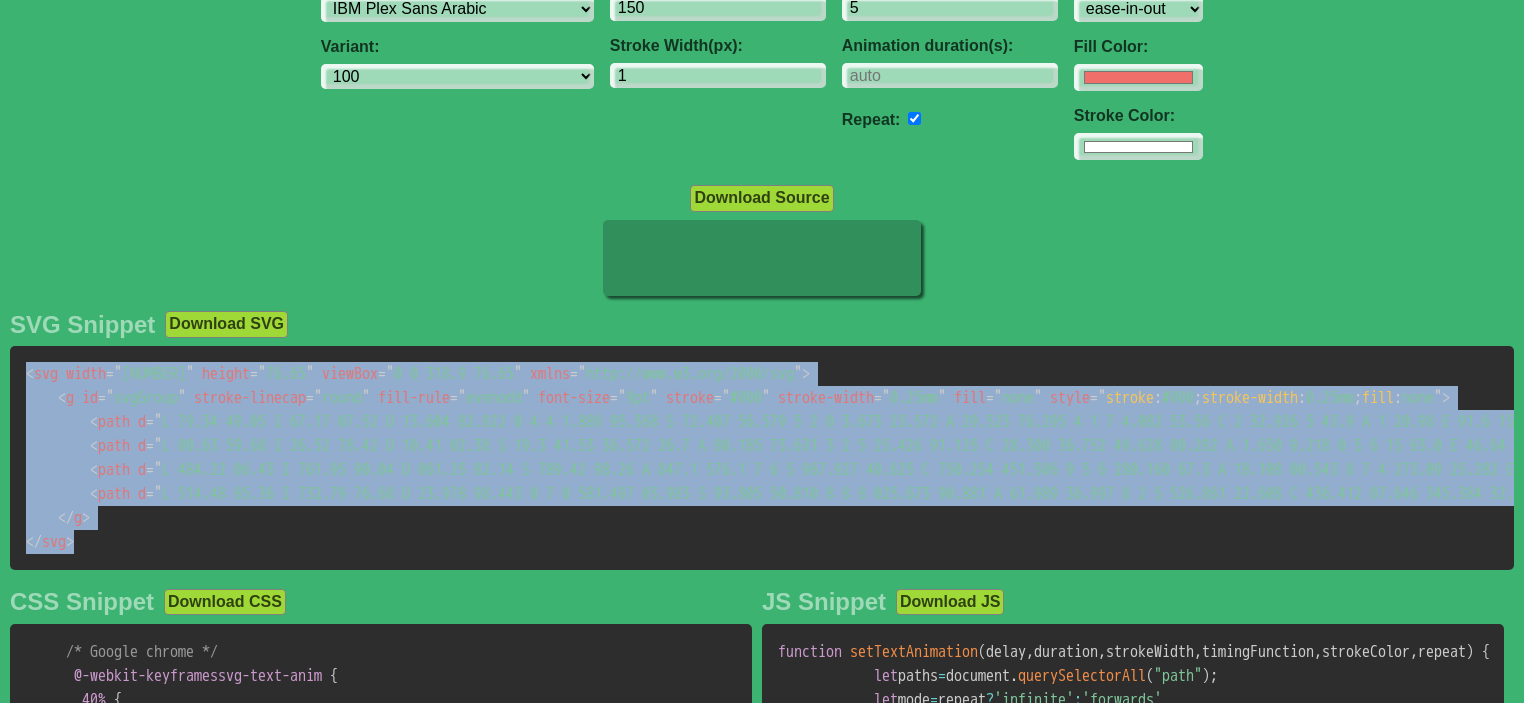 drag, startPoint x: 134, startPoint y: 447, endPoint x: 172, endPoint y: 533, distance: 94.02127 